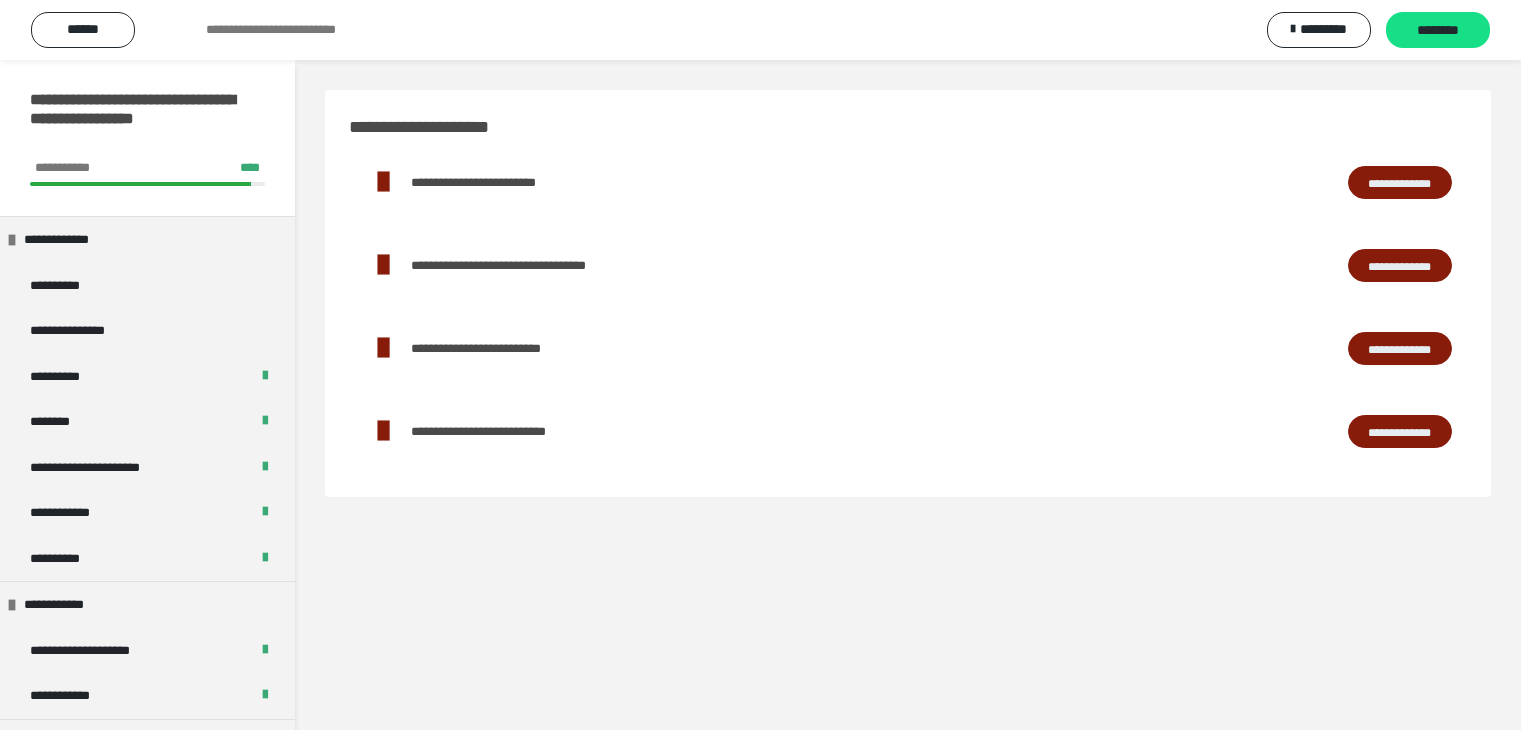 scroll, scrollTop: 60, scrollLeft: 0, axis: vertical 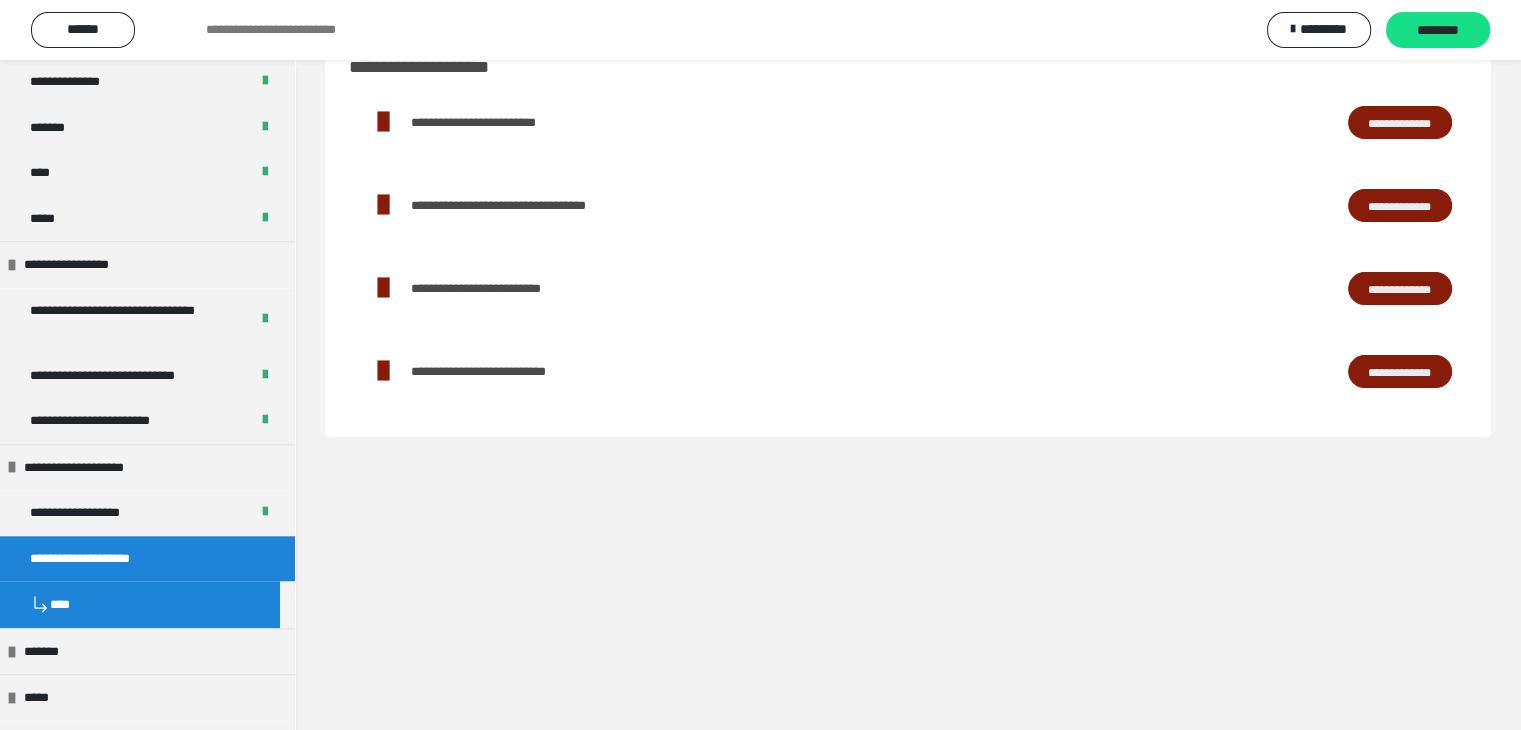 click on "**********" at bounding box center [1400, 372] 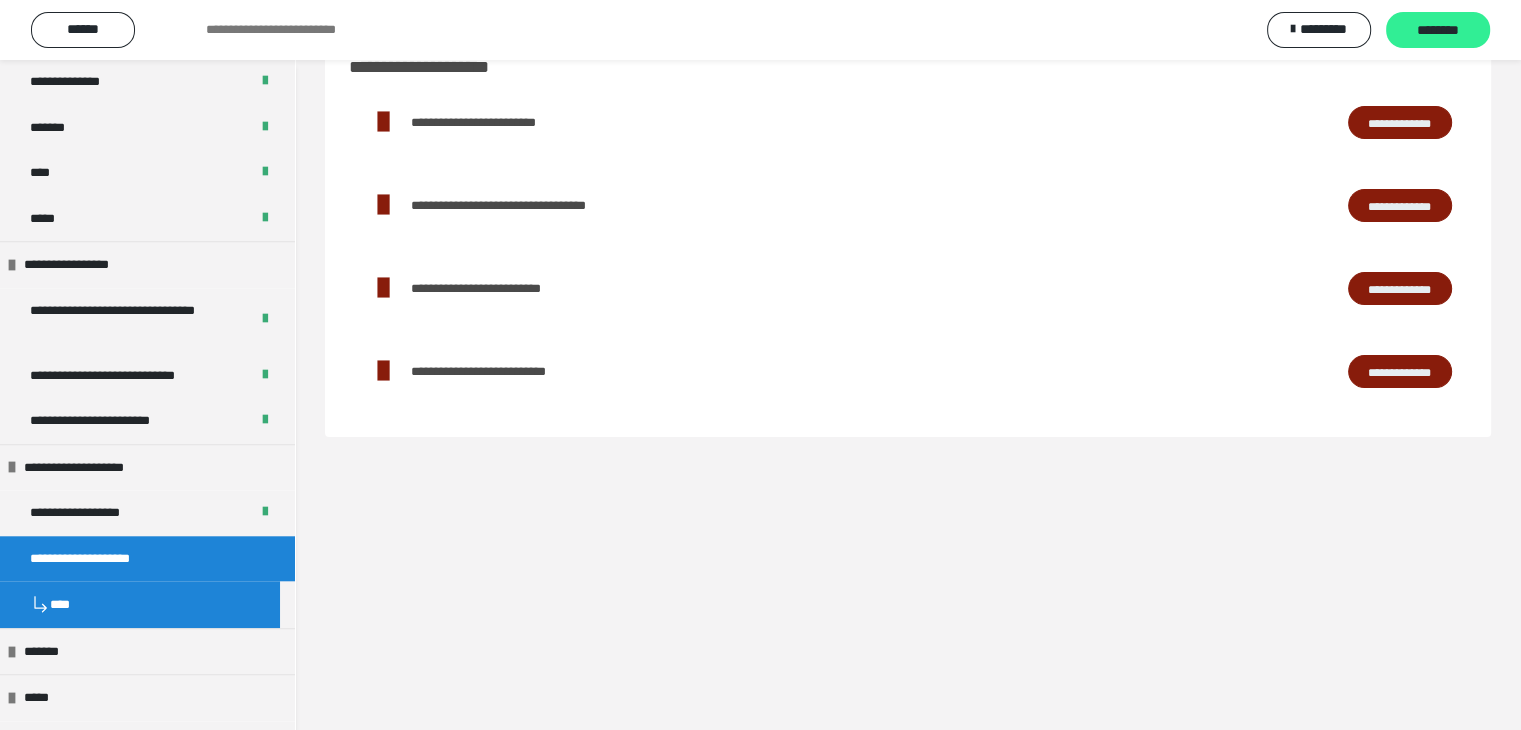 click on "********" at bounding box center (1438, 30) 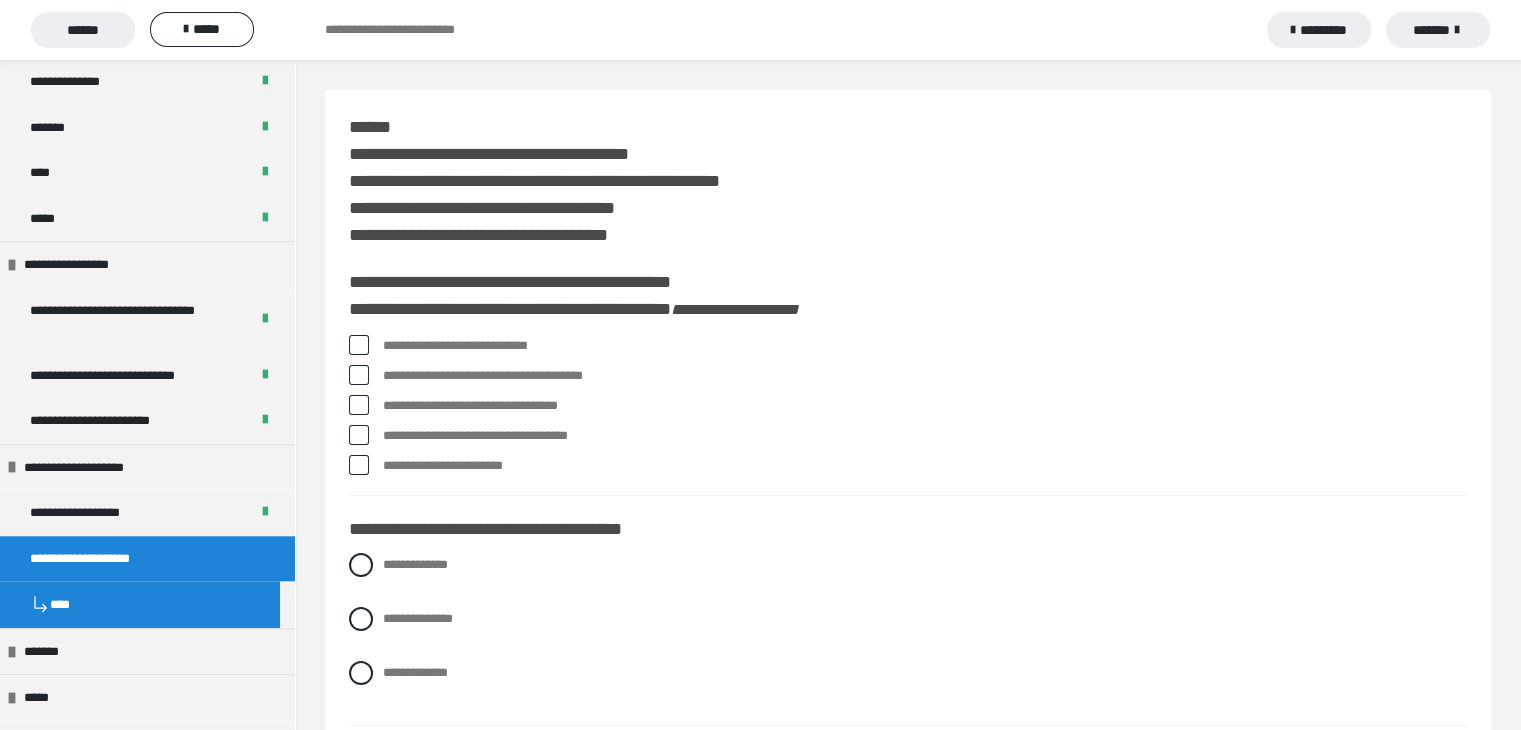 click at bounding box center [359, 345] 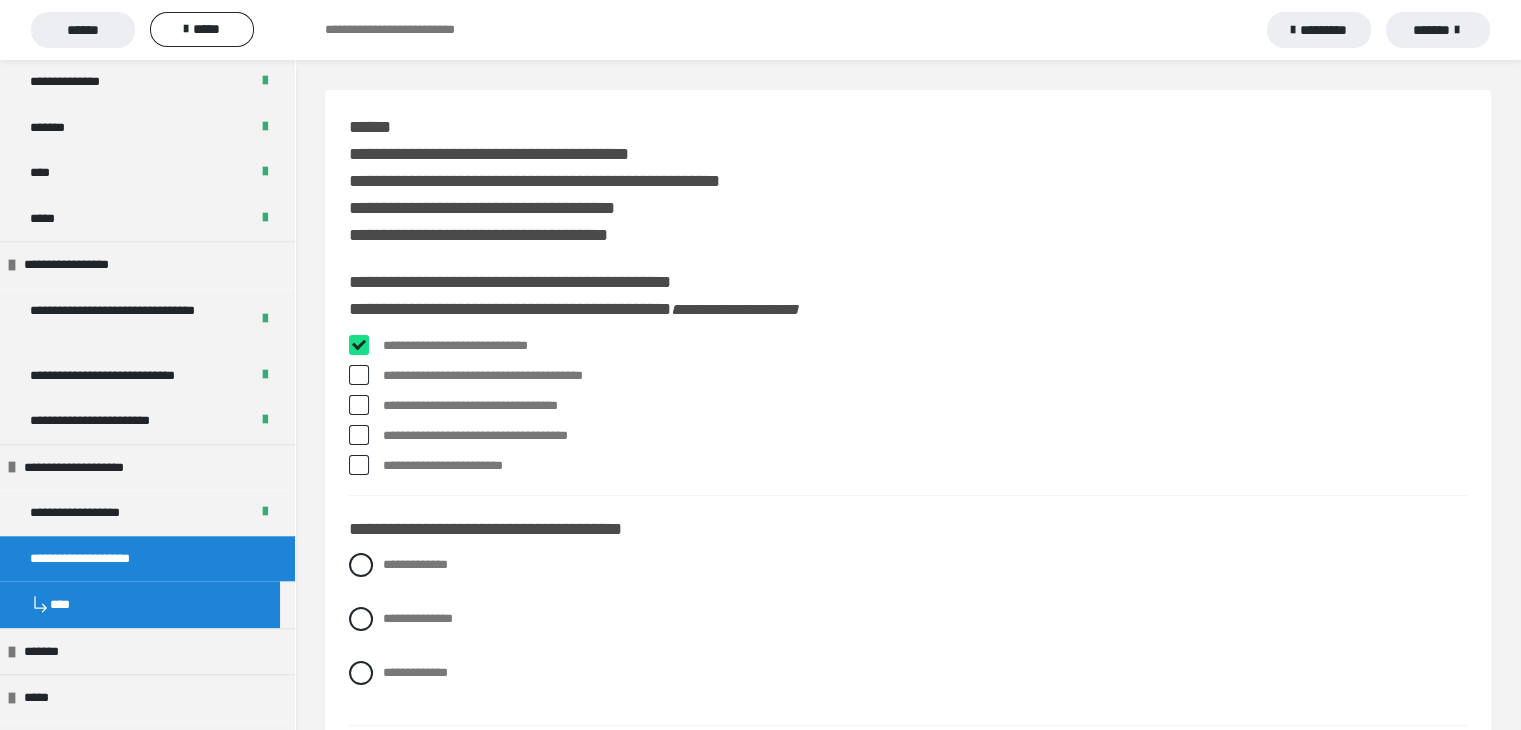 checkbox on "****" 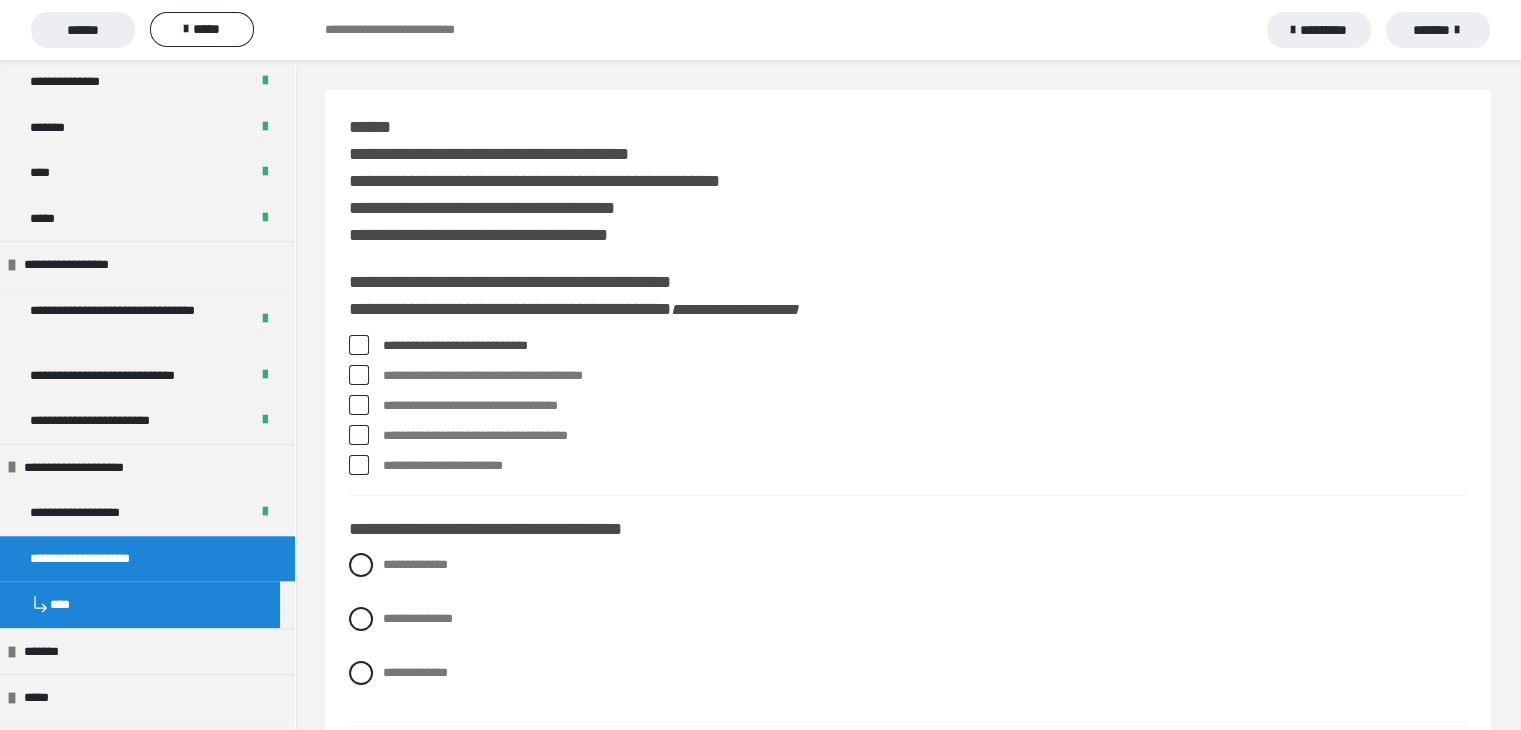 click at bounding box center [359, 435] 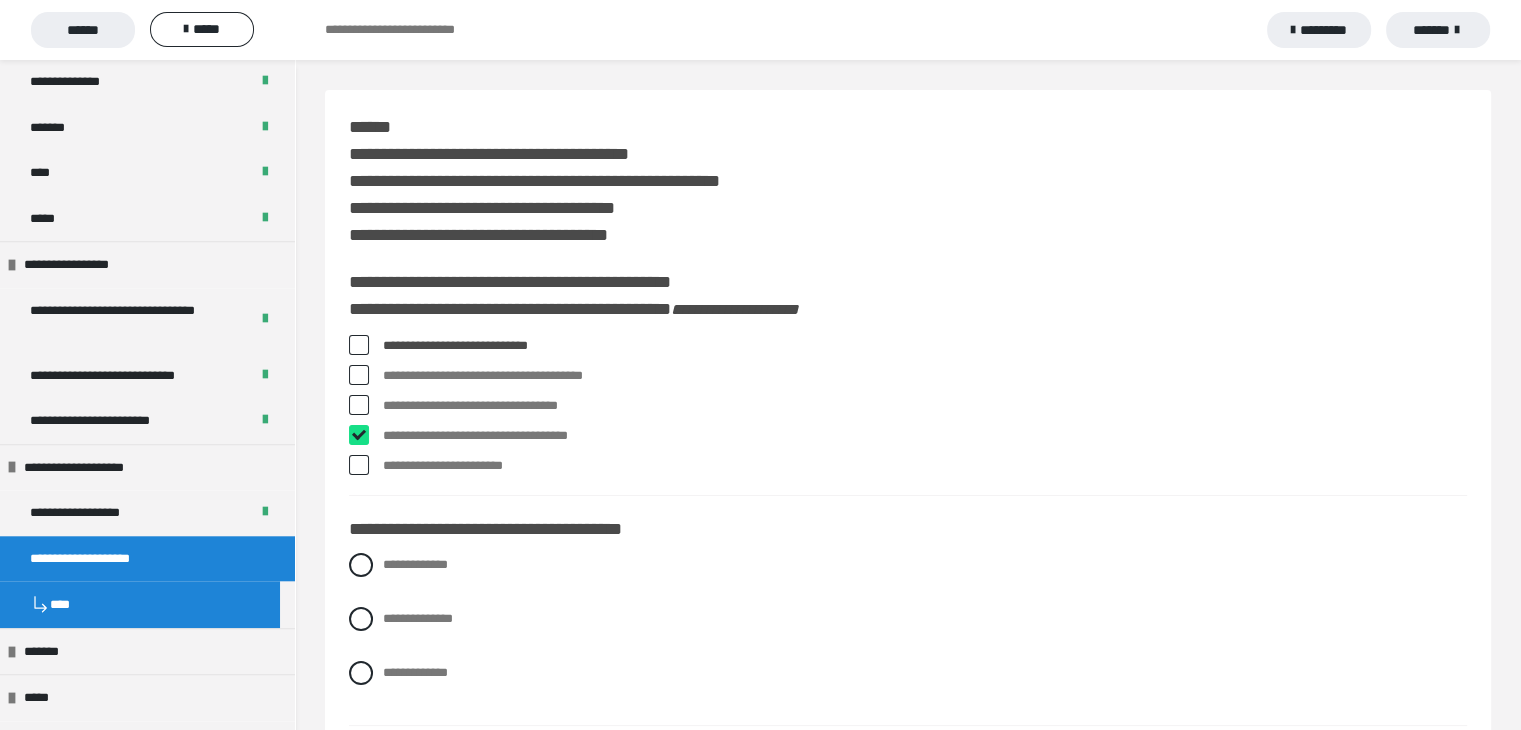 checkbox on "****" 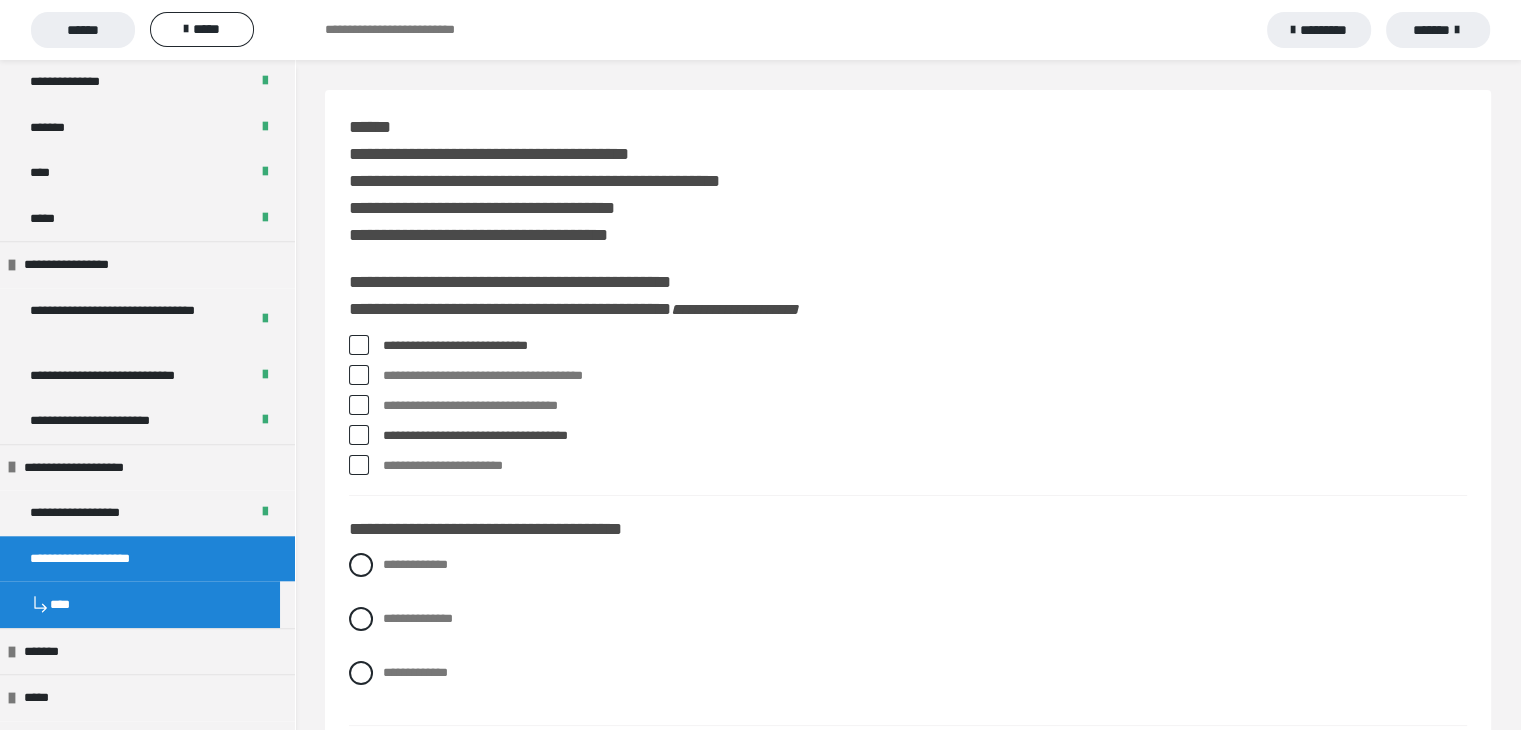 scroll, scrollTop: 100, scrollLeft: 0, axis: vertical 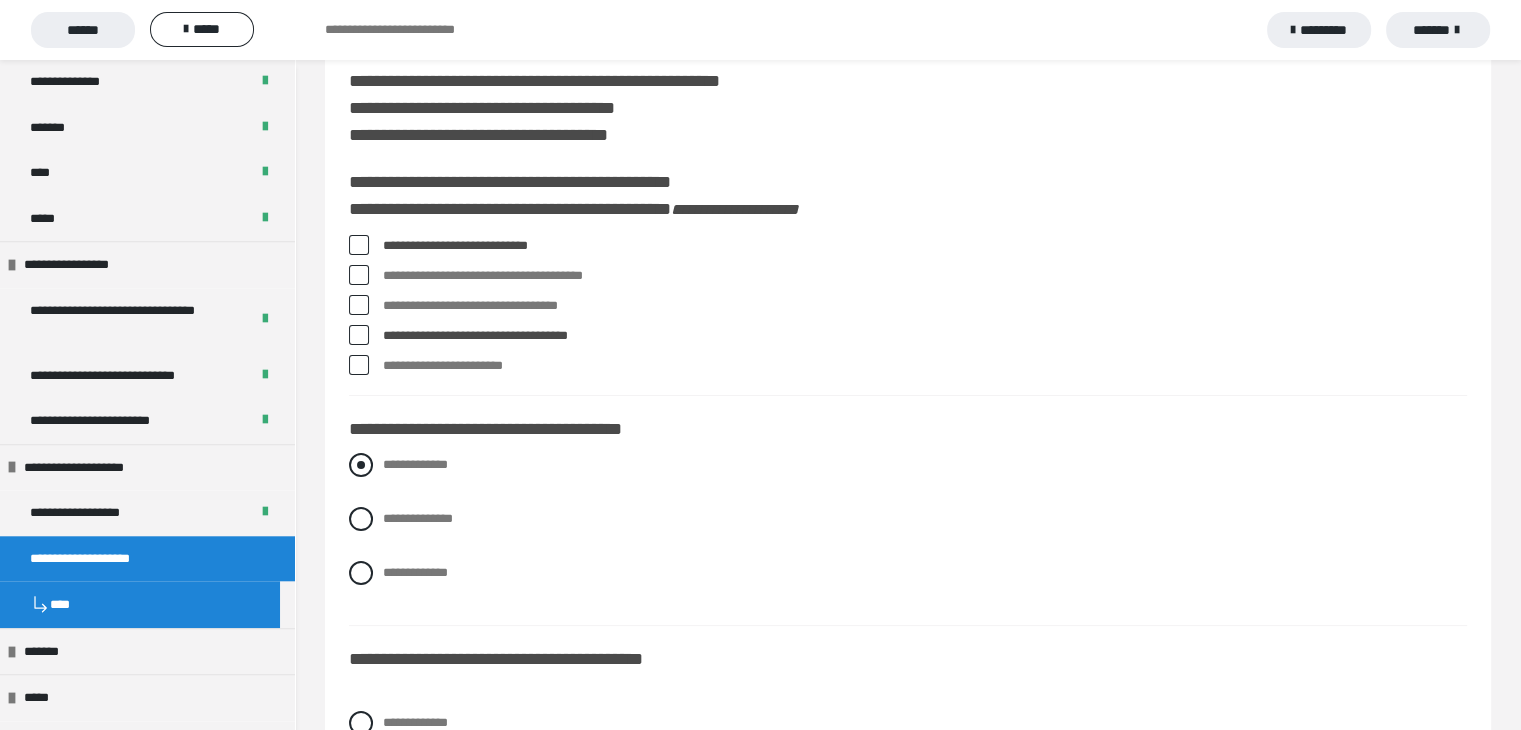 click at bounding box center (361, 465) 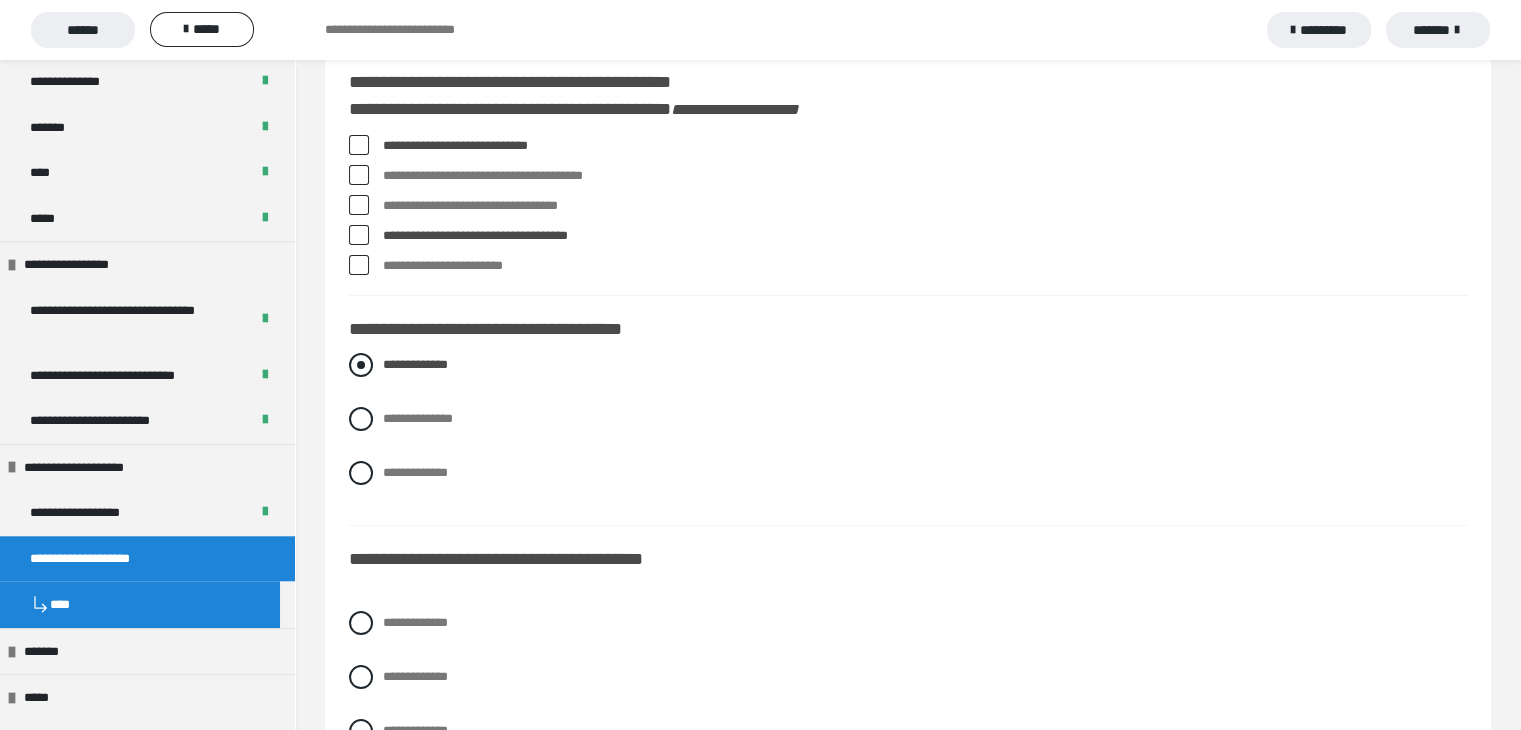 scroll, scrollTop: 300, scrollLeft: 0, axis: vertical 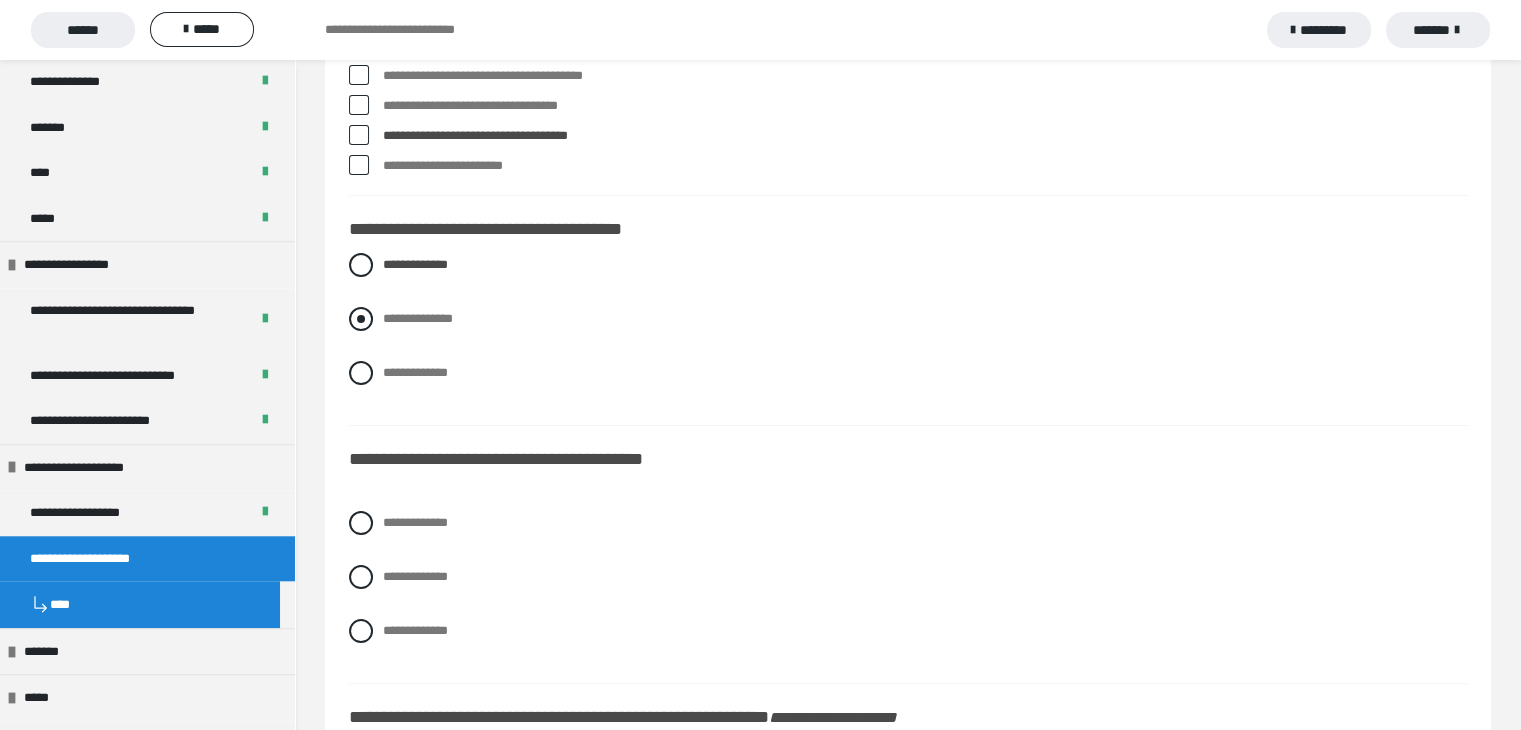 click at bounding box center [361, 319] 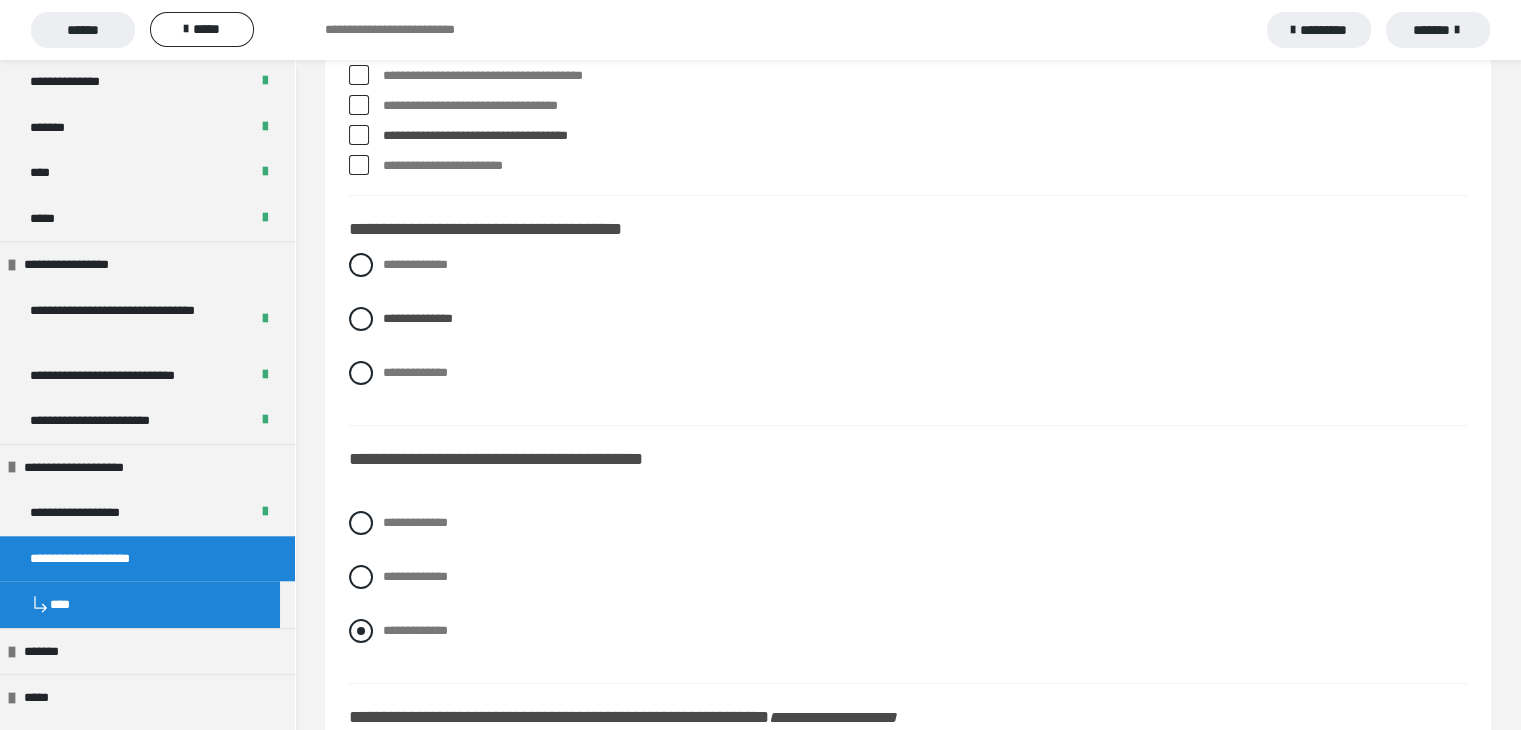click at bounding box center (361, 631) 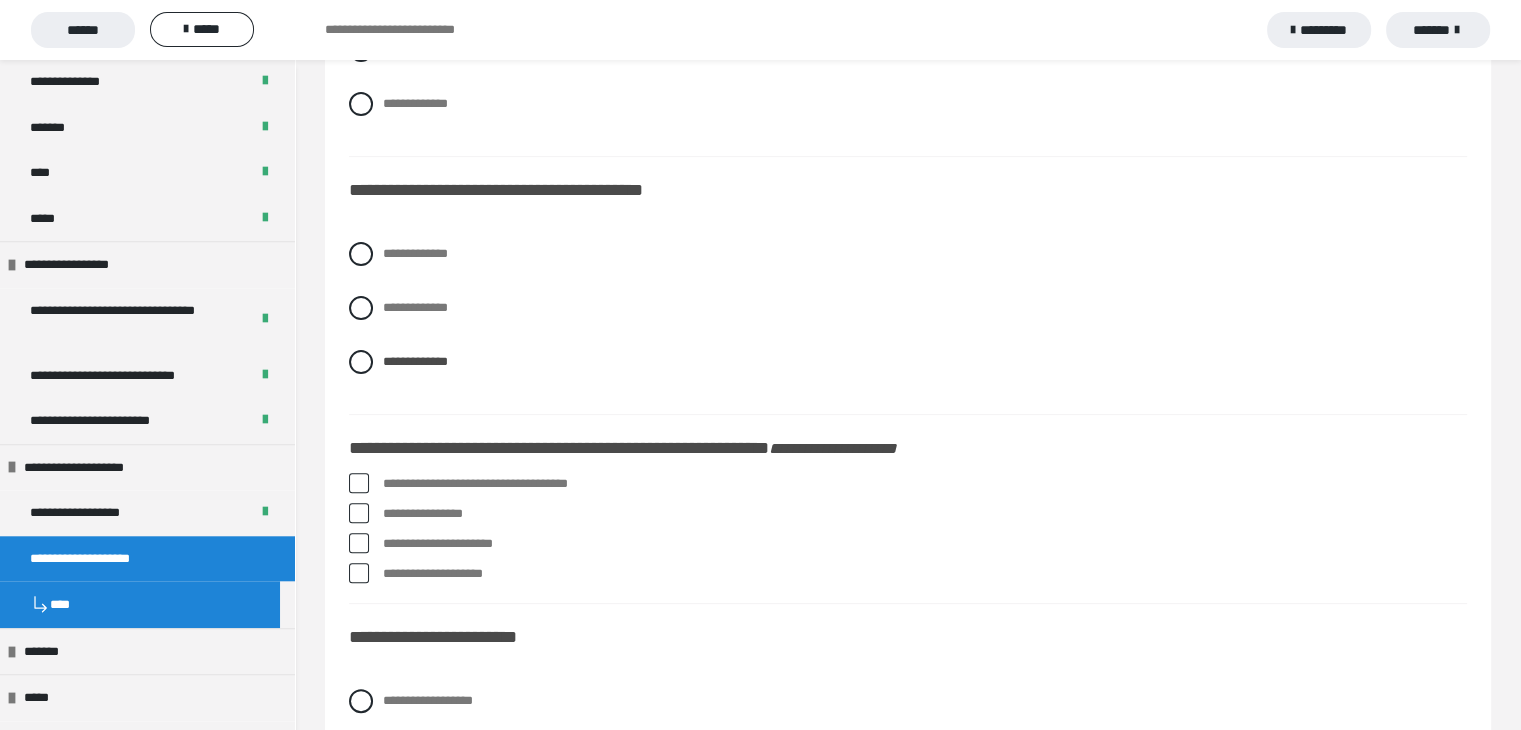 scroll, scrollTop: 600, scrollLeft: 0, axis: vertical 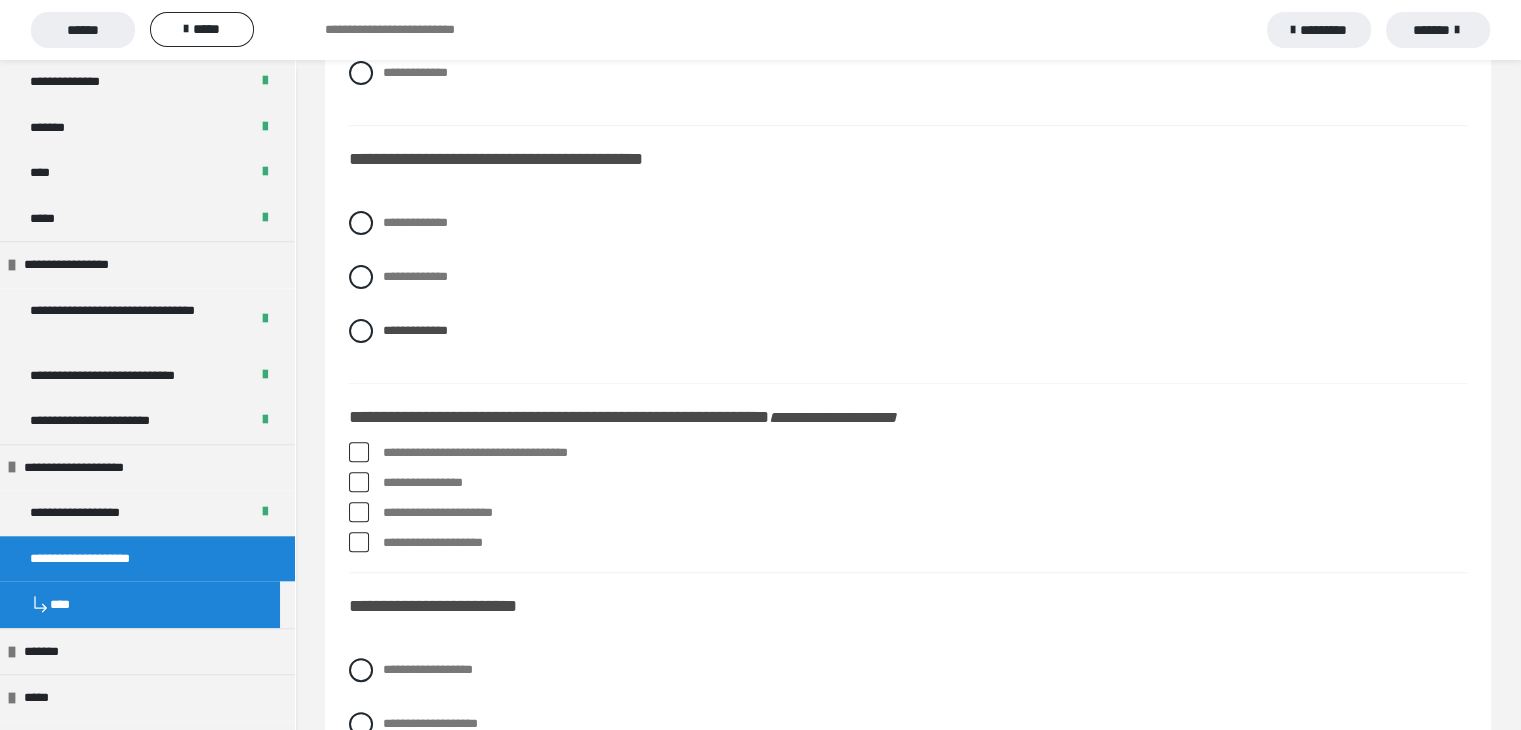 click at bounding box center [359, 452] 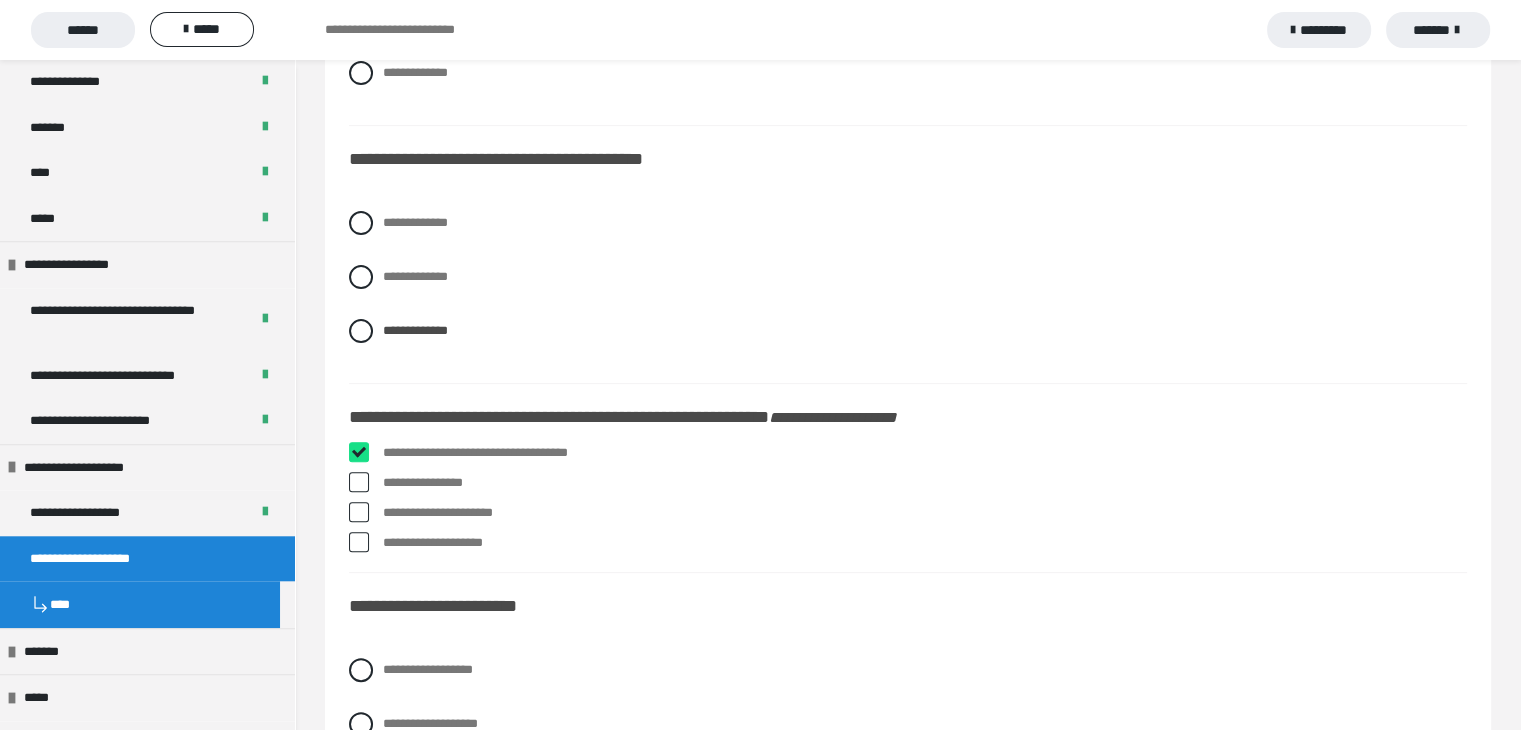 checkbox on "****" 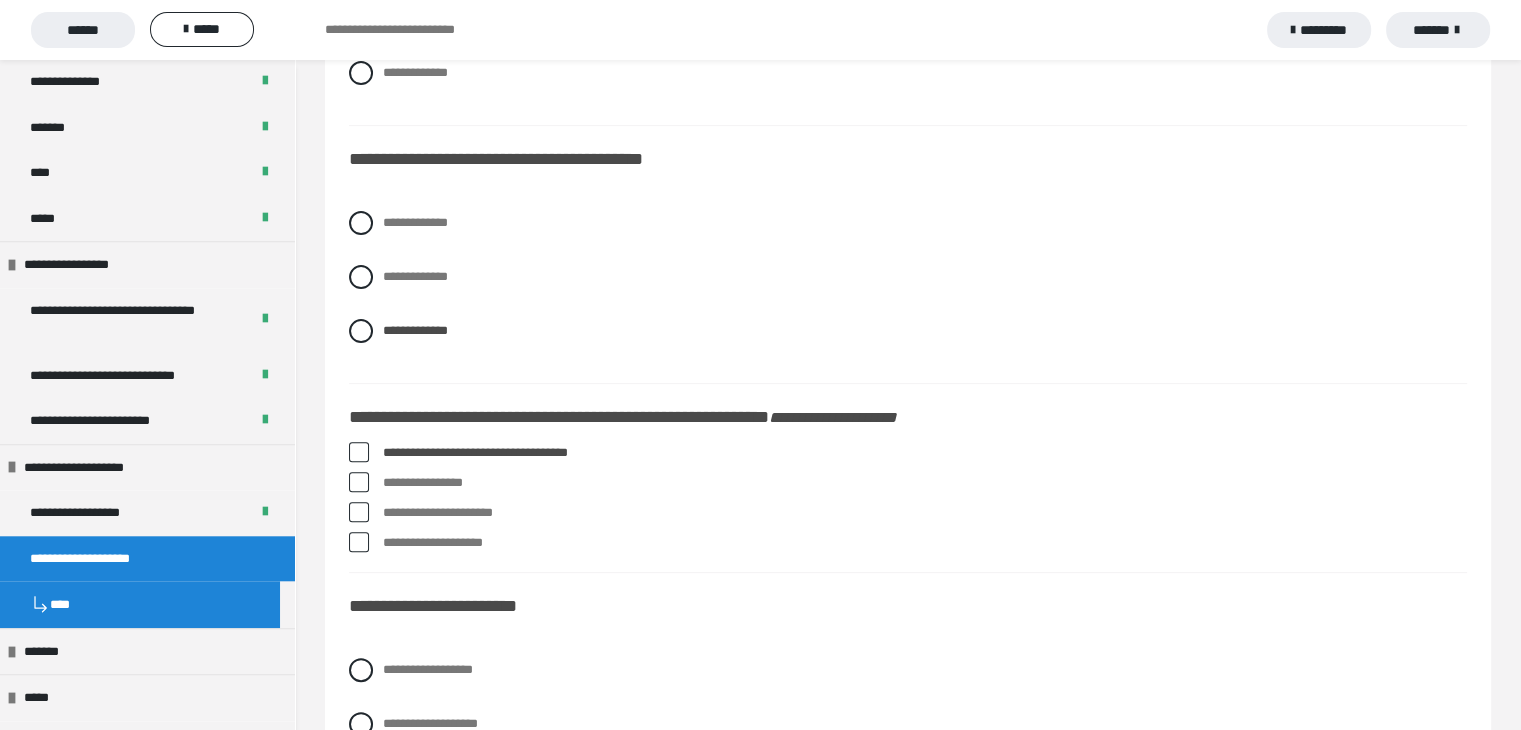 click at bounding box center [359, 512] 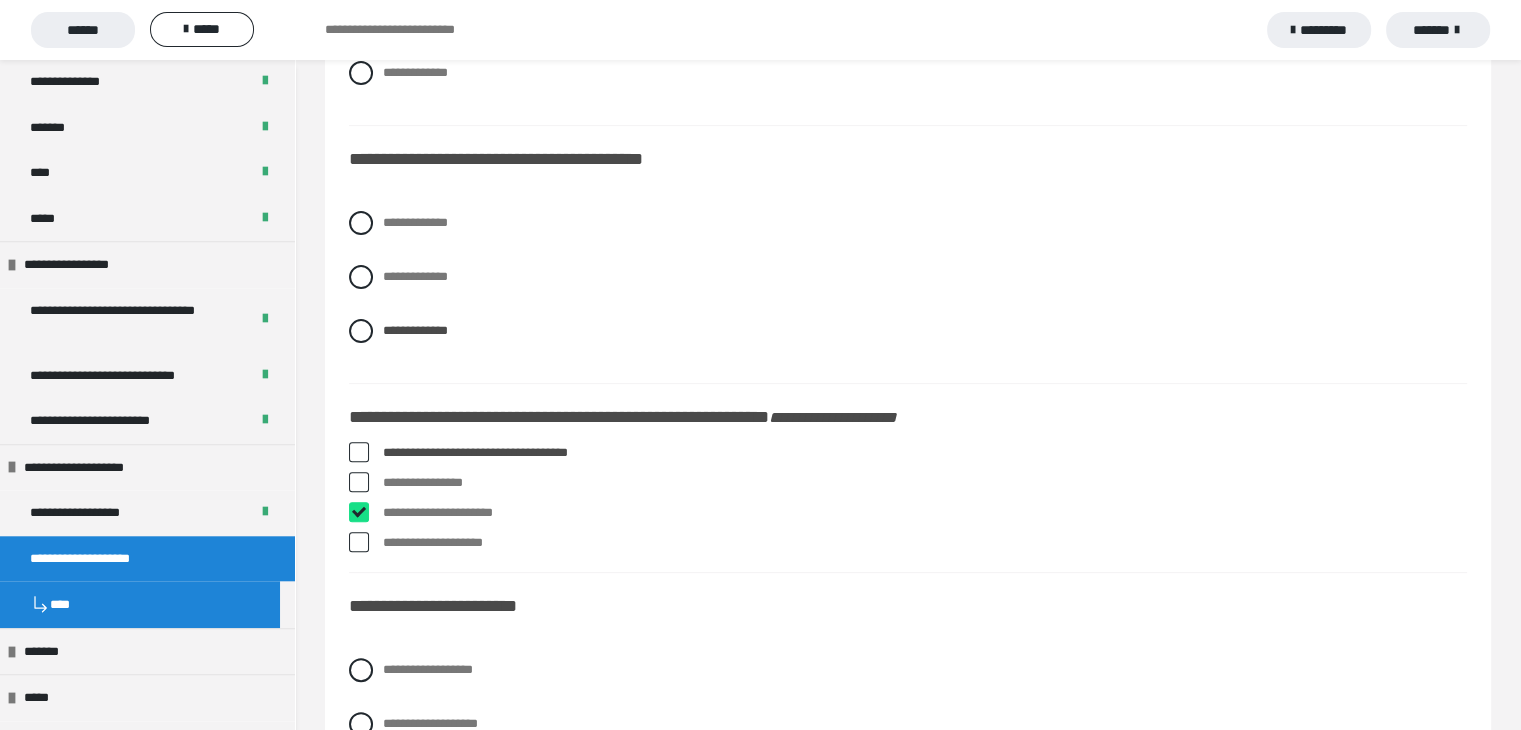 checkbox on "****" 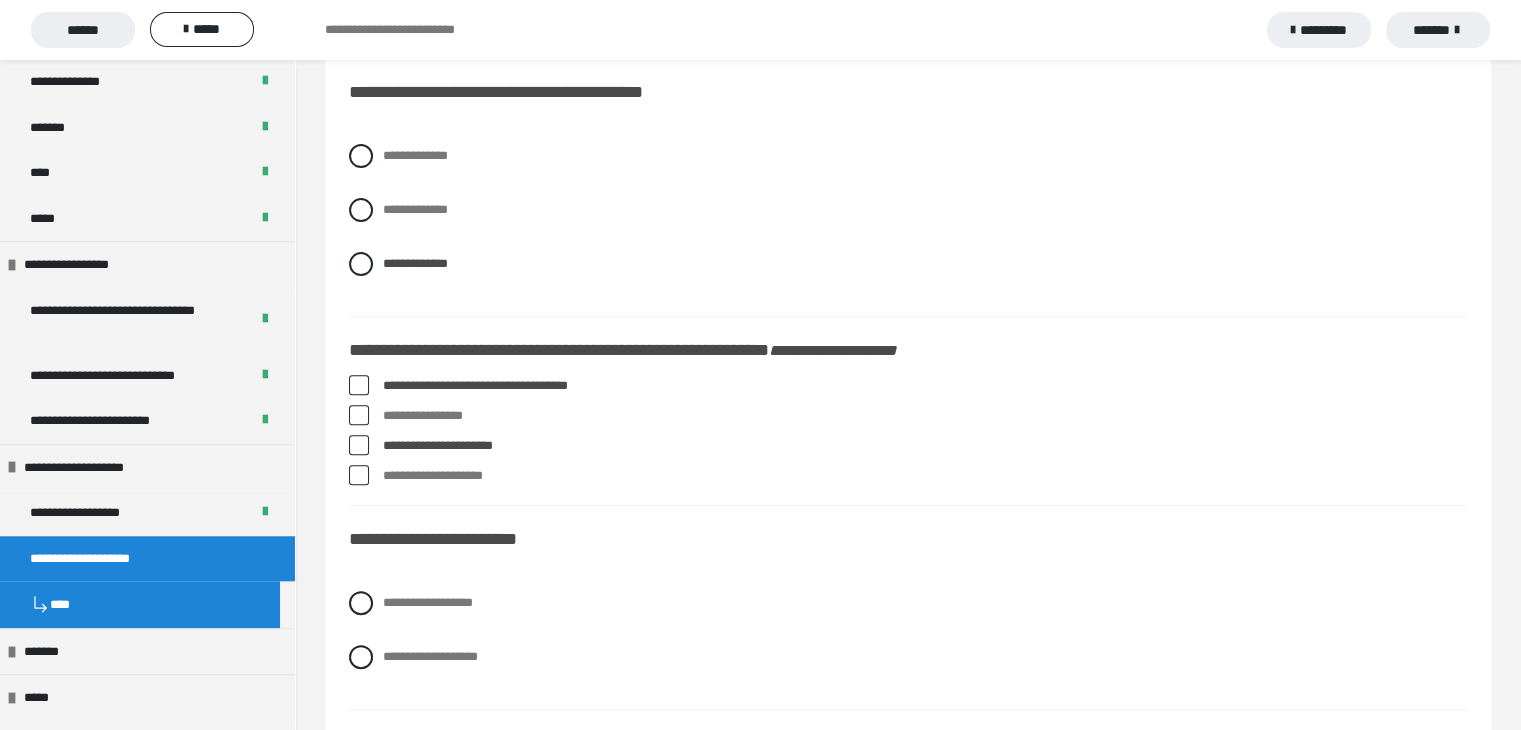 scroll, scrollTop: 700, scrollLeft: 0, axis: vertical 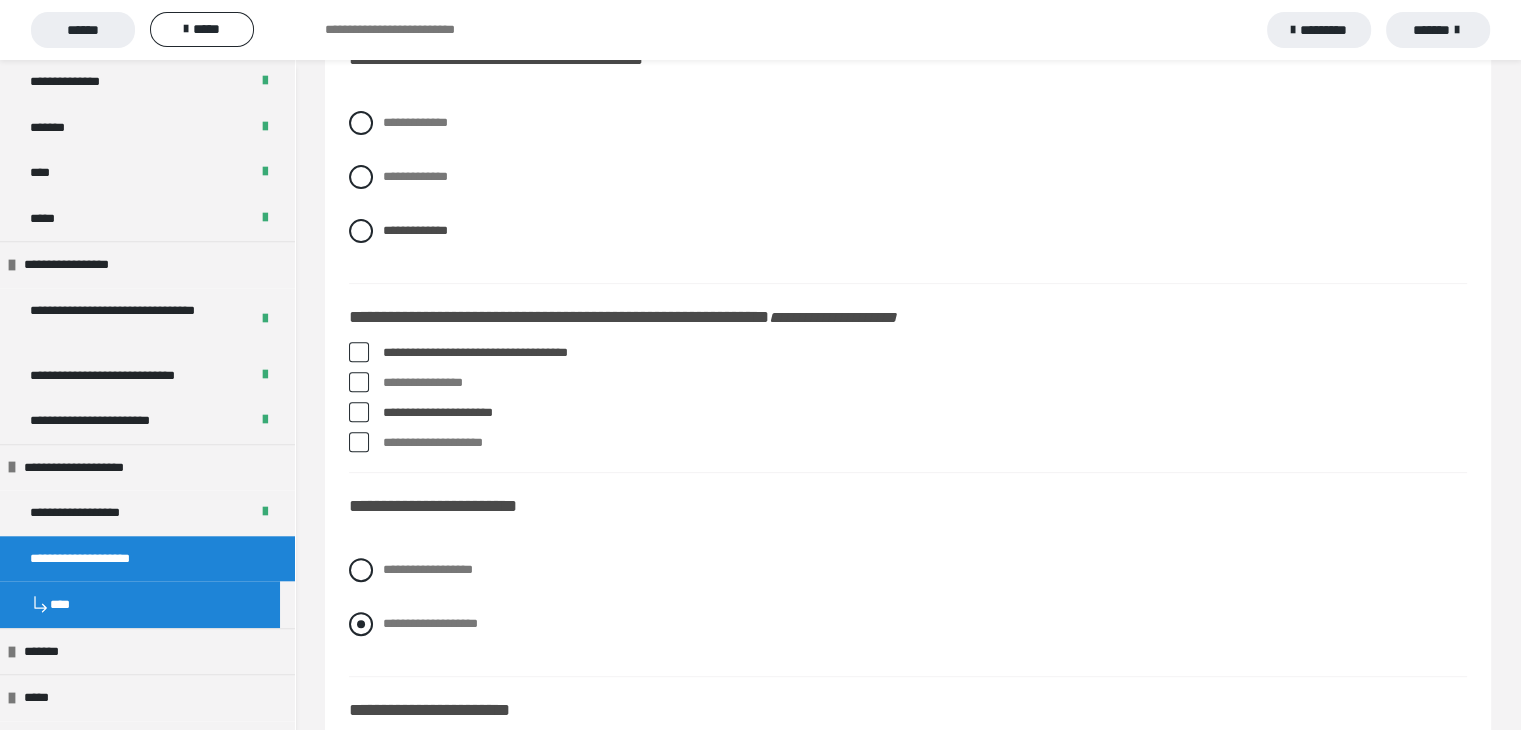 click at bounding box center (361, 624) 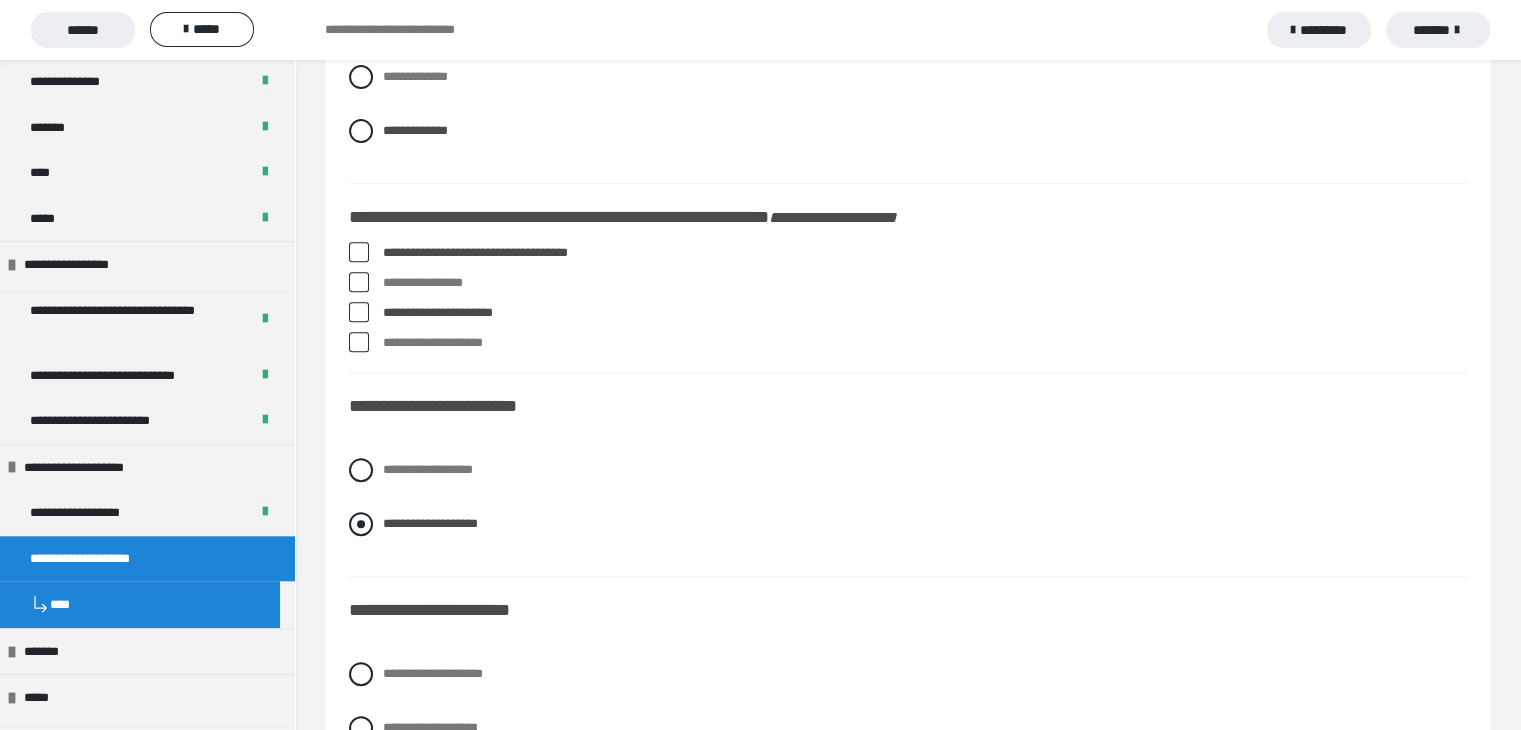 scroll, scrollTop: 900, scrollLeft: 0, axis: vertical 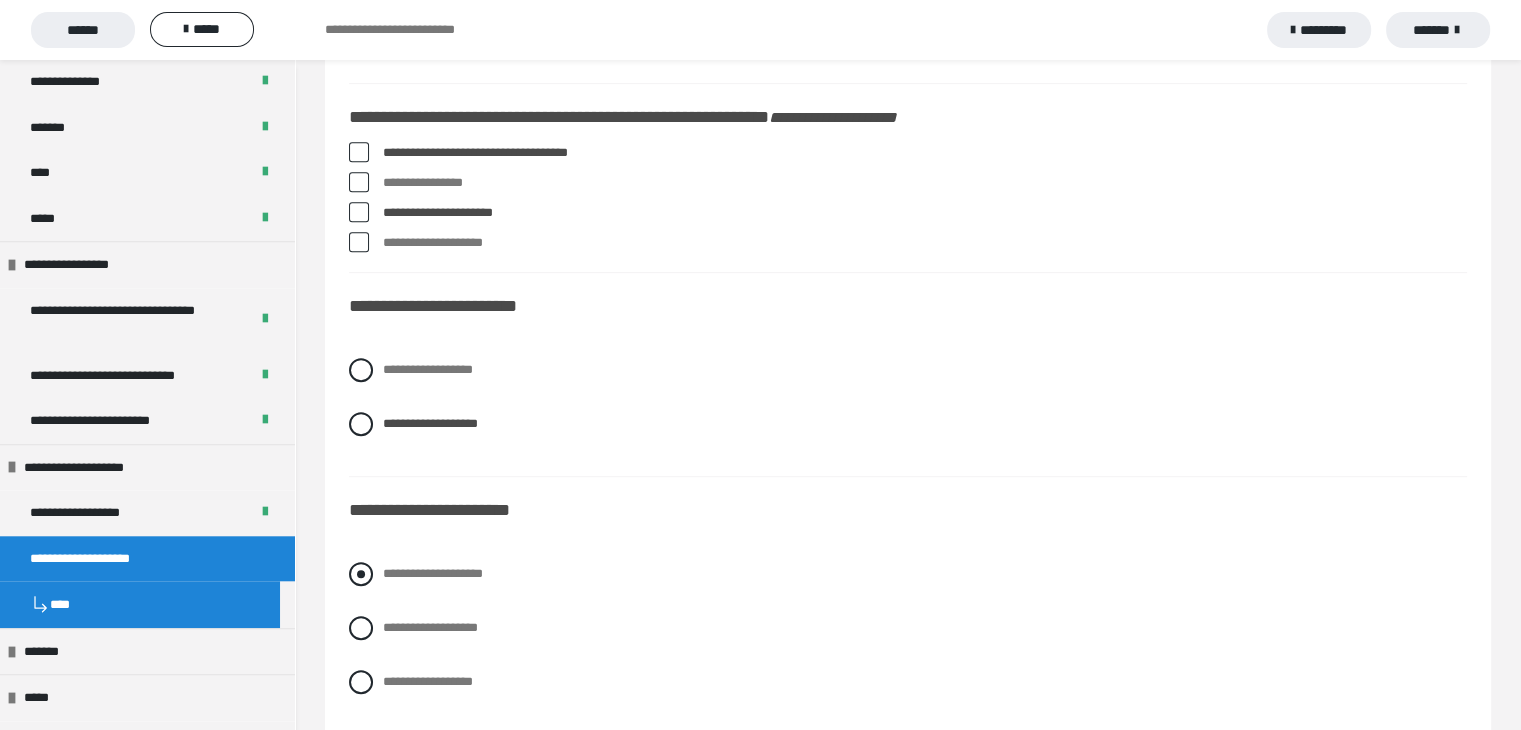 click at bounding box center (361, 574) 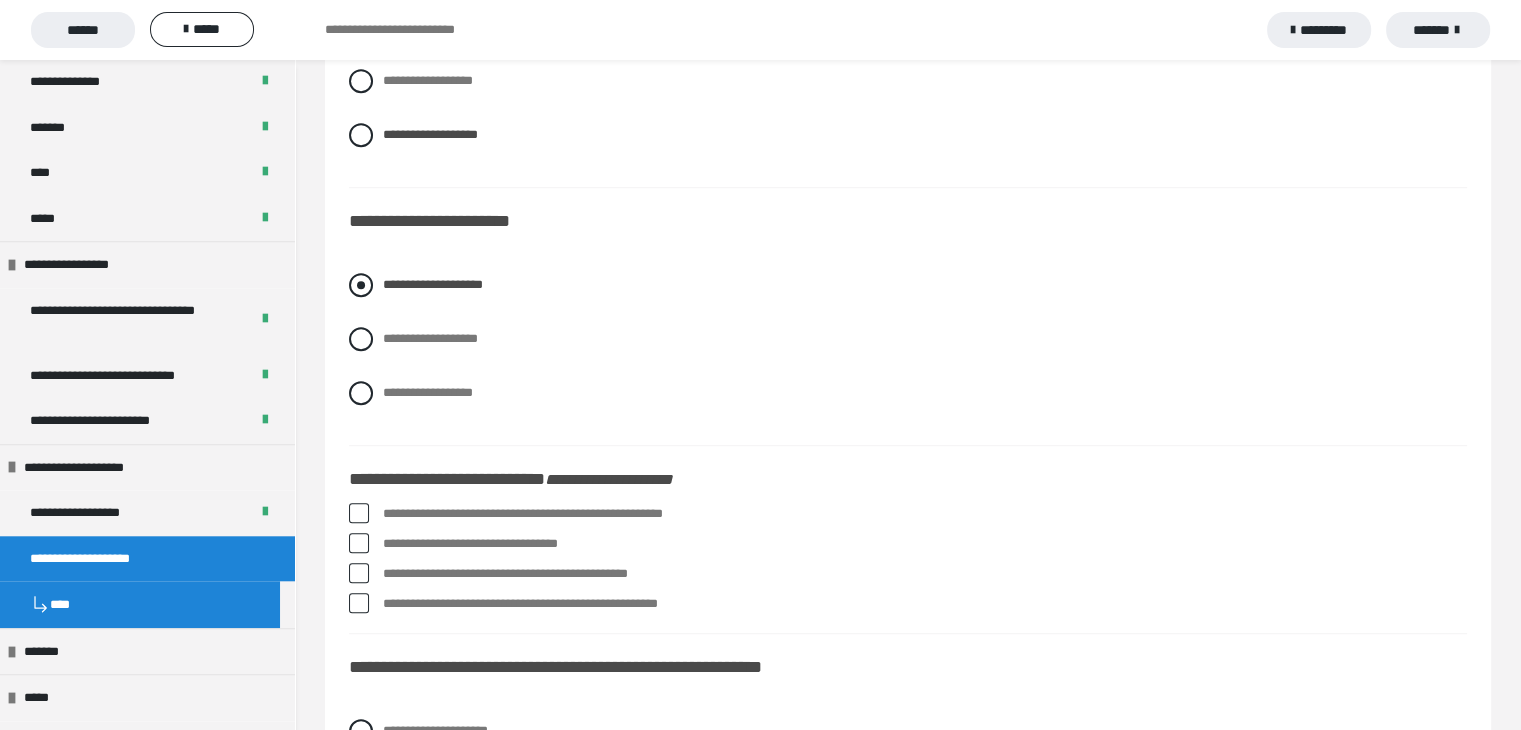 scroll, scrollTop: 1200, scrollLeft: 0, axis: vertical 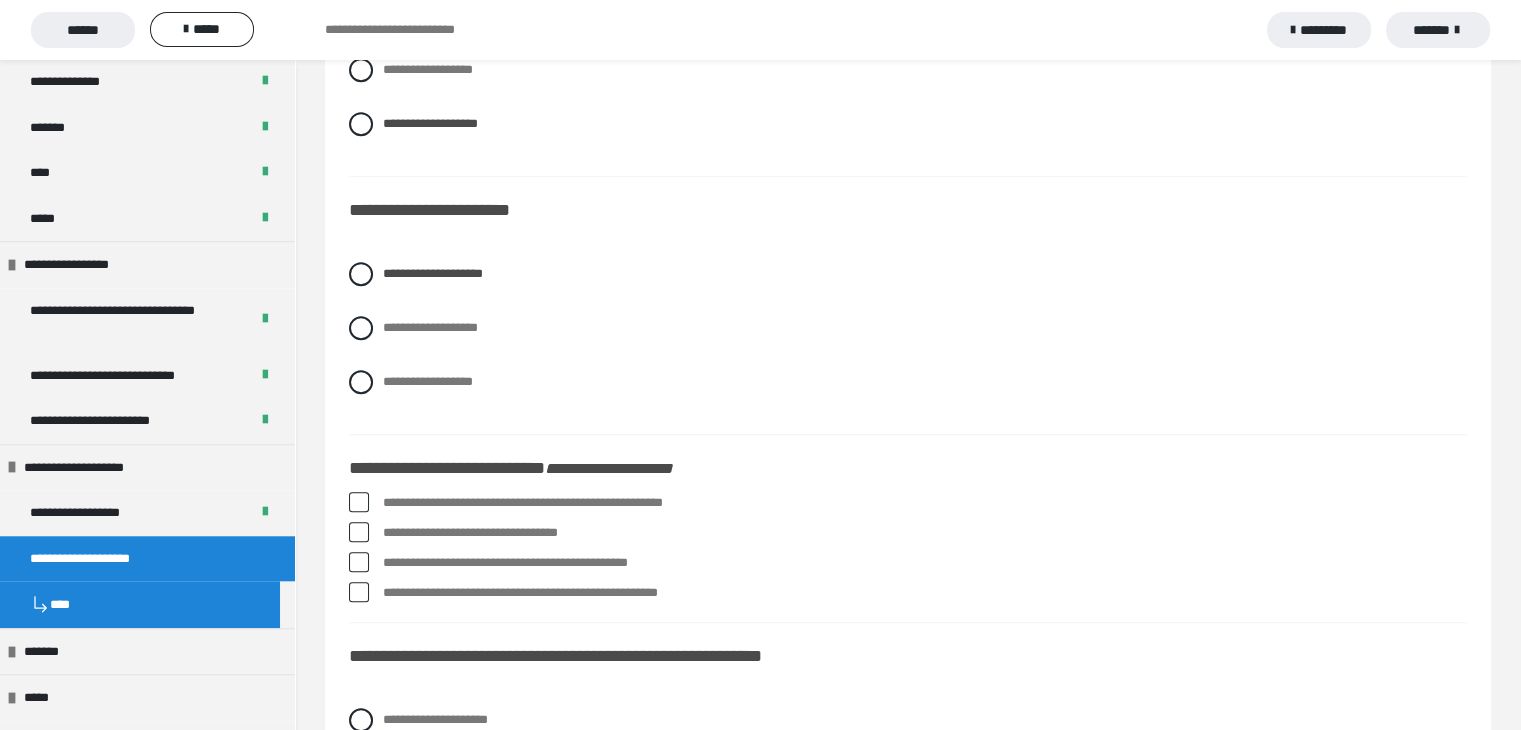 click at bounding box center [359, 502] 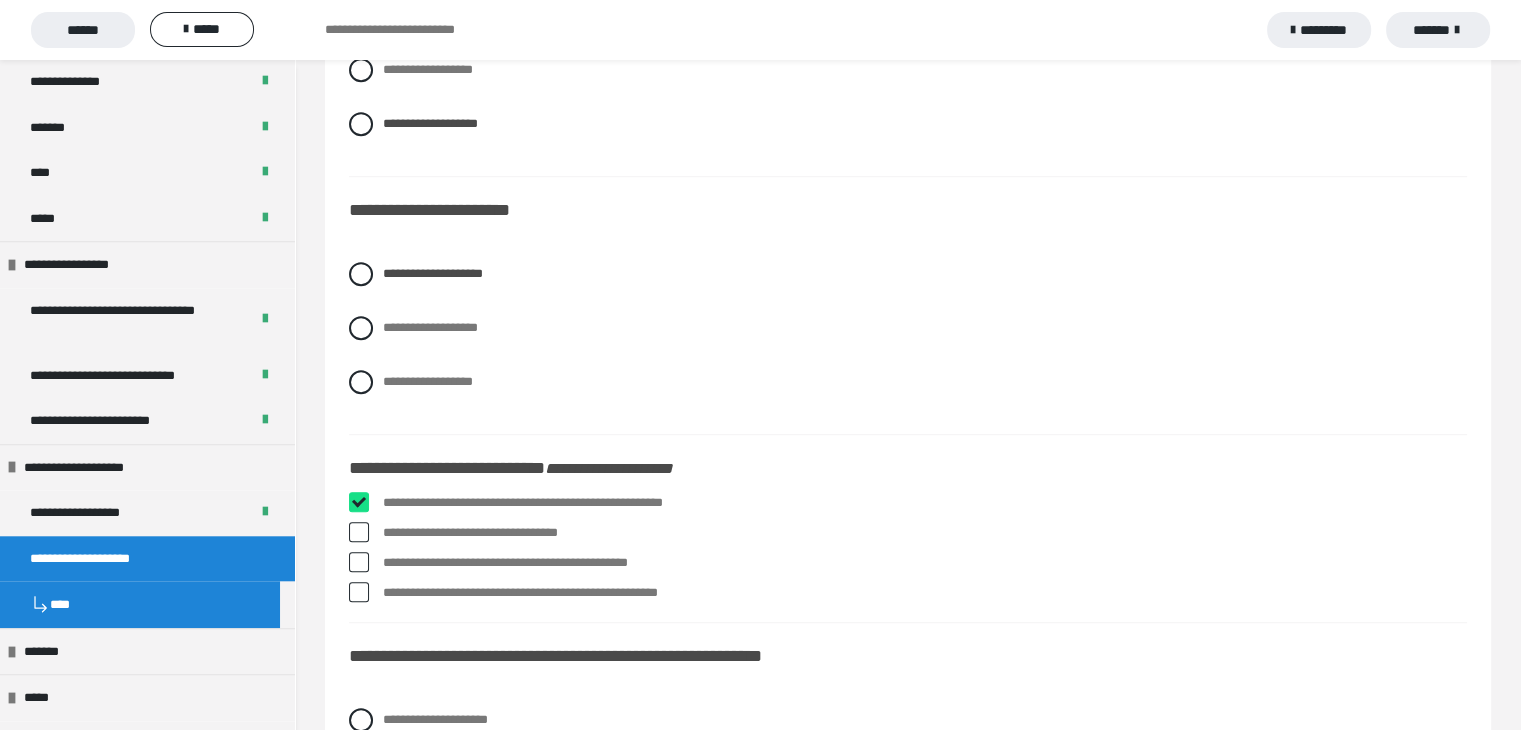 checkbox on "****" 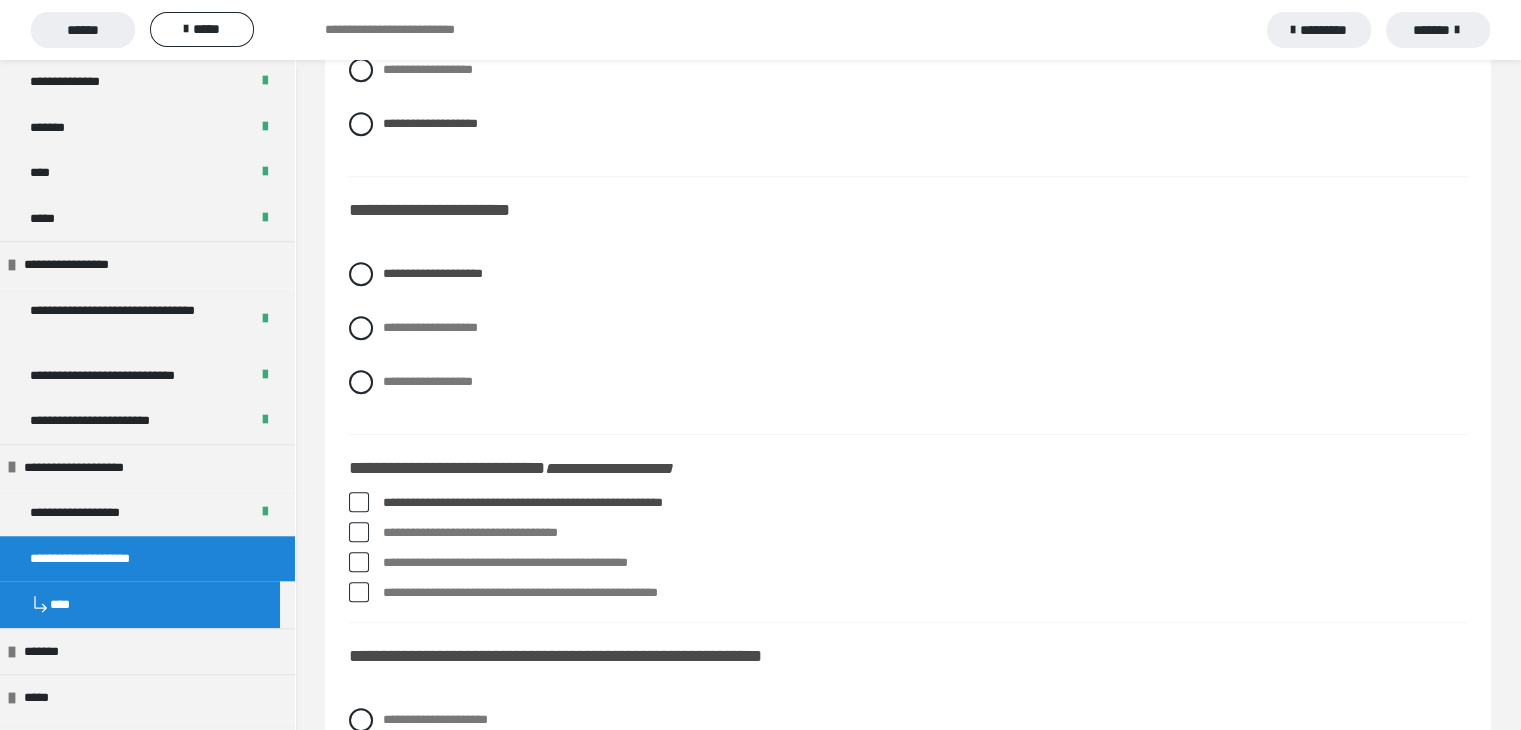 click on "**********" at bounding box center (908, 552) 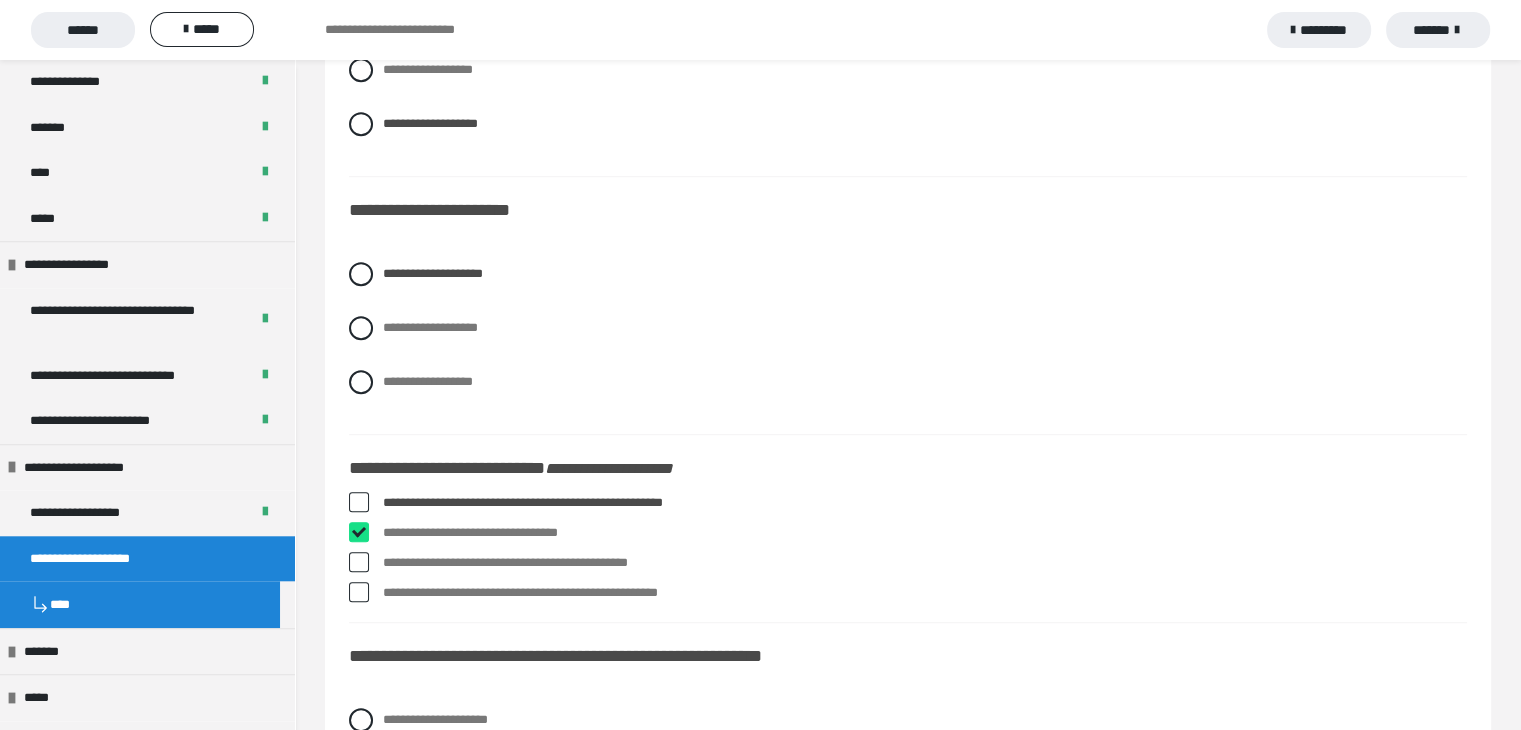 checkbox on "****" 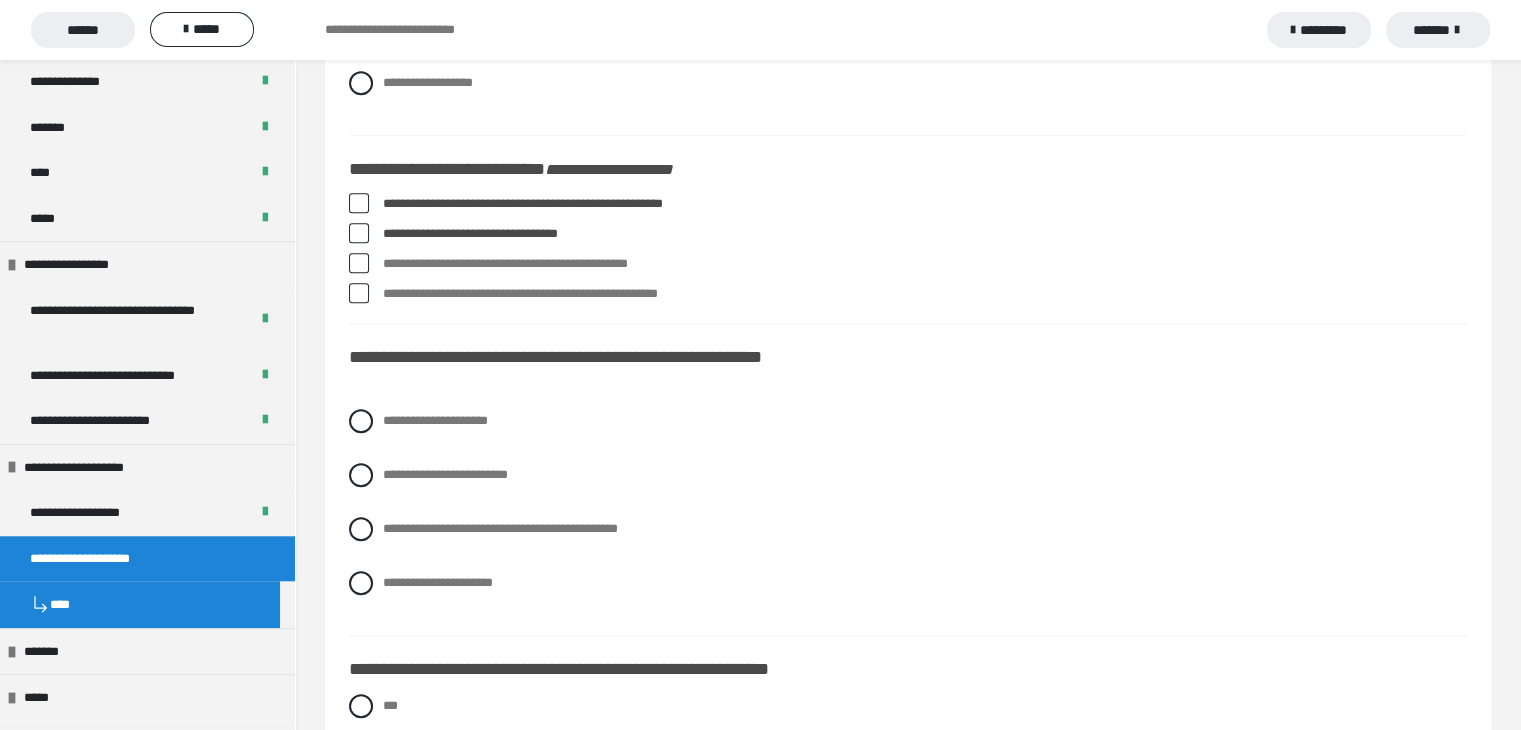 scroll, scrollTop: 1500, scrollLeft: 0, axis: vertical 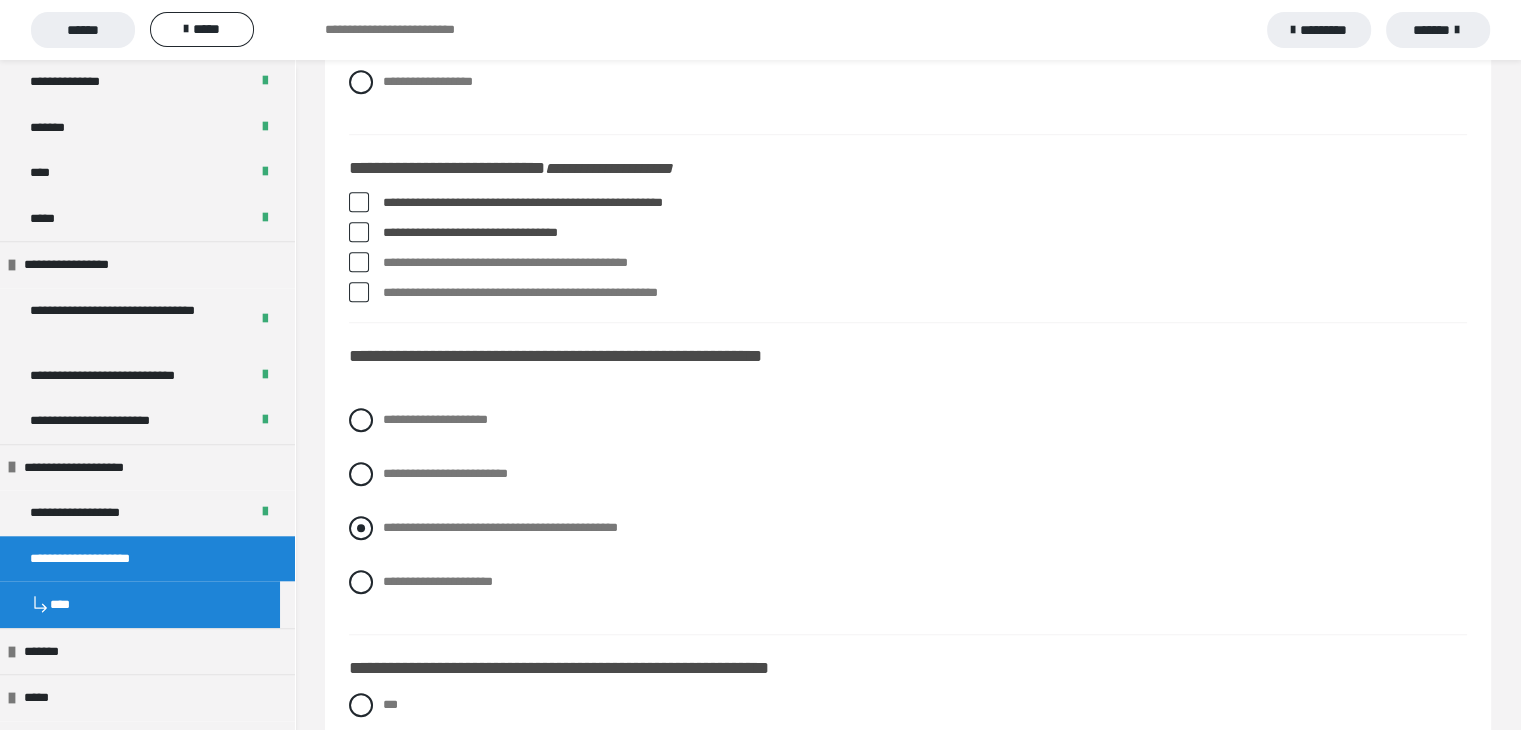 click at bounding box center (361, 528) 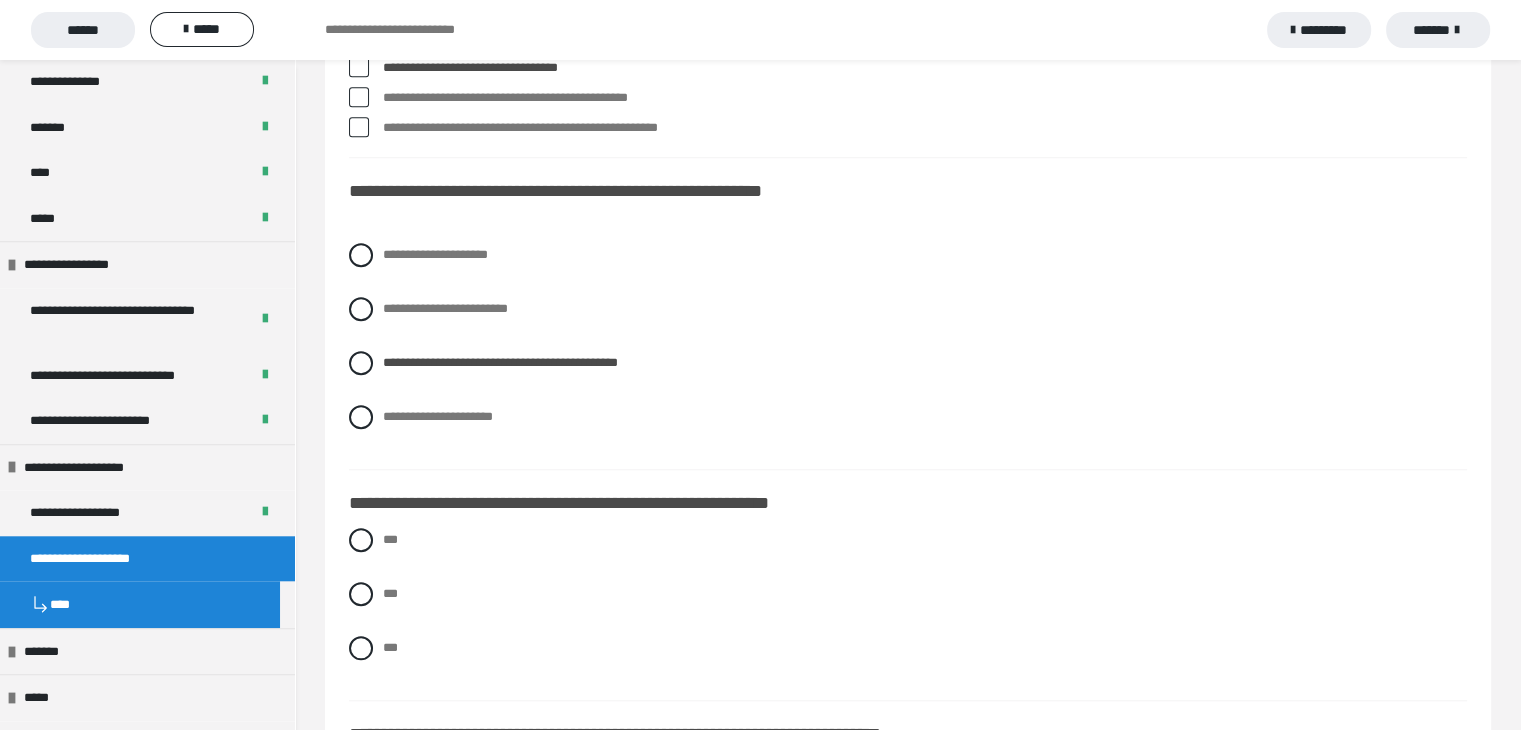 scroll, scrollTop: 1700, scrollLeft: 0, axis: vertical 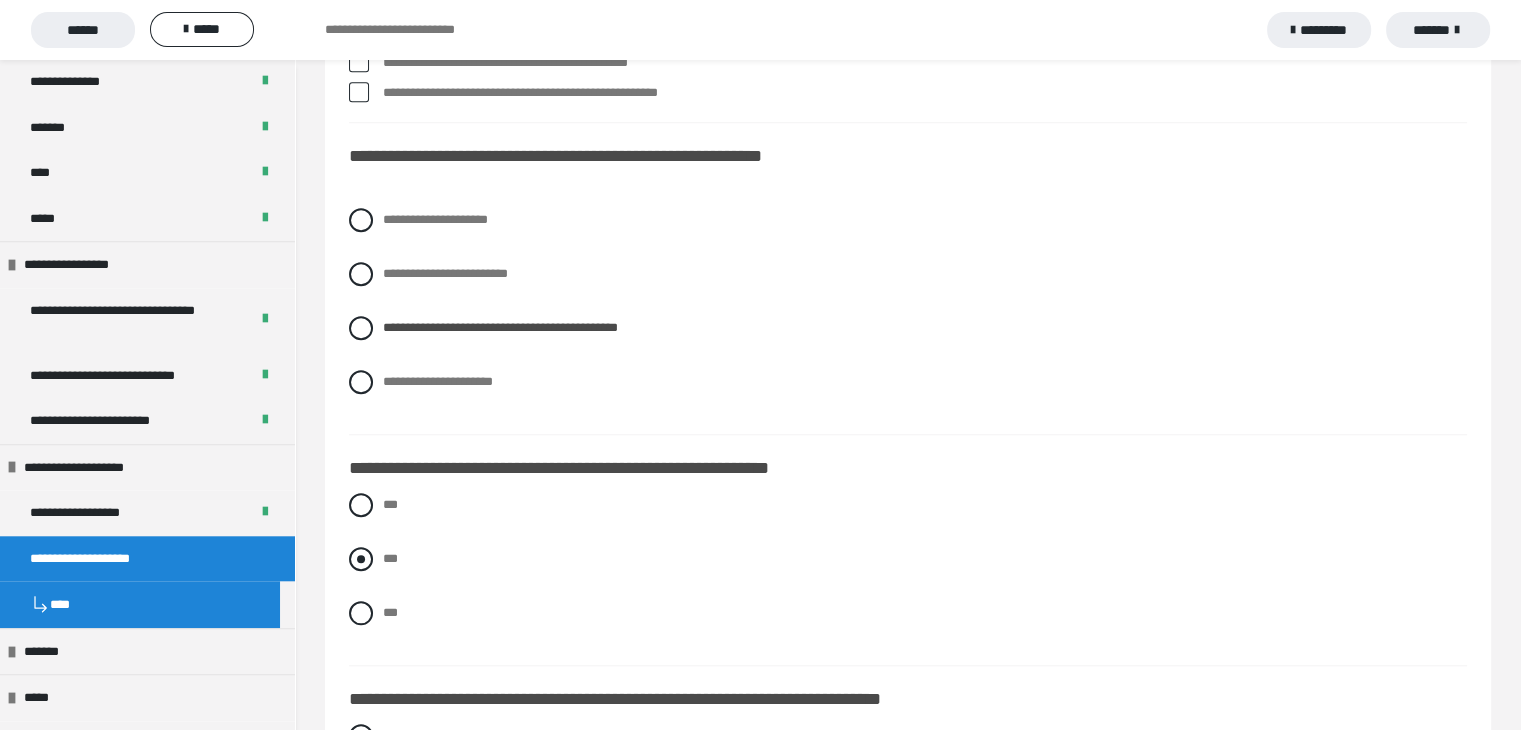 click at bounding box center (361, 559) 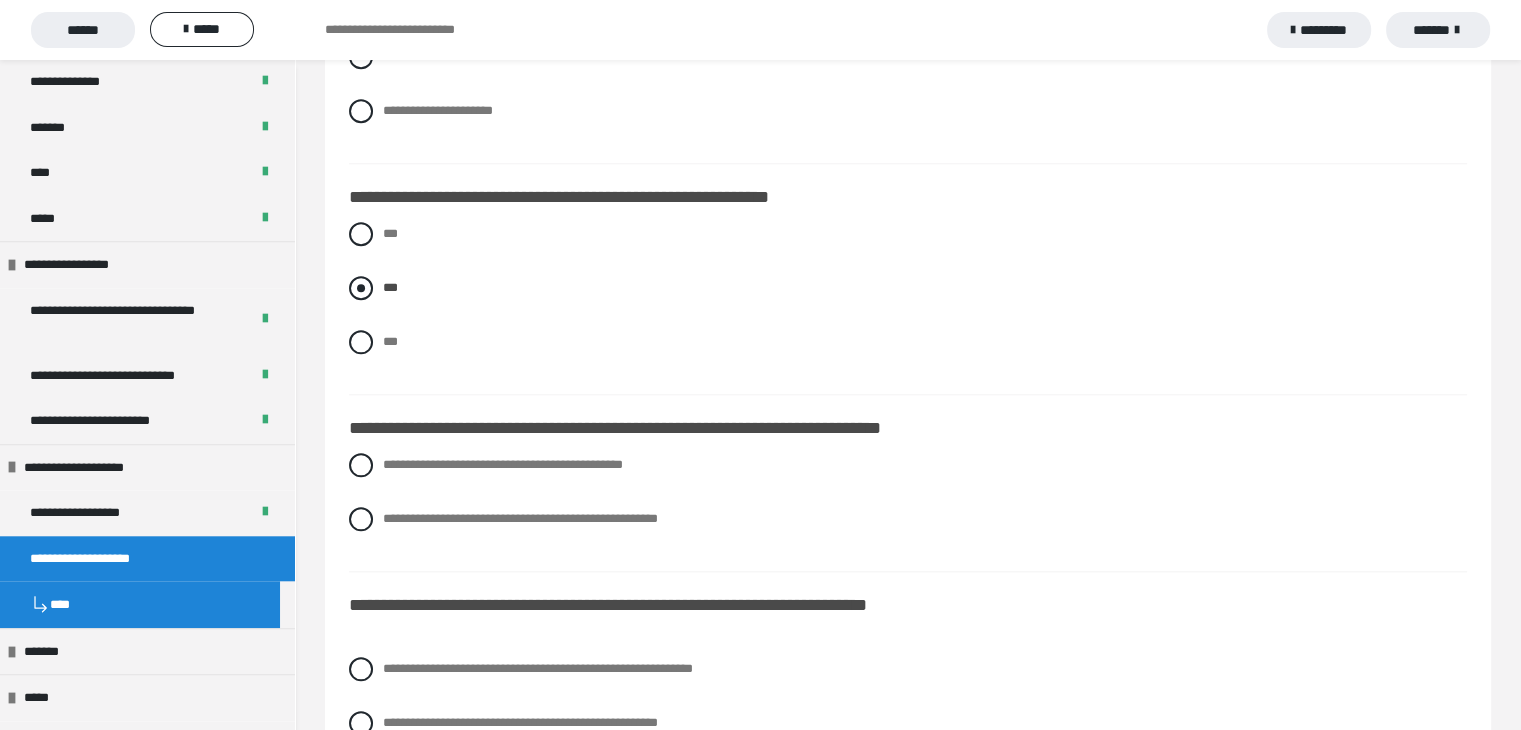 scroll, scrollTop: 2000, scrollLeft: 0, axis: vertical 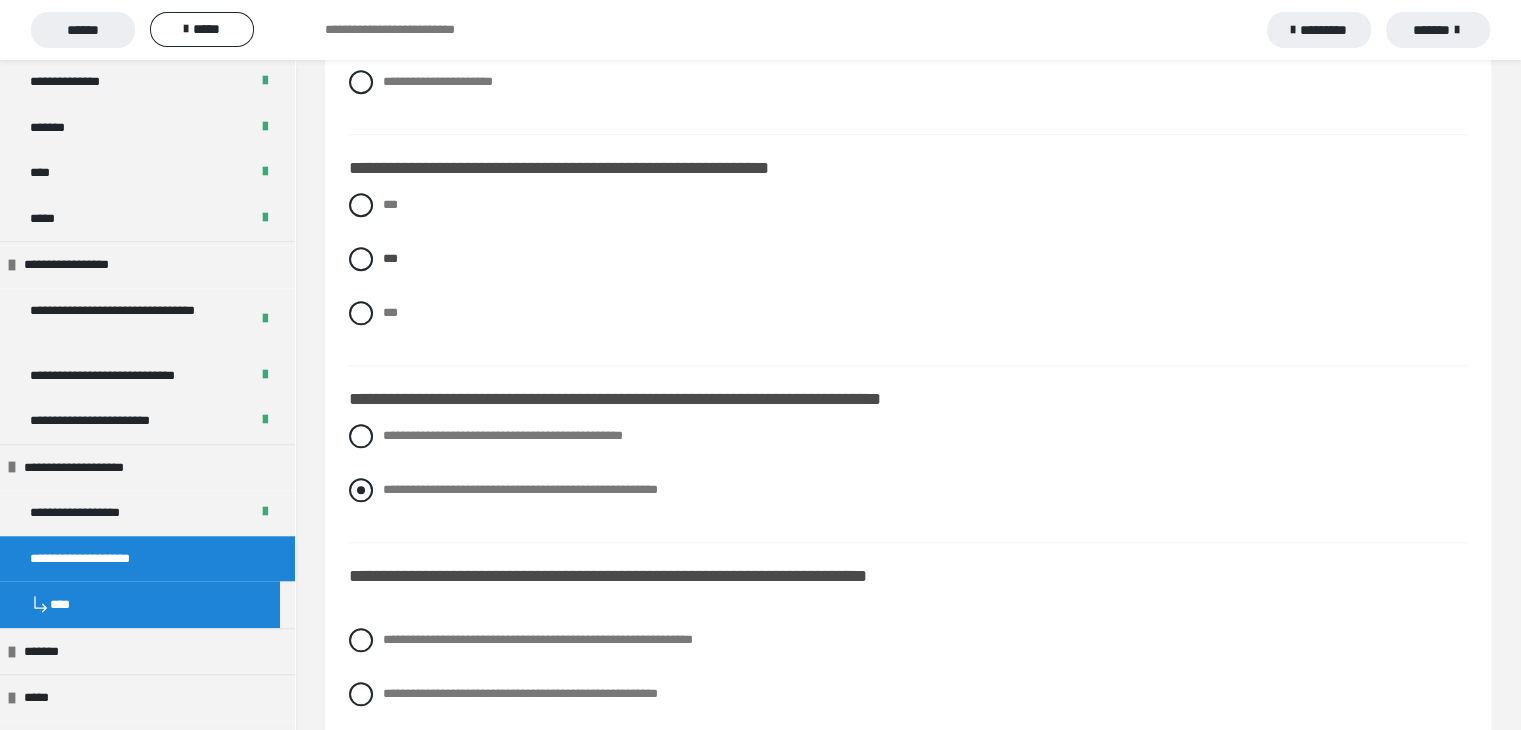 click at bounding box center (361, 490) 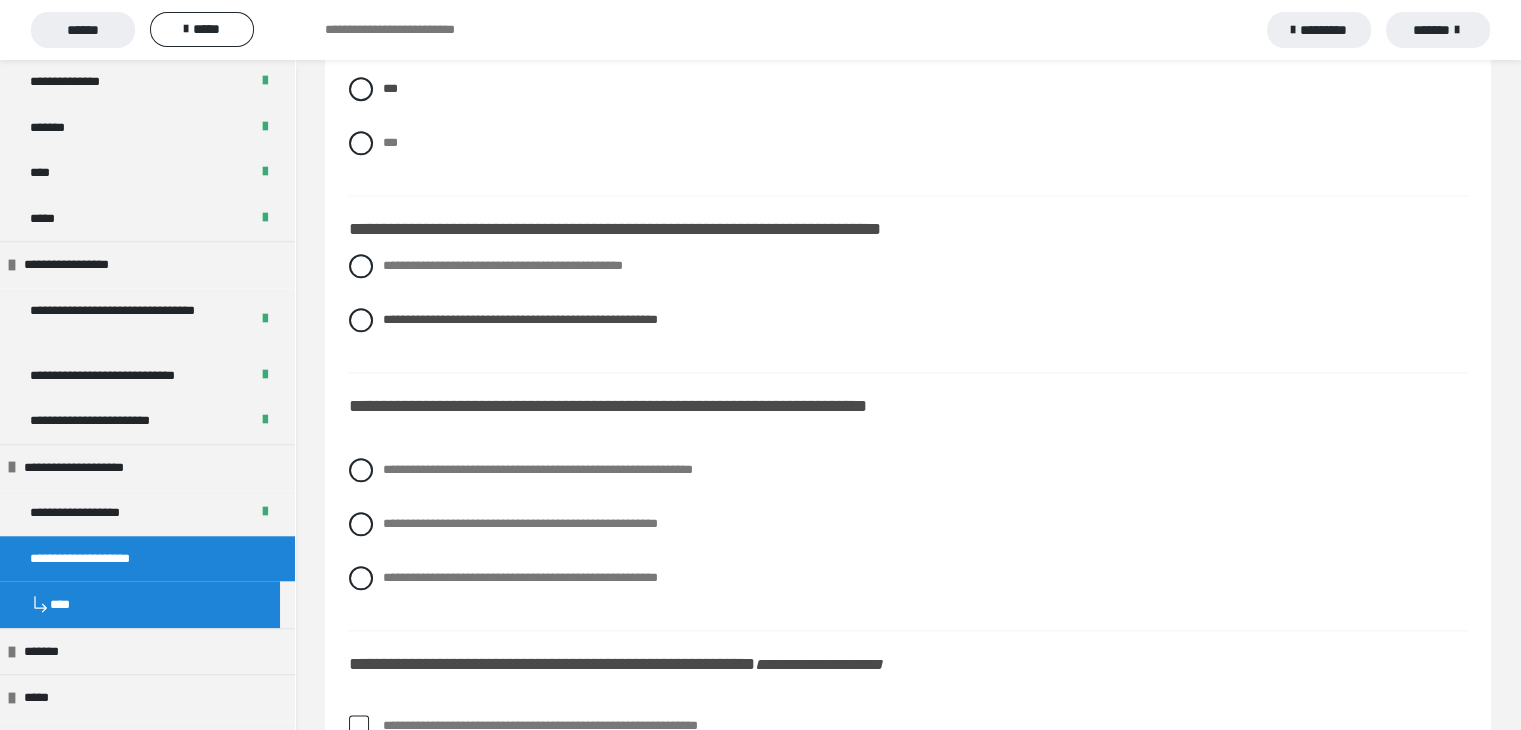scroll, scrollTop: 2200, scrollLeft: 0, axis: vertical 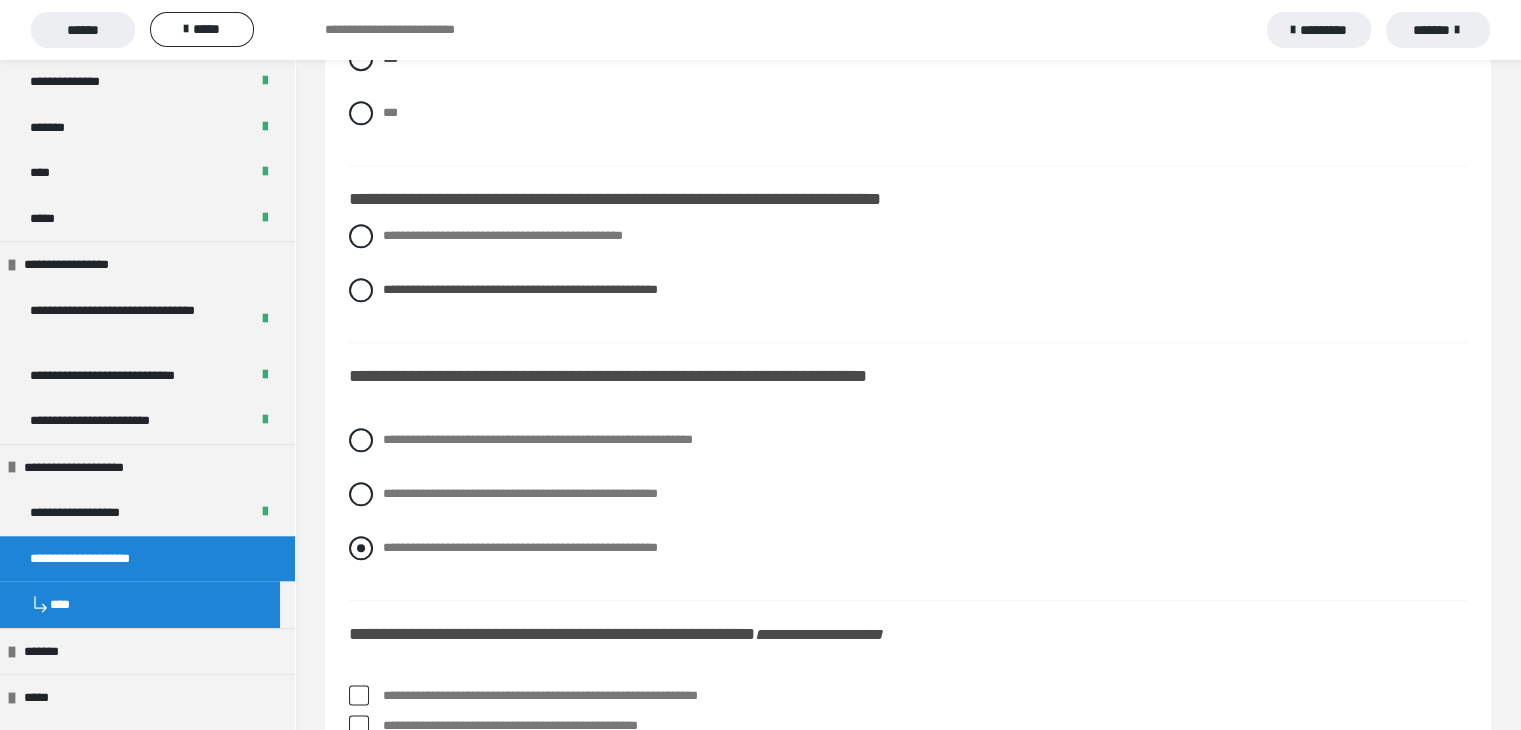 click at bounding box center (361, 548) 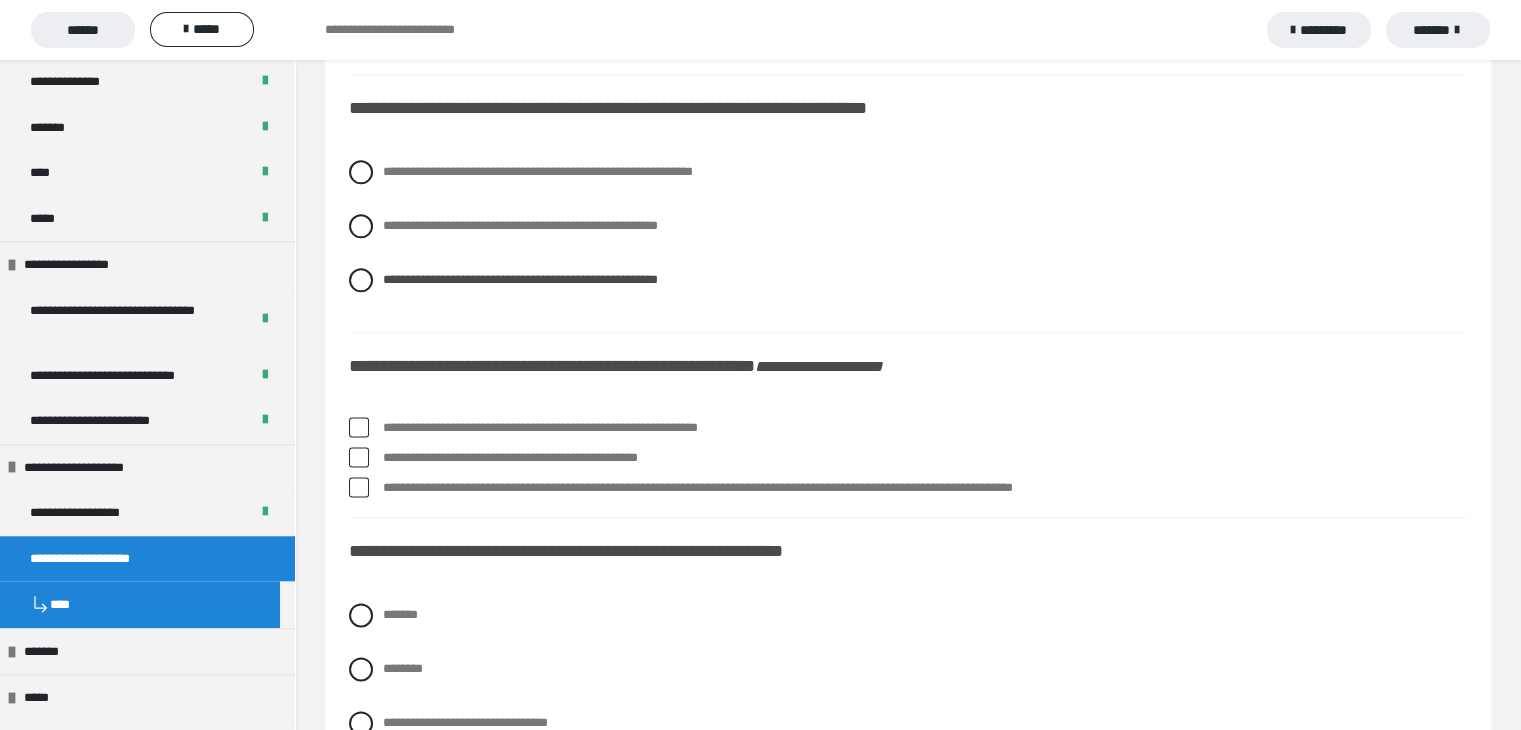 scroll, scrollTop: 2500, scrollLeft: 0, axis: vertical 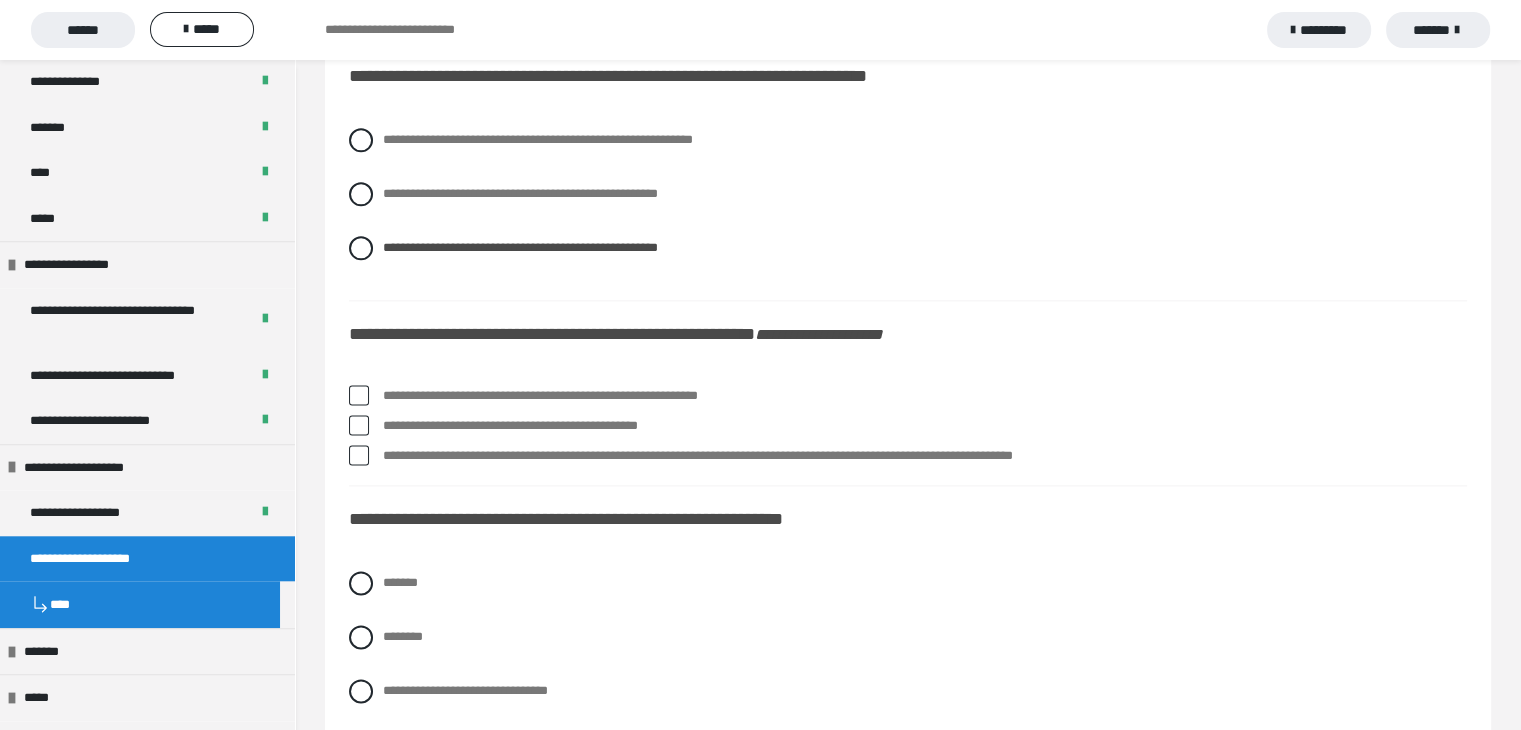 click at bounding box center [359, 395] 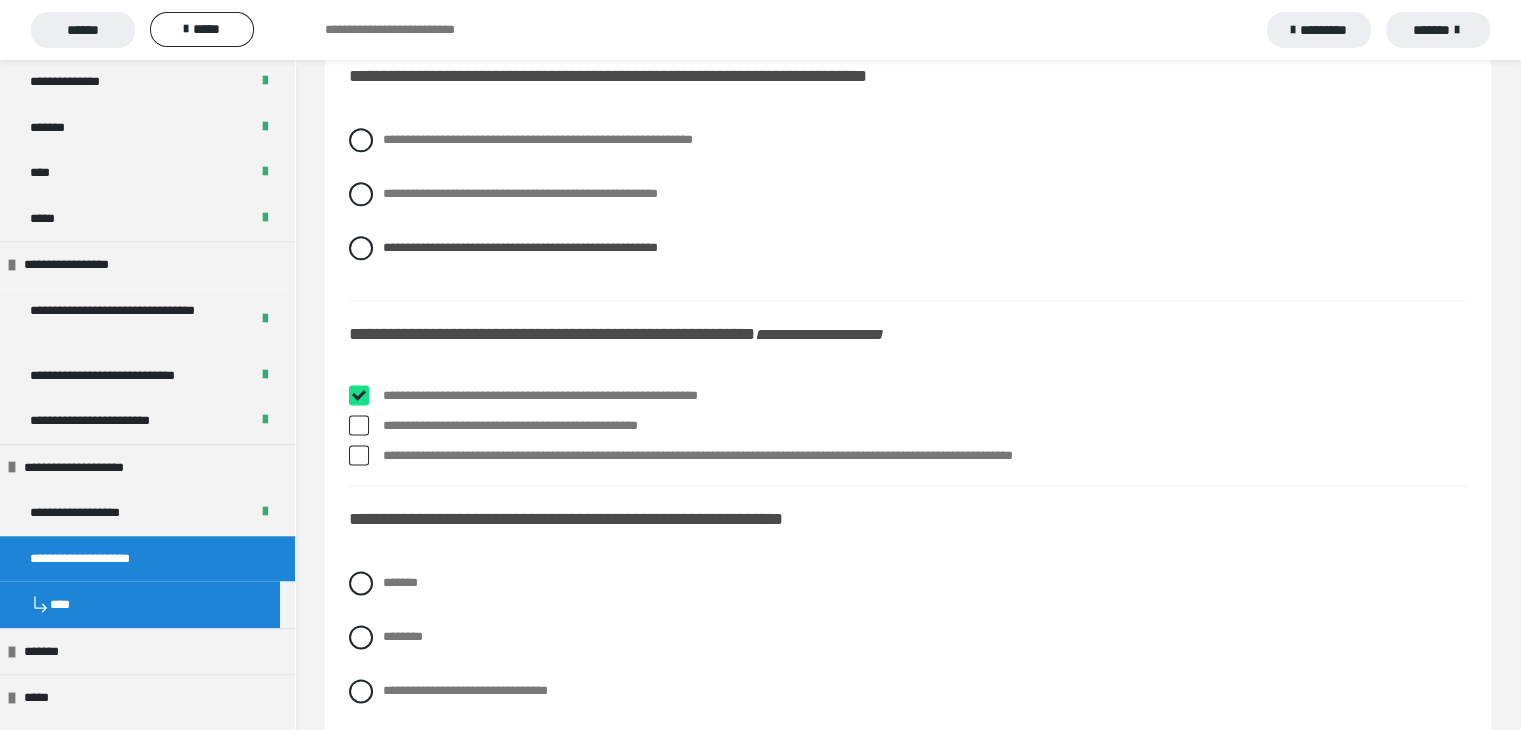 checkbox on "****" 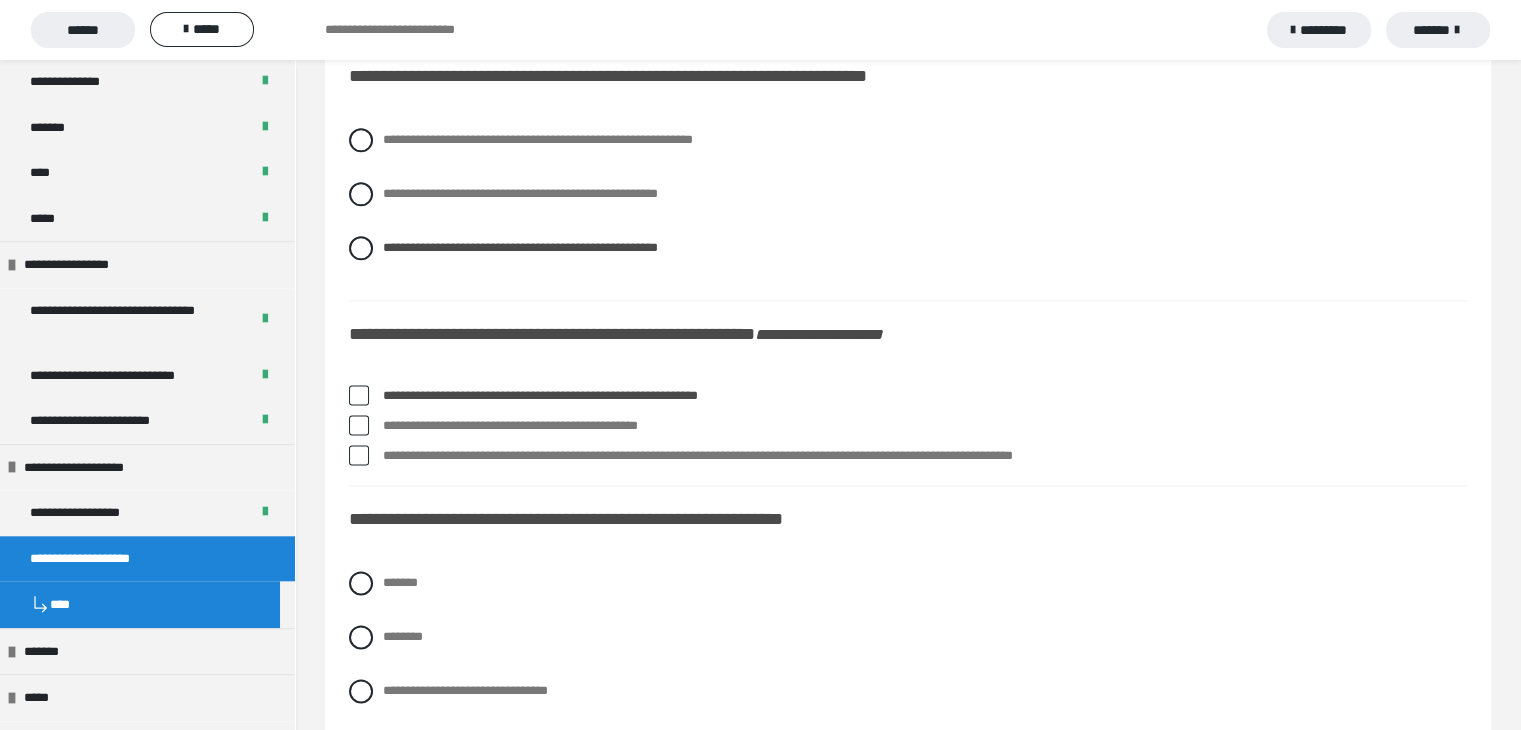 click at bounding box center [359, 425] 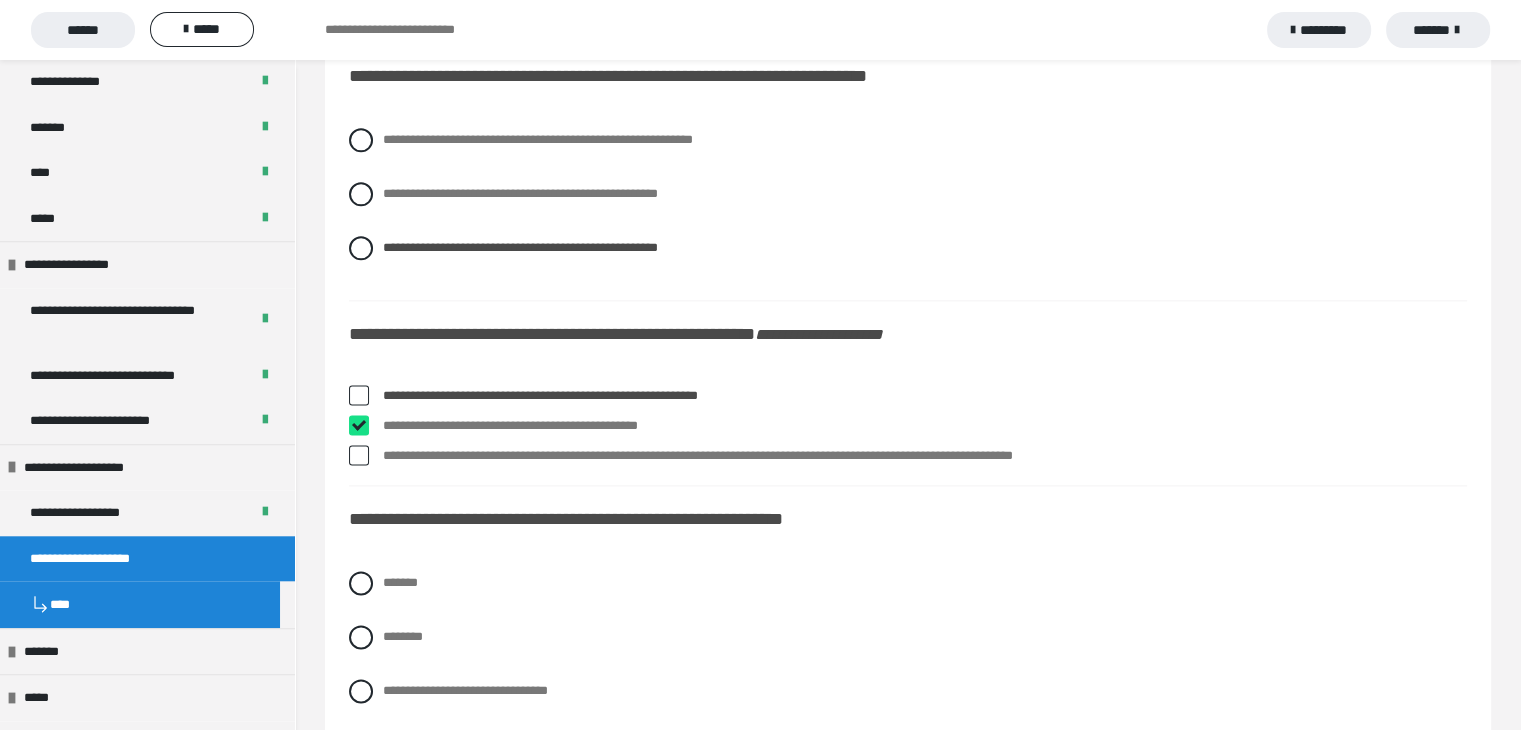 checkbox on "****" 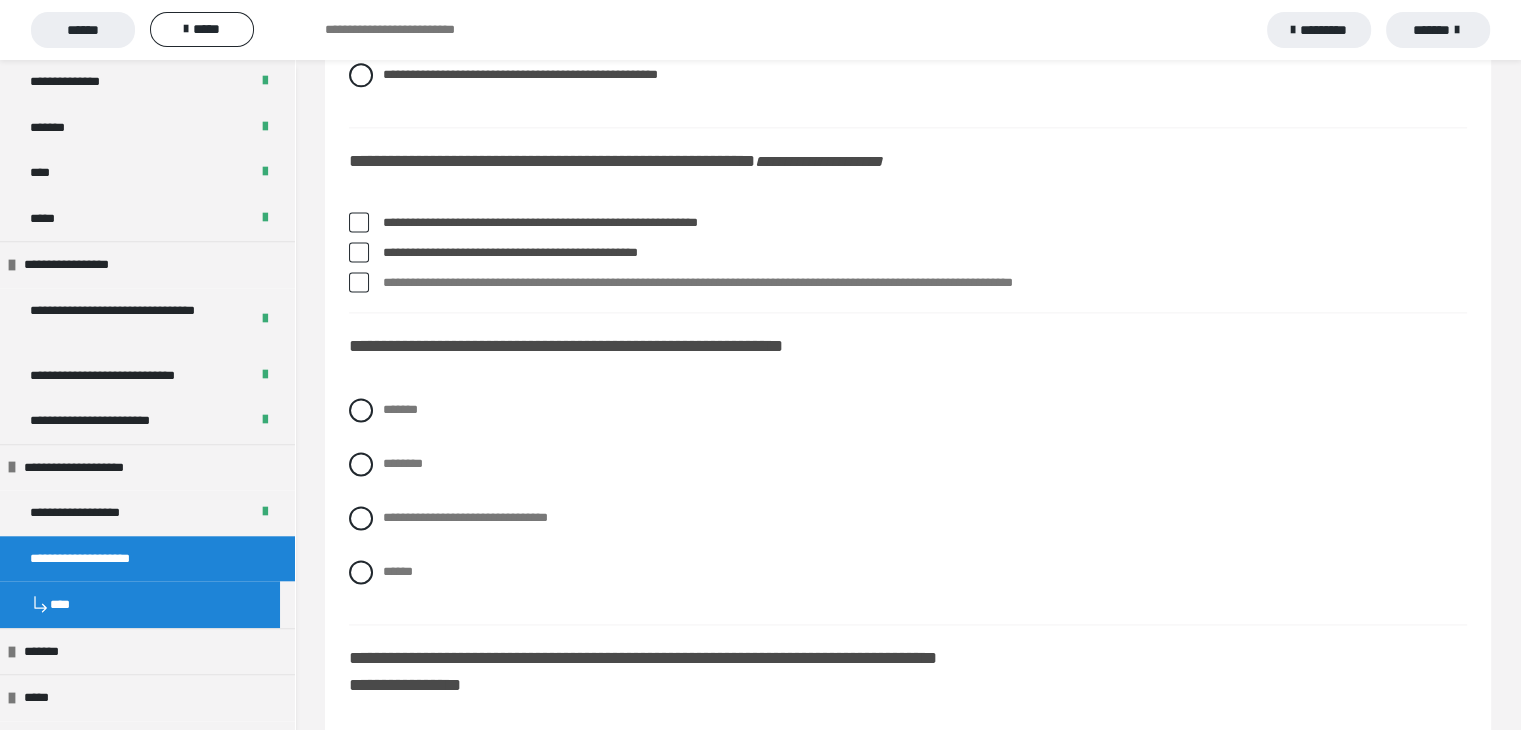 scroll, scrollTop: 2700, scrollLeft: 0, axis: vertical 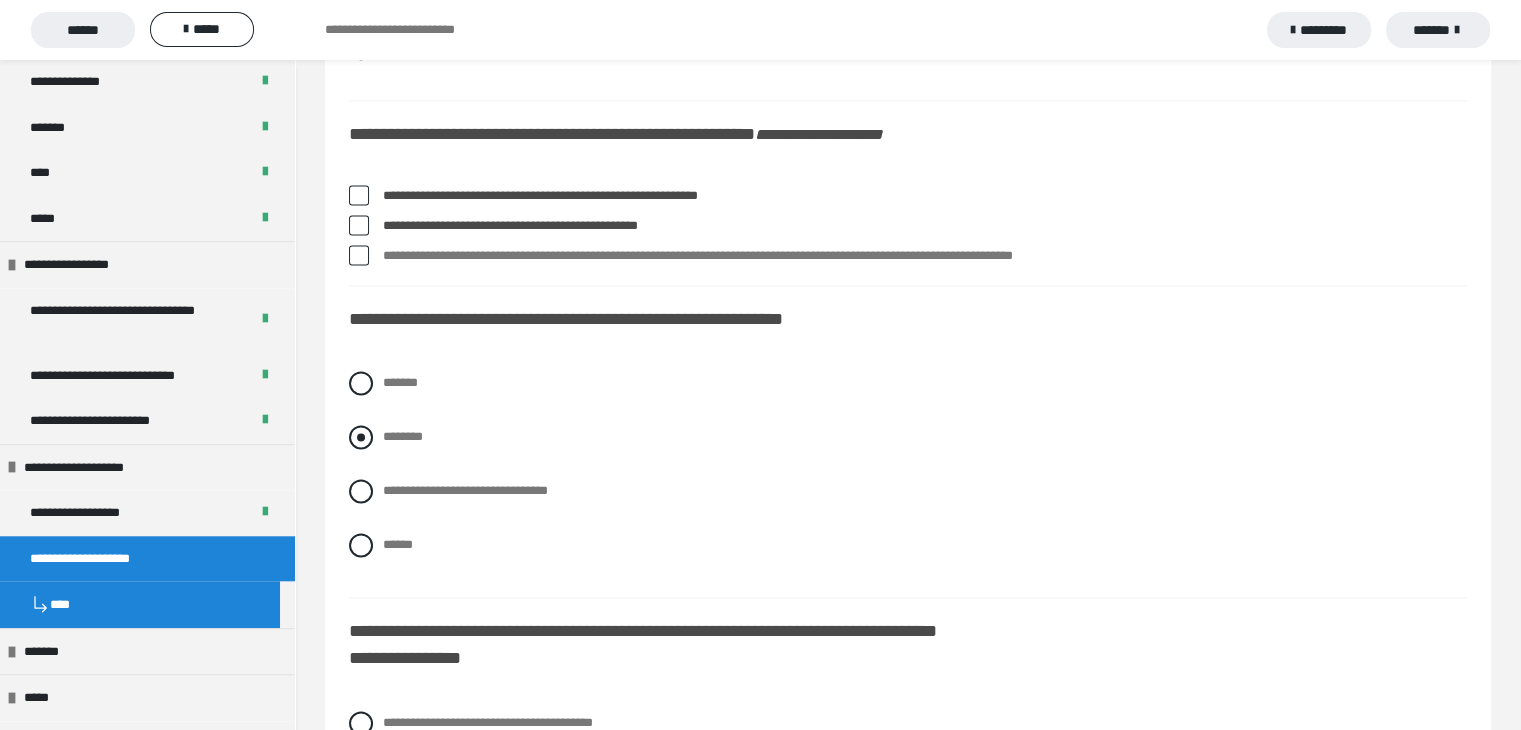 click at bounding box center [361, 437] 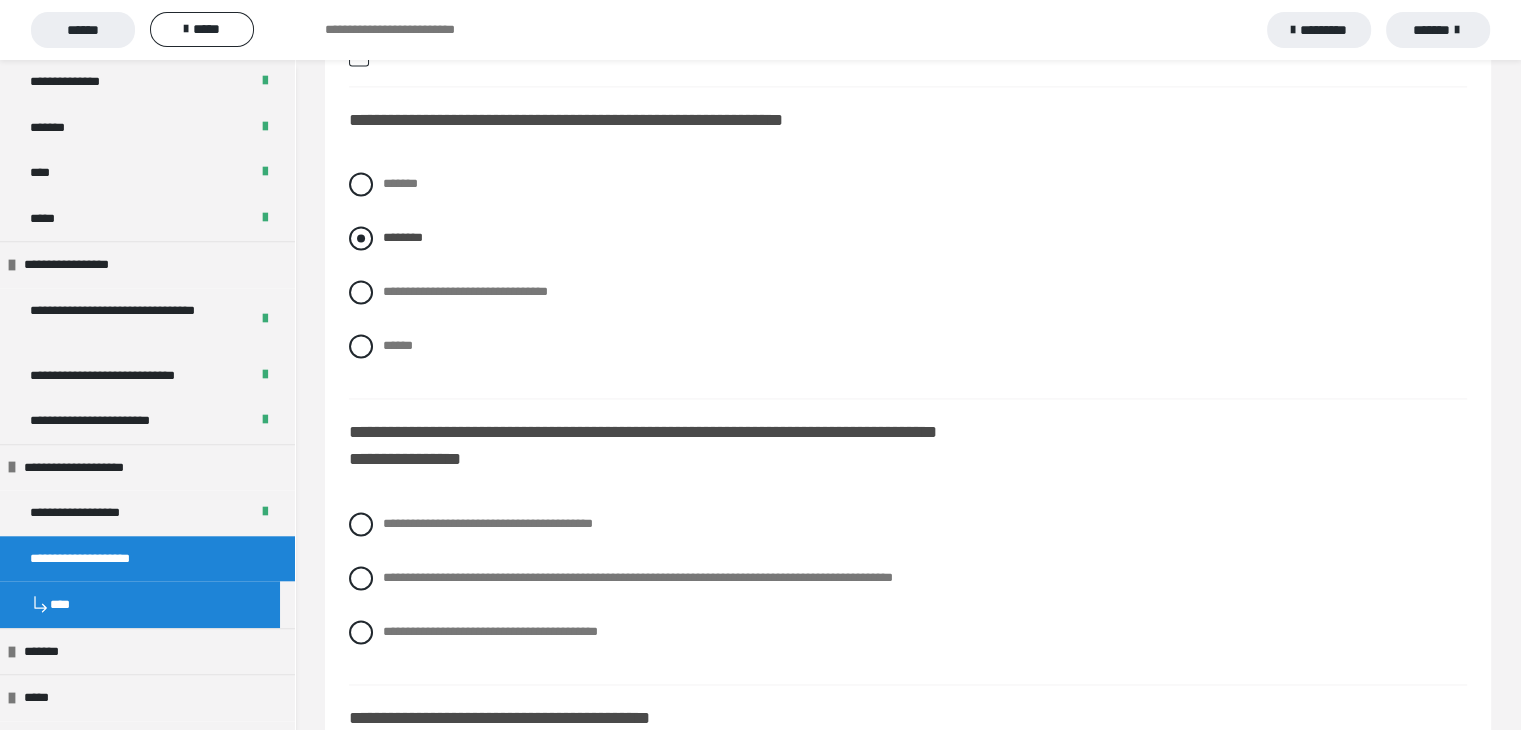 scroll, scrollTop: 2900, scrollLeft: 0, axis: vertical 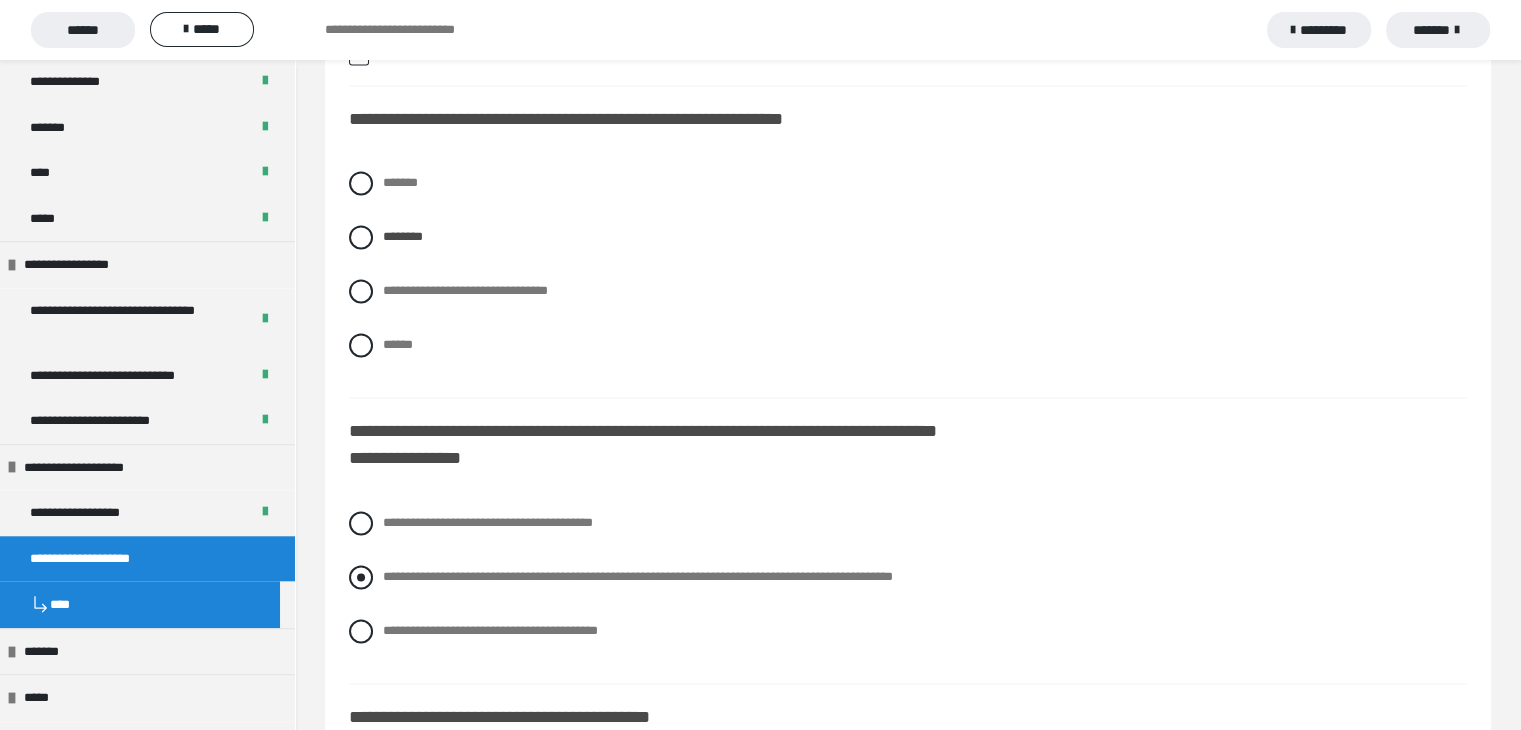 click at bounding box center (361, 577) 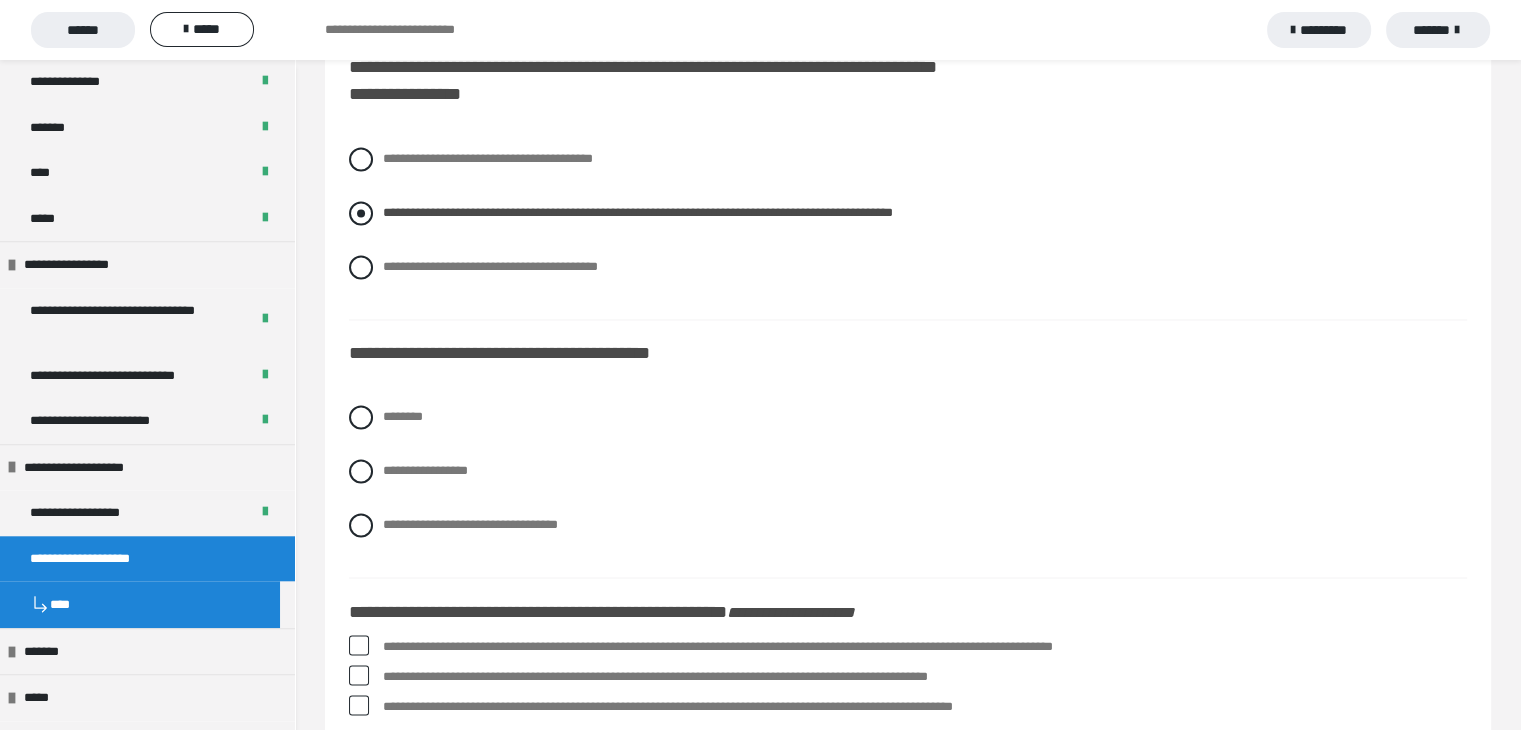 scroll, scrollTop: 3300, scrollLeft: 0, axis: vertical 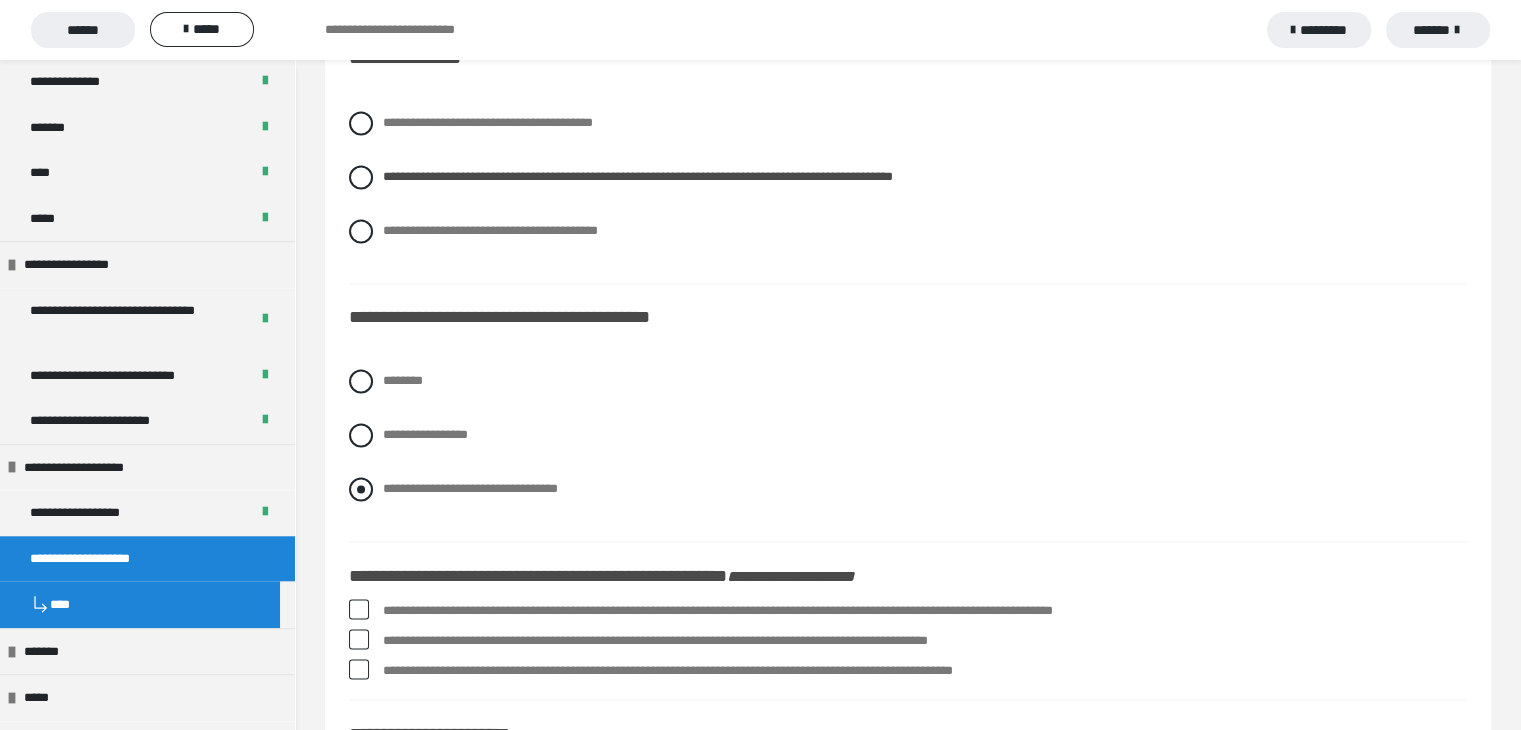 click at bounding box center [361, 489] 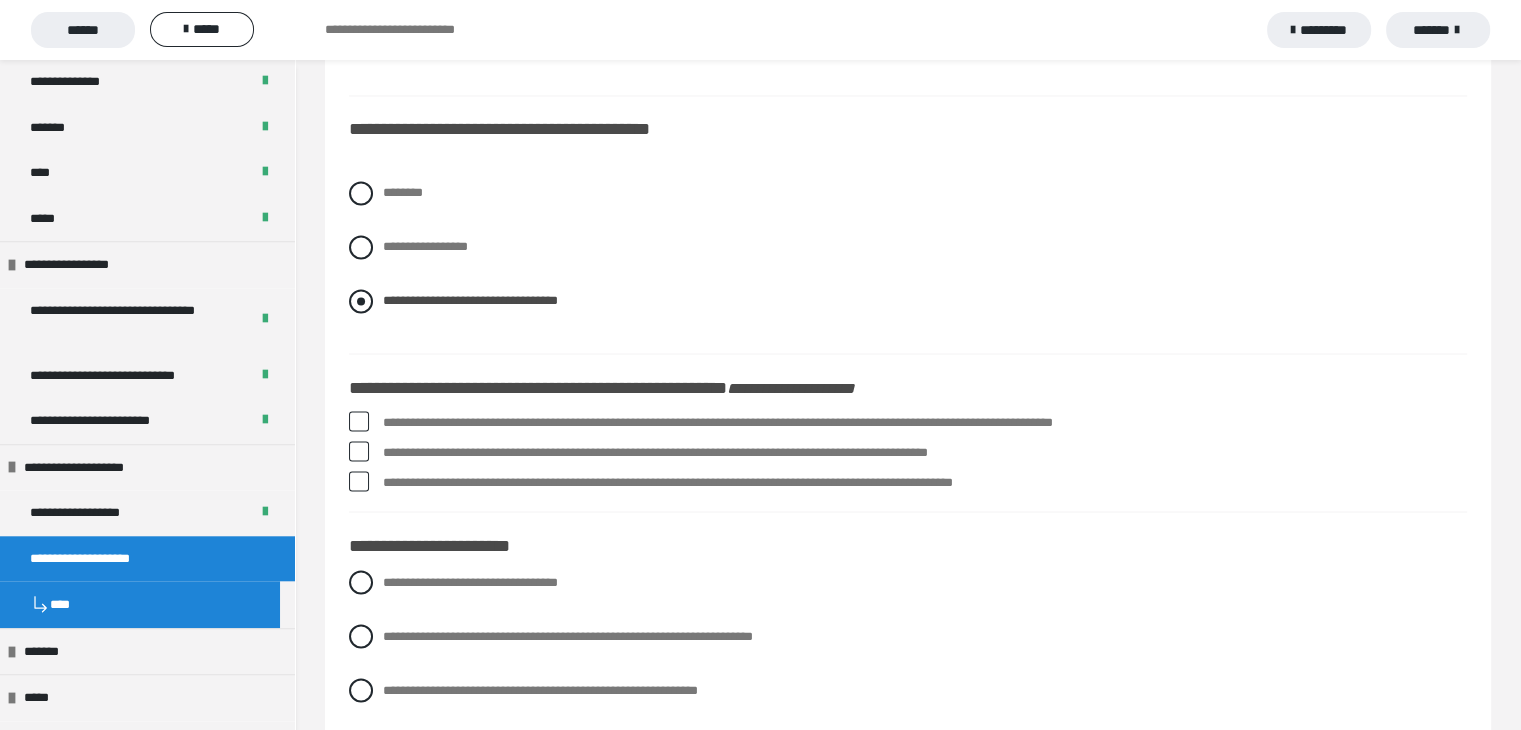 scroll, scrollTop: 3500, scrollLeft: 0, axis: vertical 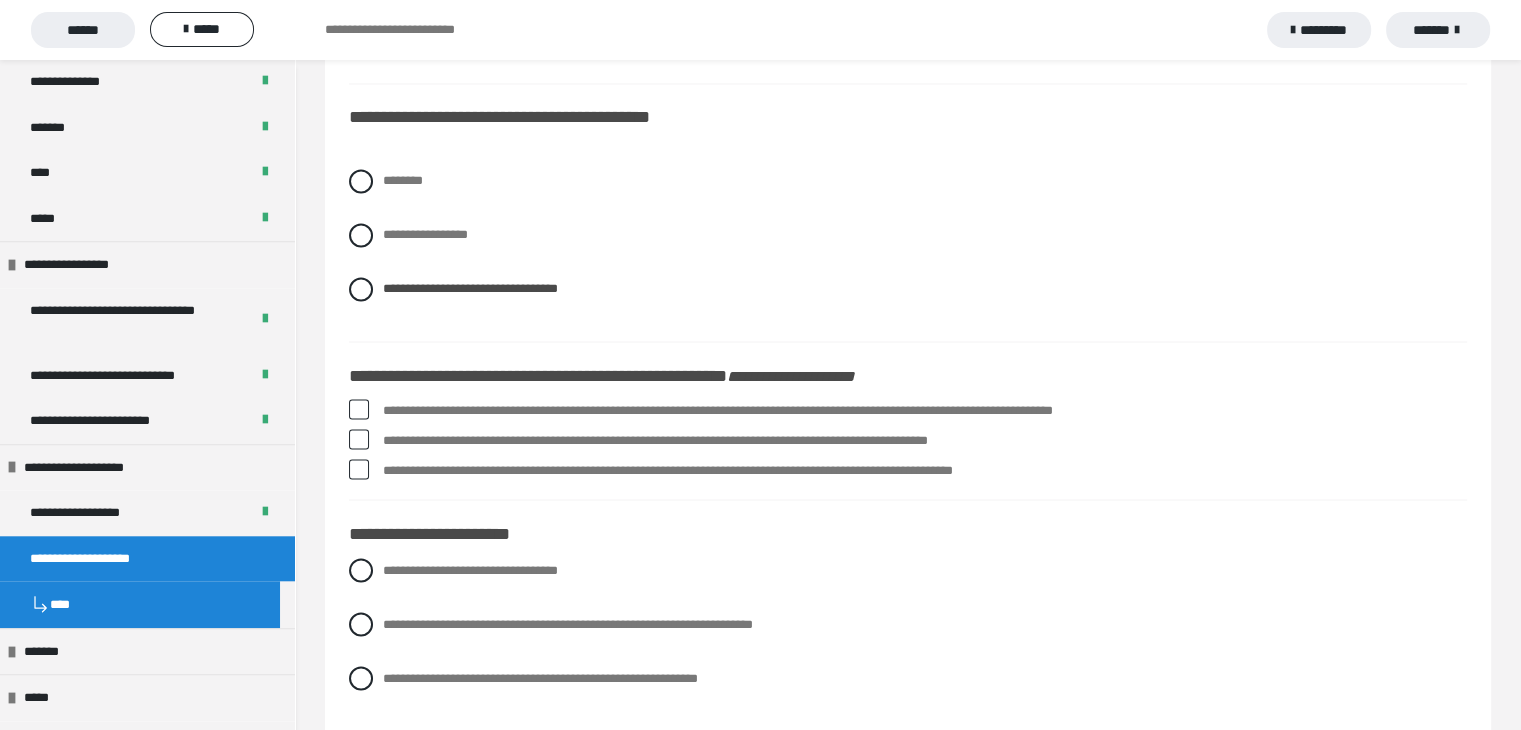 click at bounding box center [359, 469] 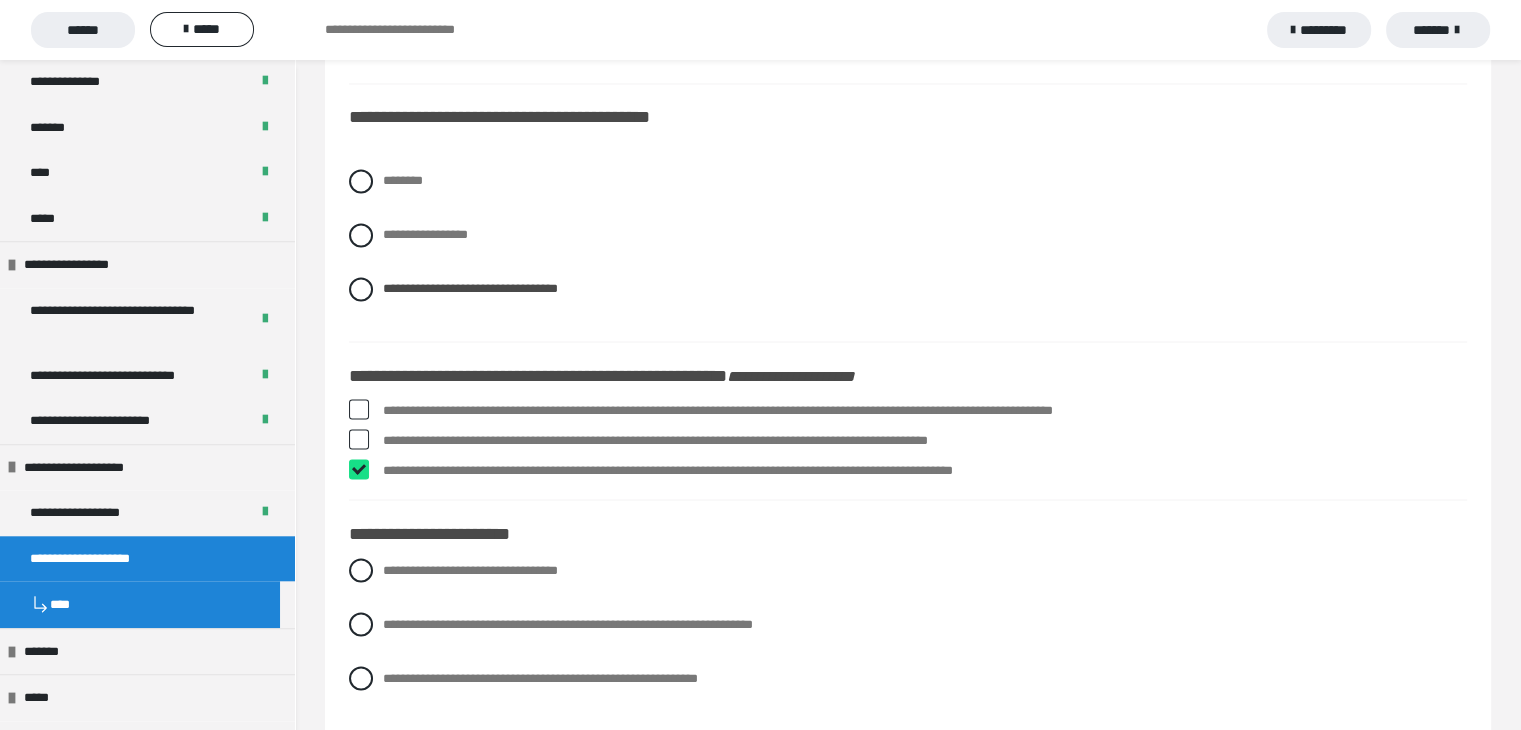 checkbox on "****" 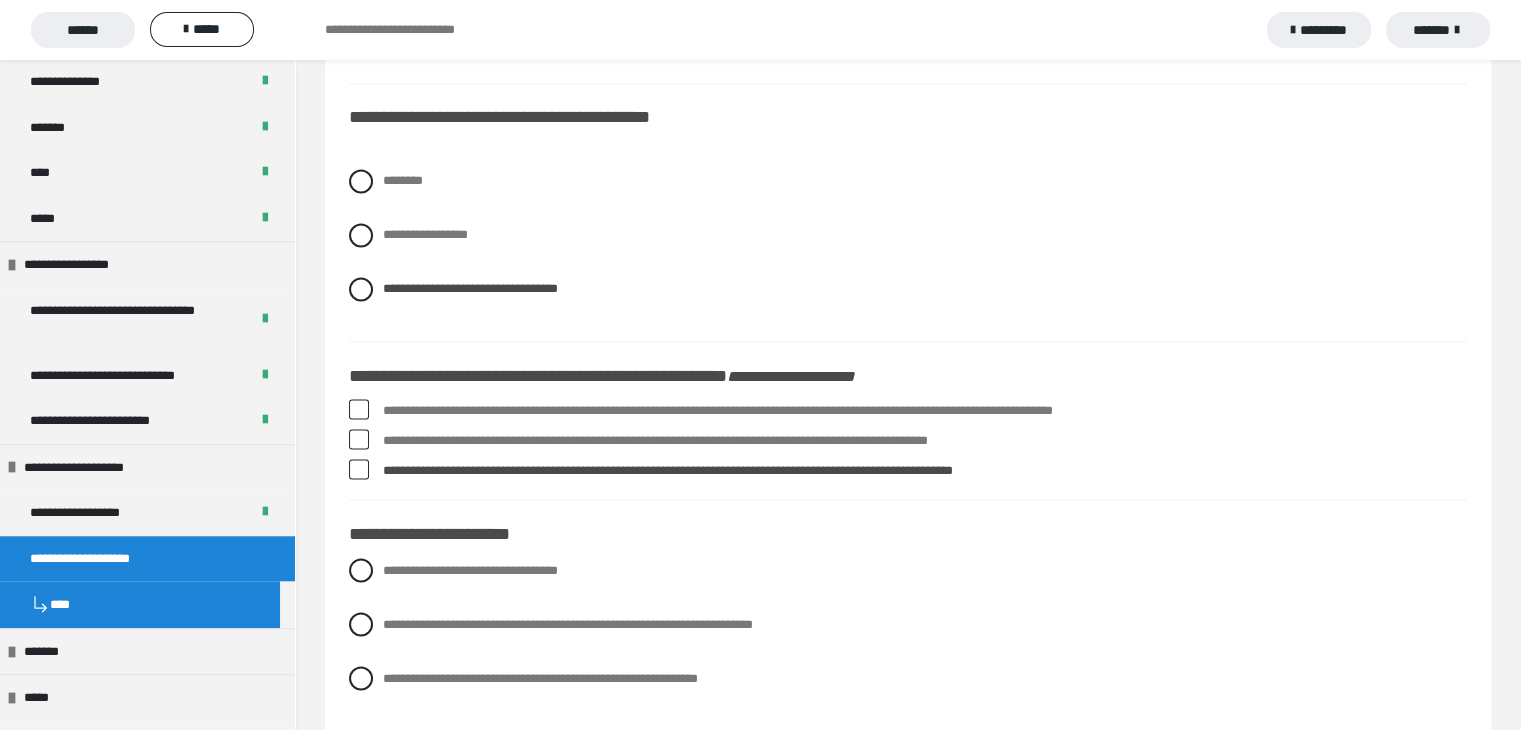 click at bounding box center [359, 409] 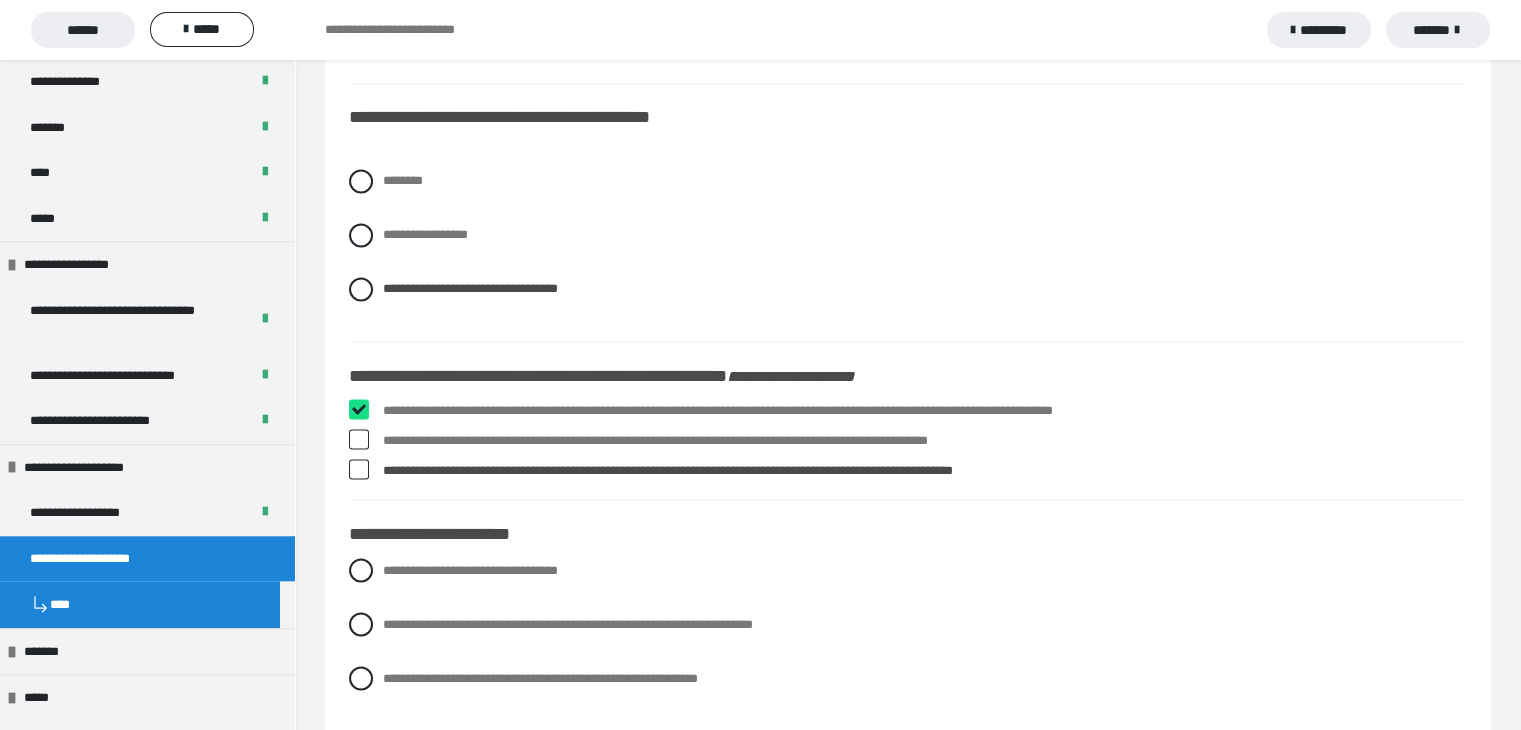 checkbox on "****" 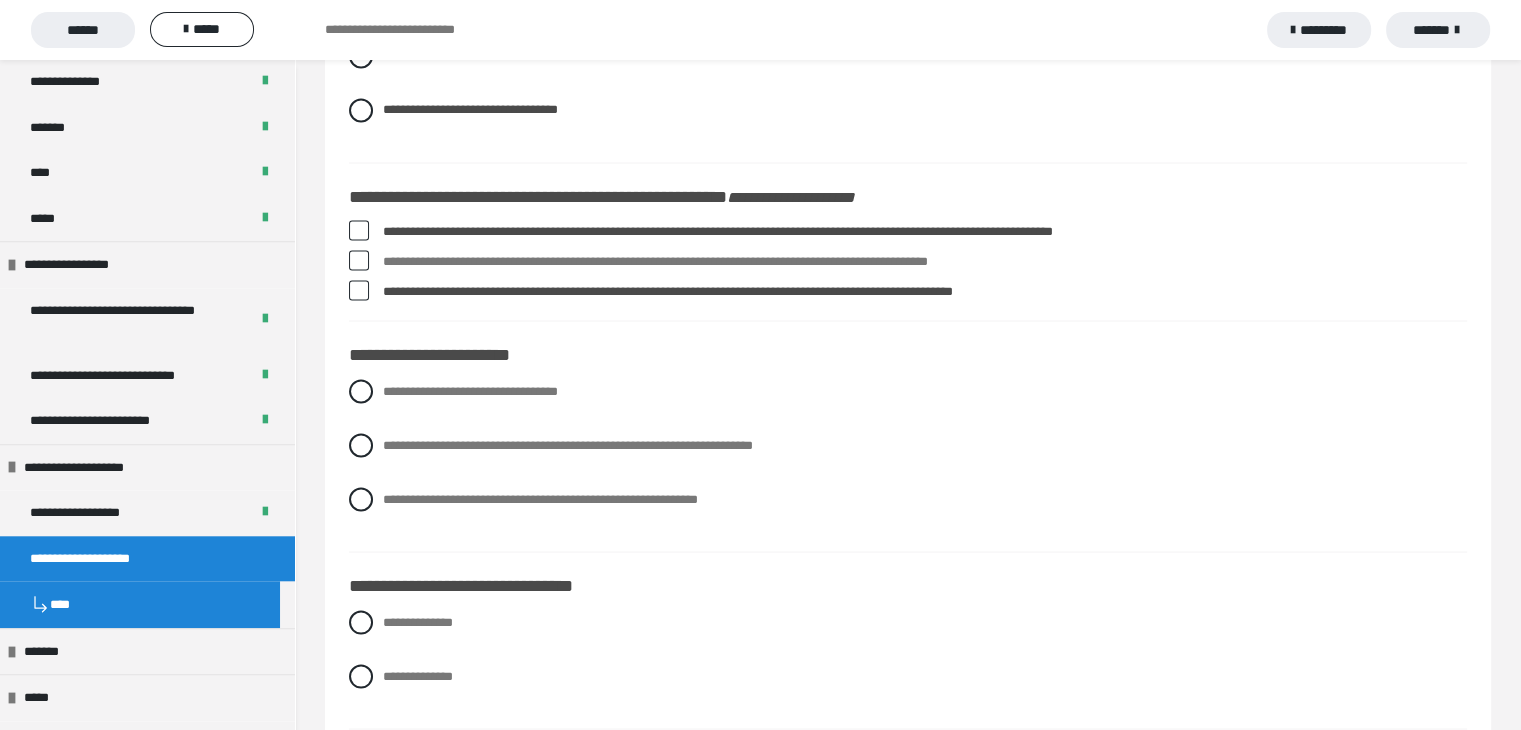 scroll, scrollTop: 3700, scrollLeft: 0, axis: vertical 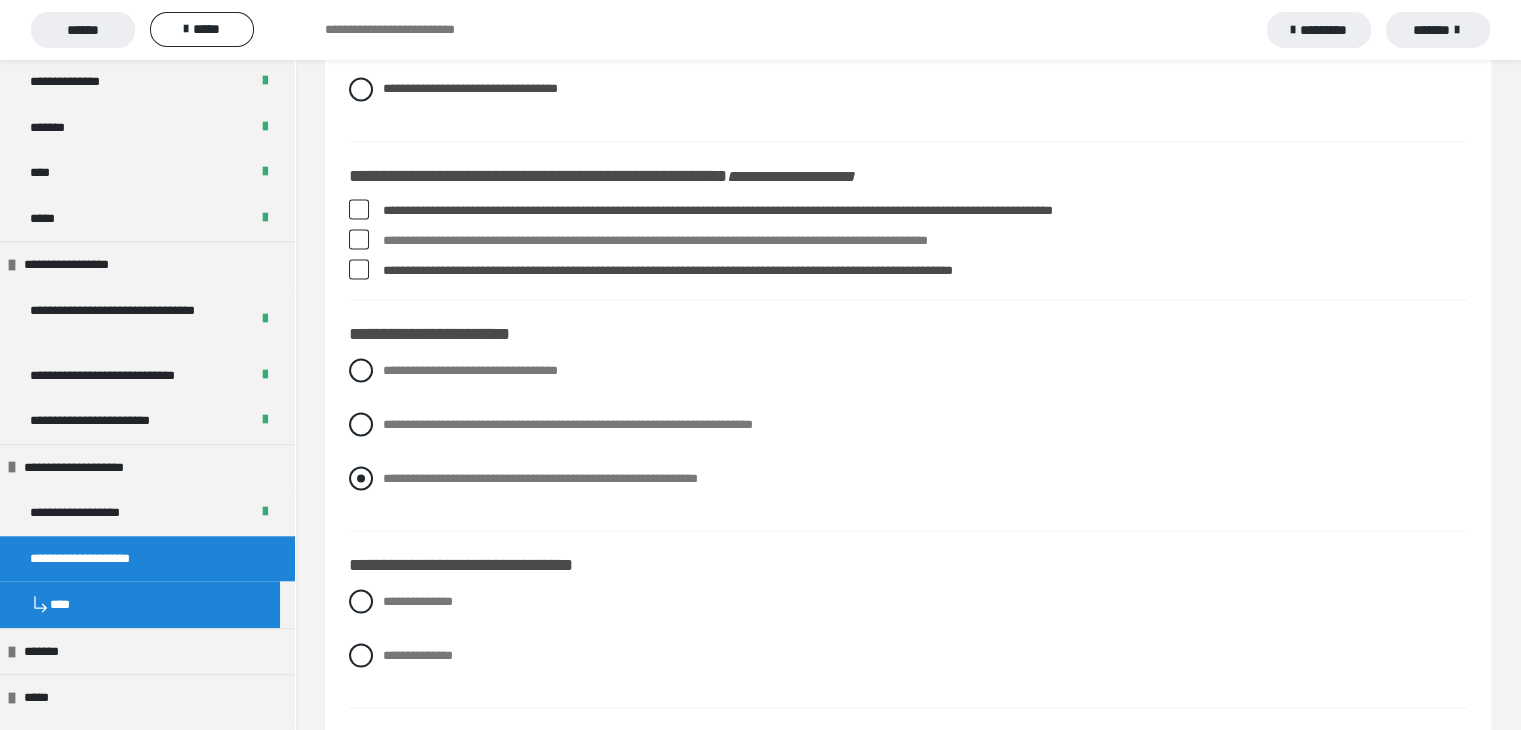 click on "**********" at bounding box center (389, 472) 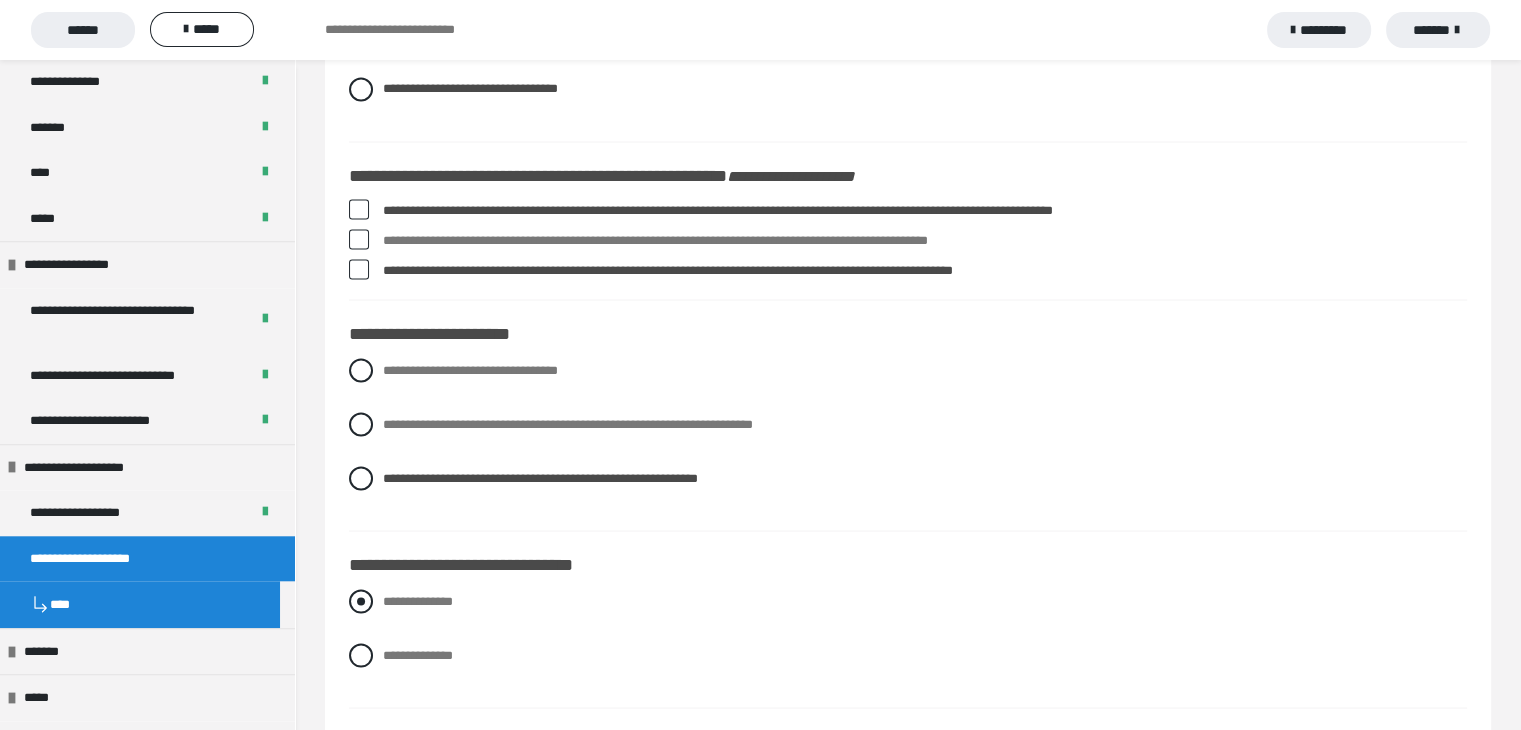 click on "**********" at bounding box center [908, 601] 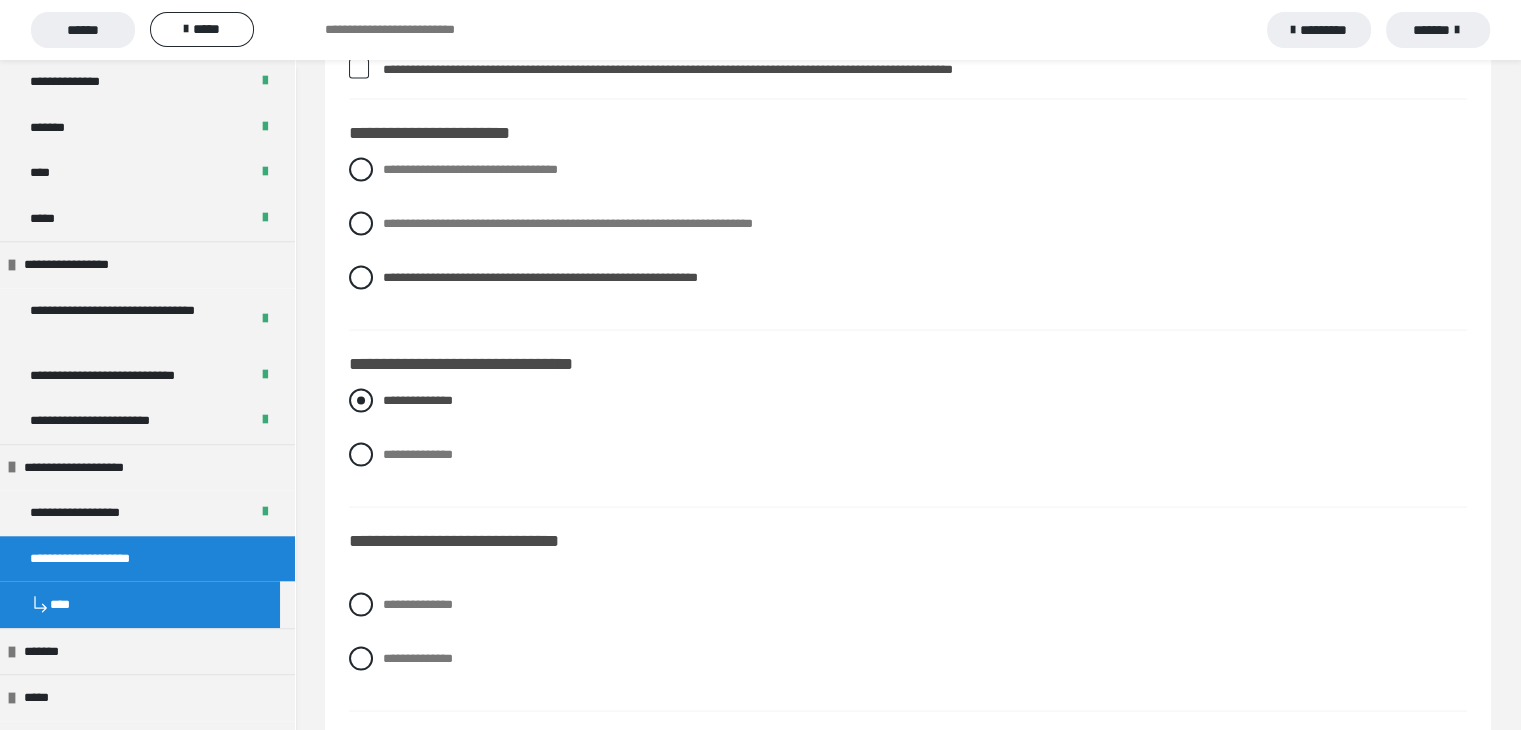scroll, scrollTop: 4000, scrollLeft: 0, axis: vertical 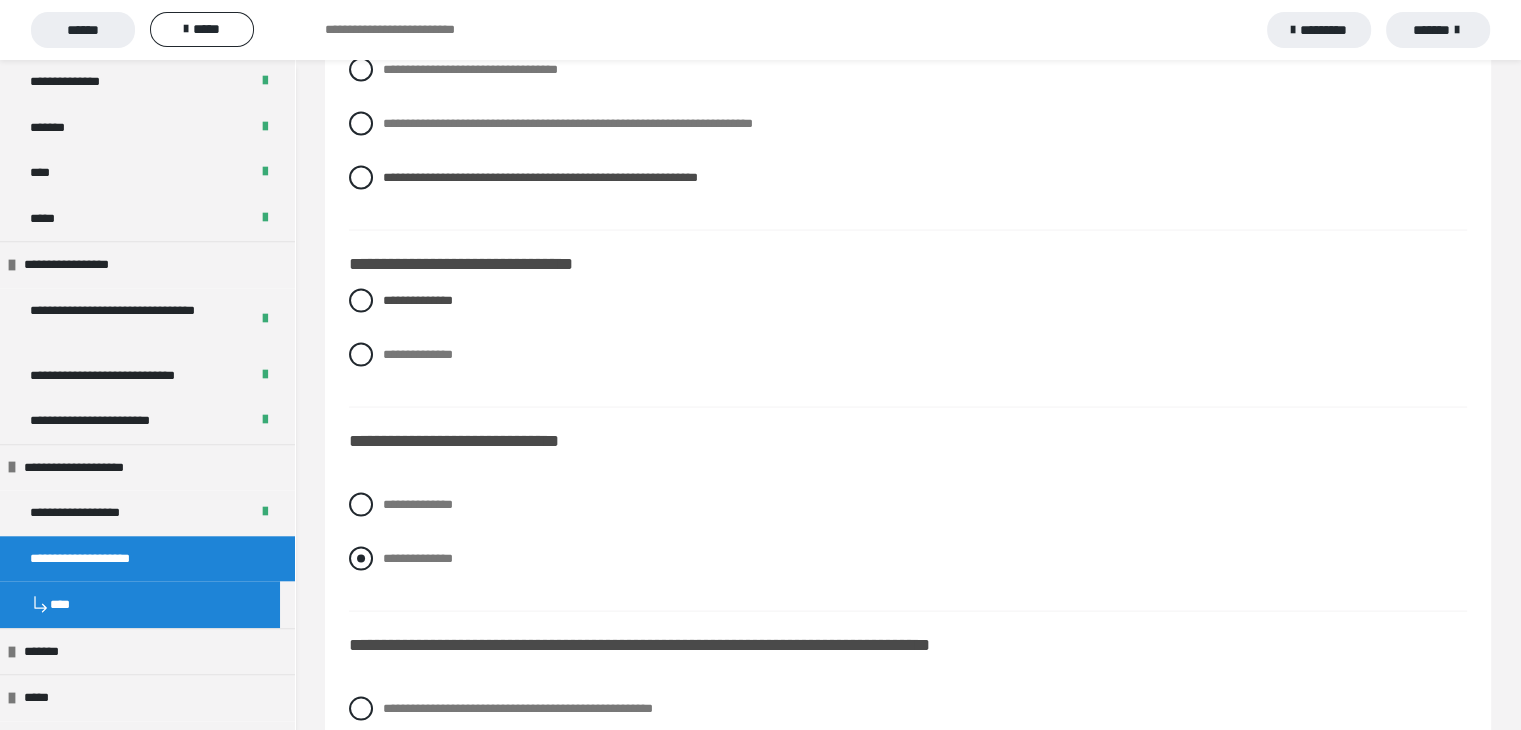 click at bounding box center [361, 559] 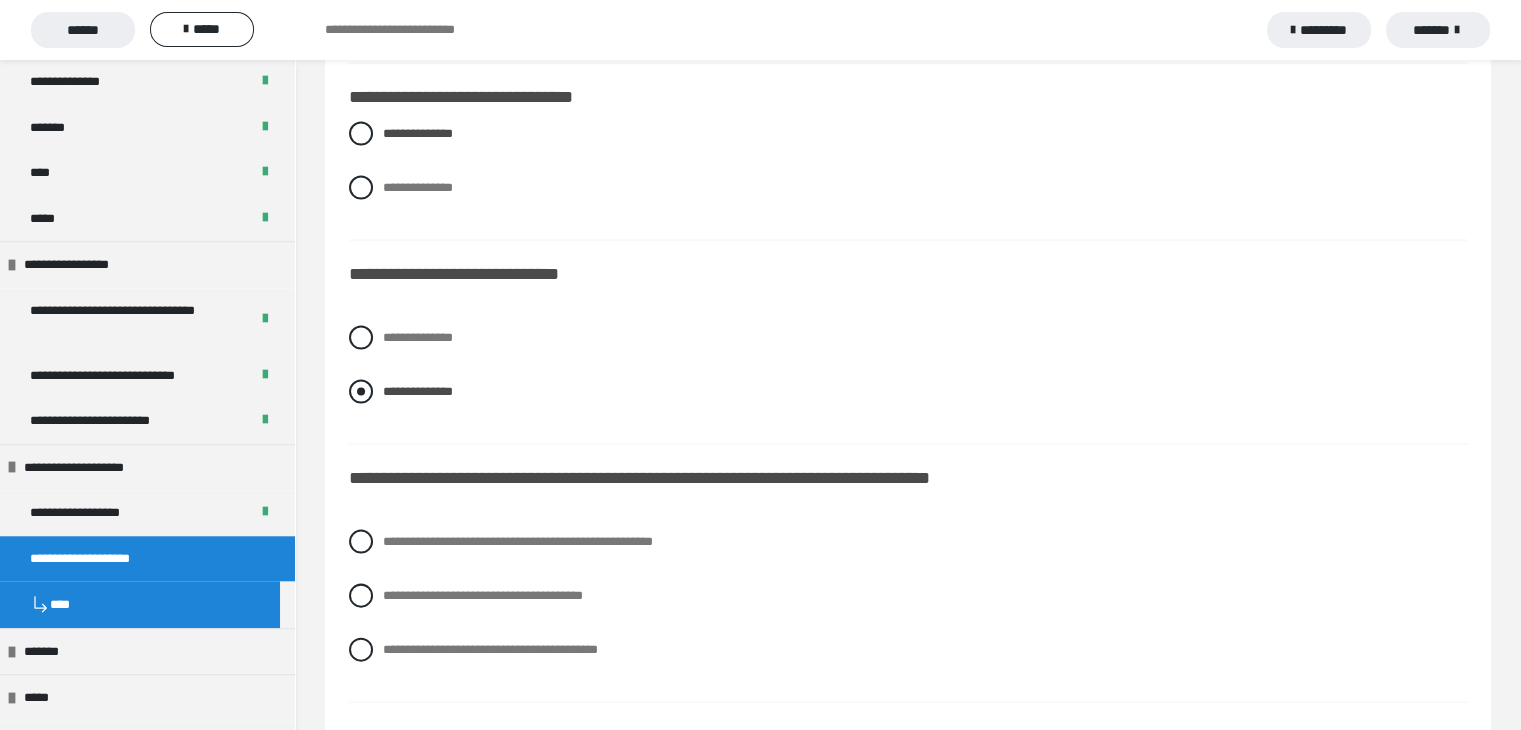 scroll, scrollTop: 4200, scrollLeft: 0, axis: vertical 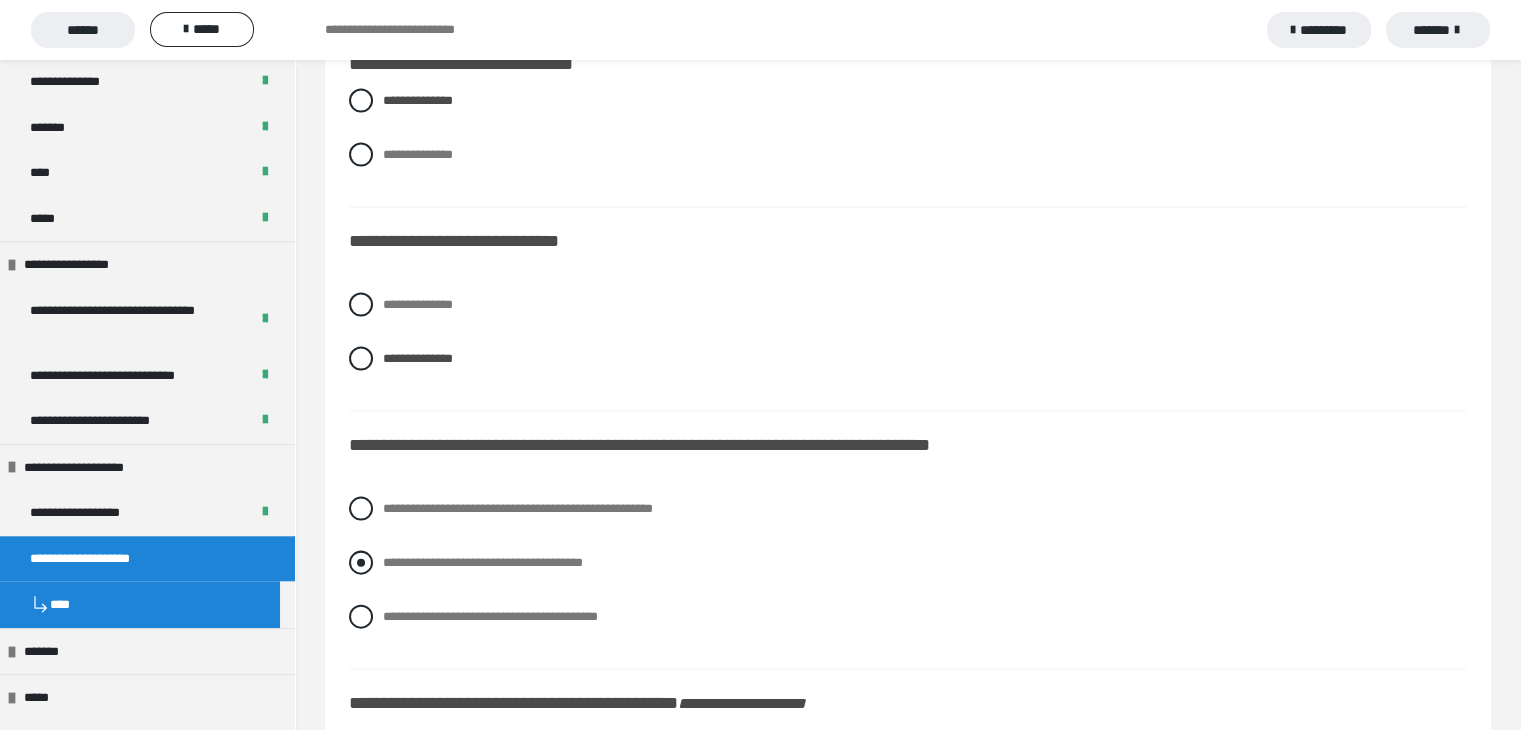 click at bounding box center (361, 563) 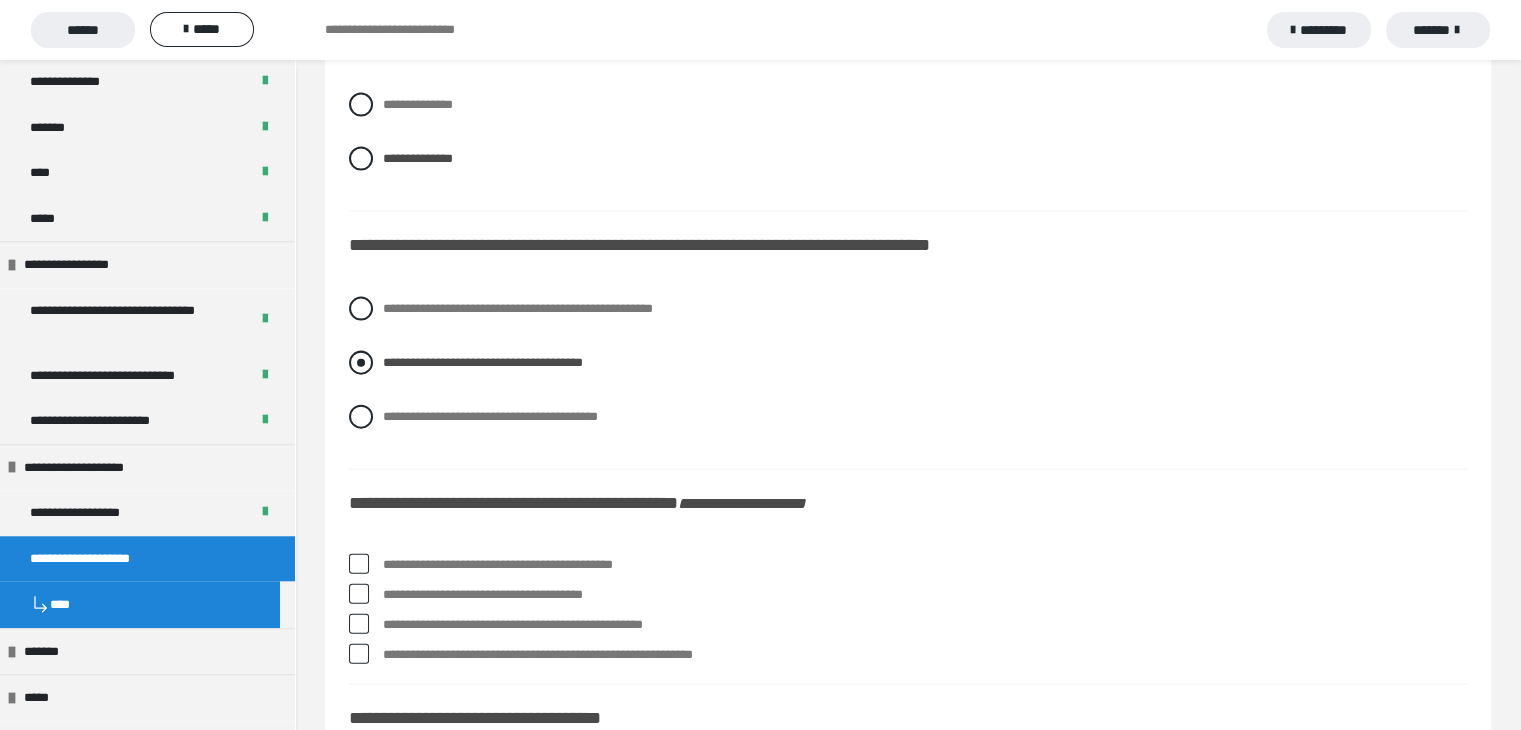 scroll, scrollTop: 4500, scrollLeft: 0, axis: vertical 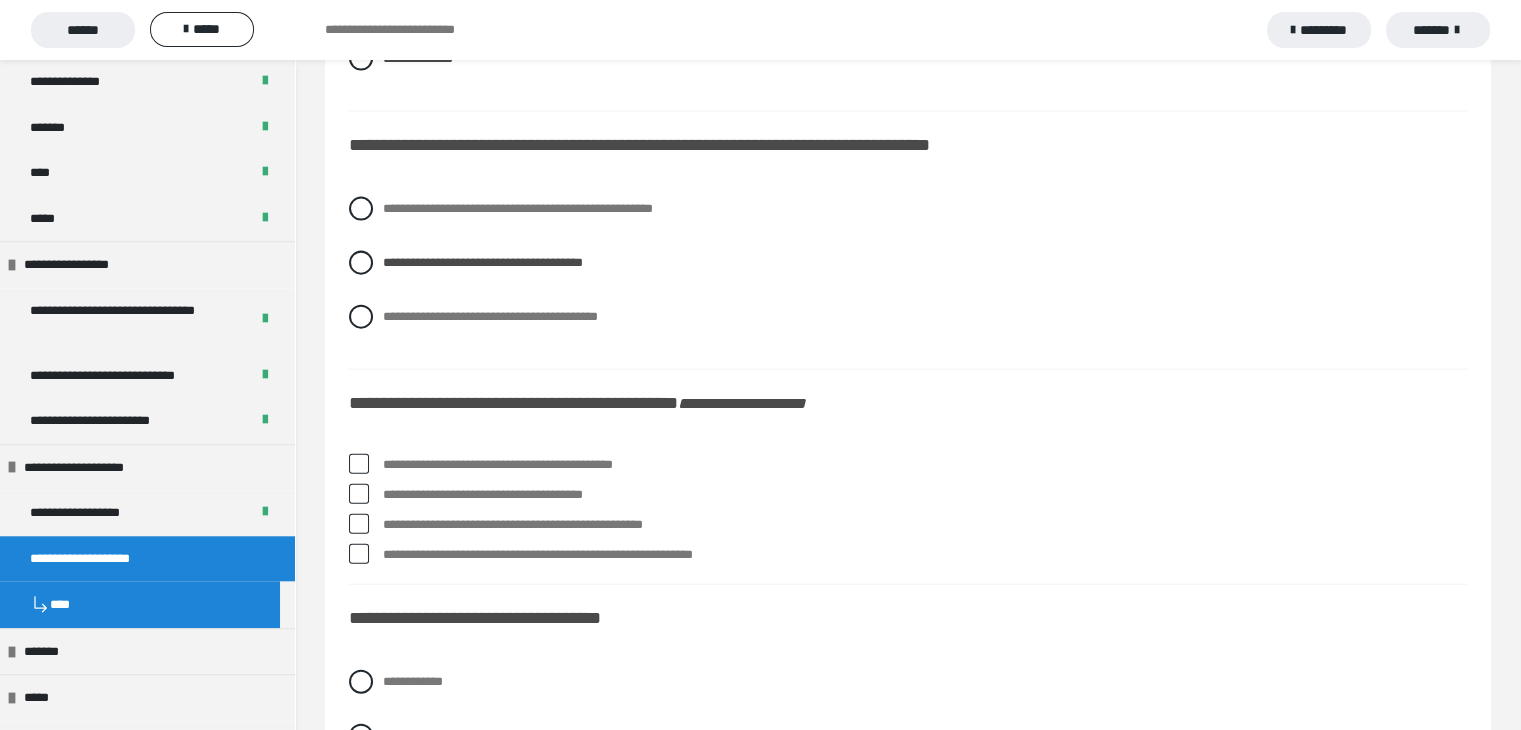 click at bounding box center (359, 494) 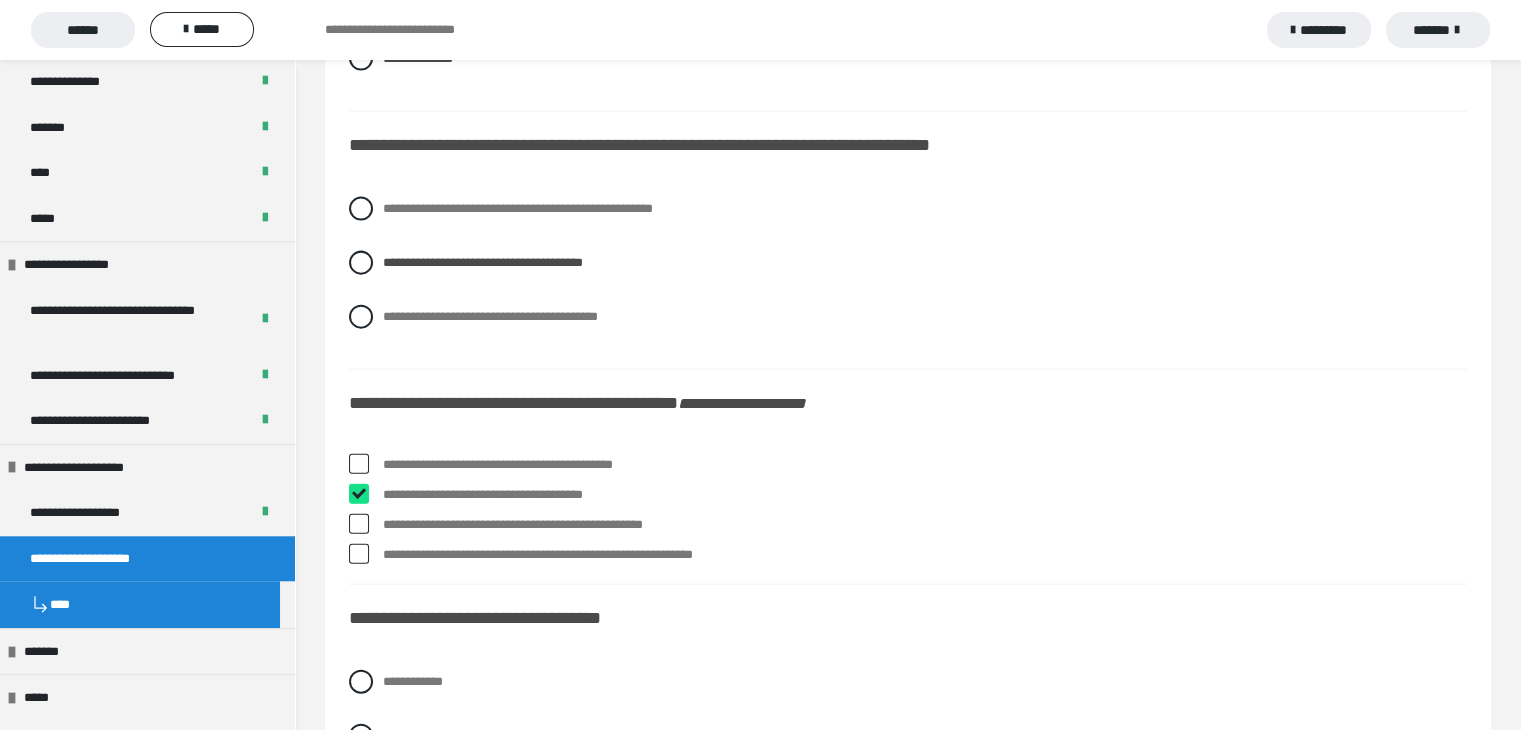 checkbox on "****" 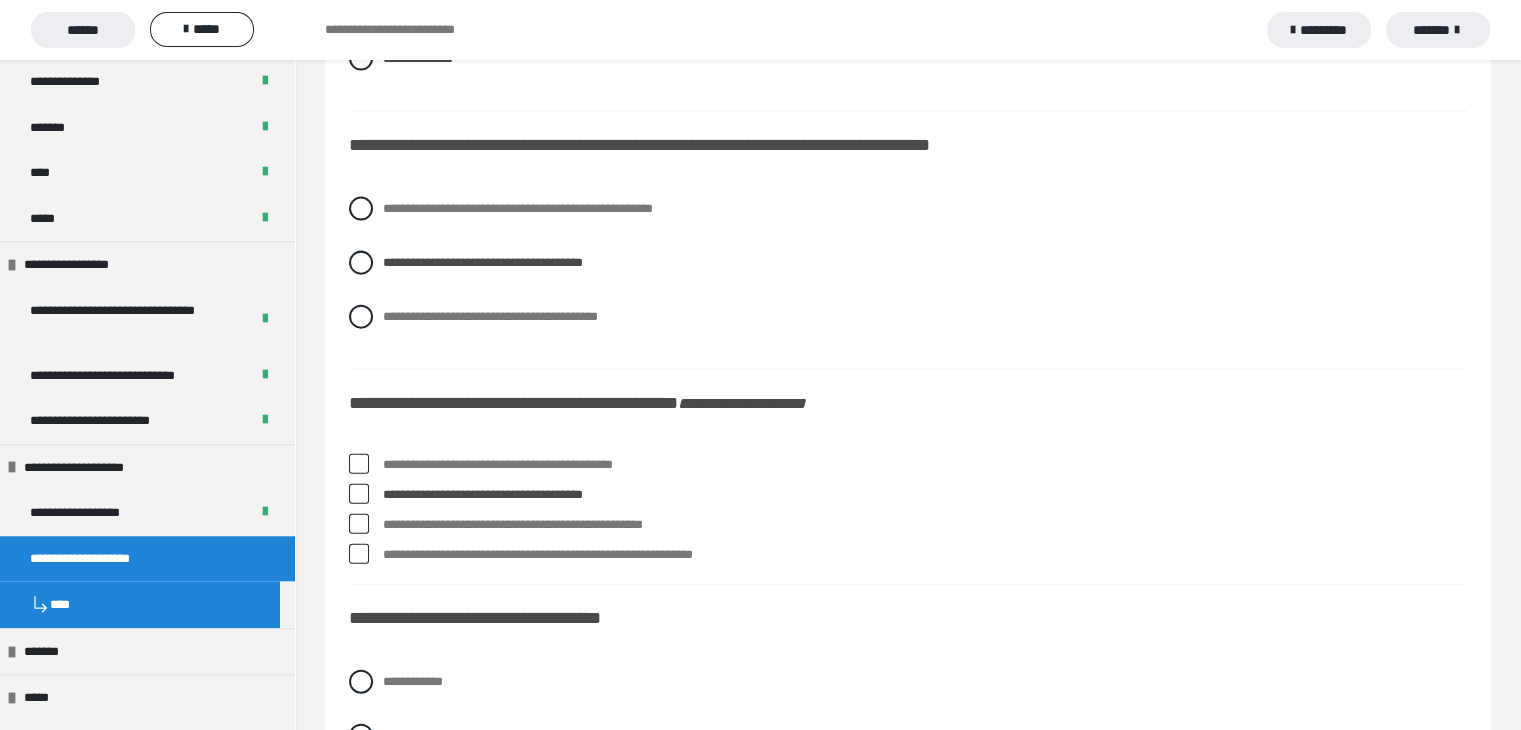 click on "**********" at bounding box center [908, 525] 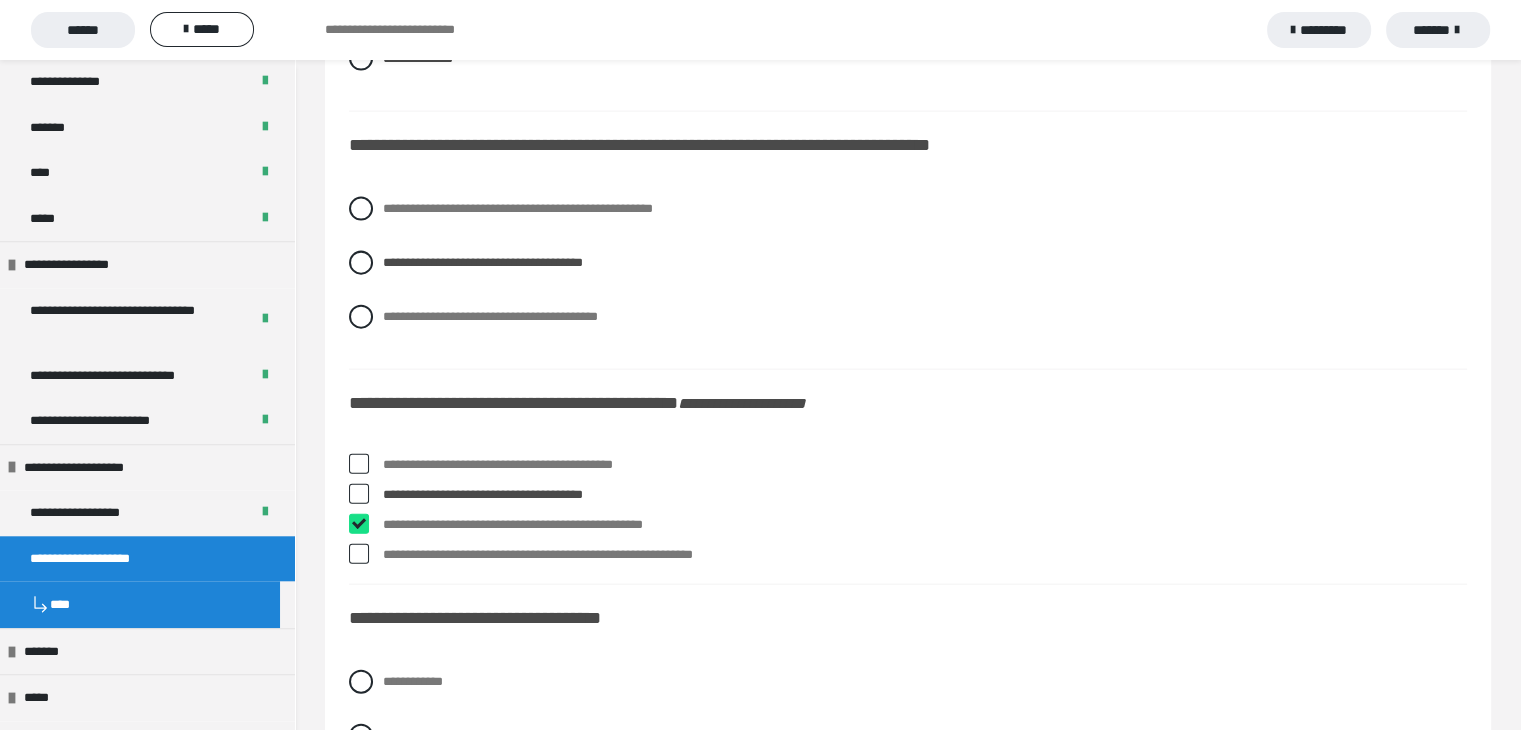 checkbox on "****" 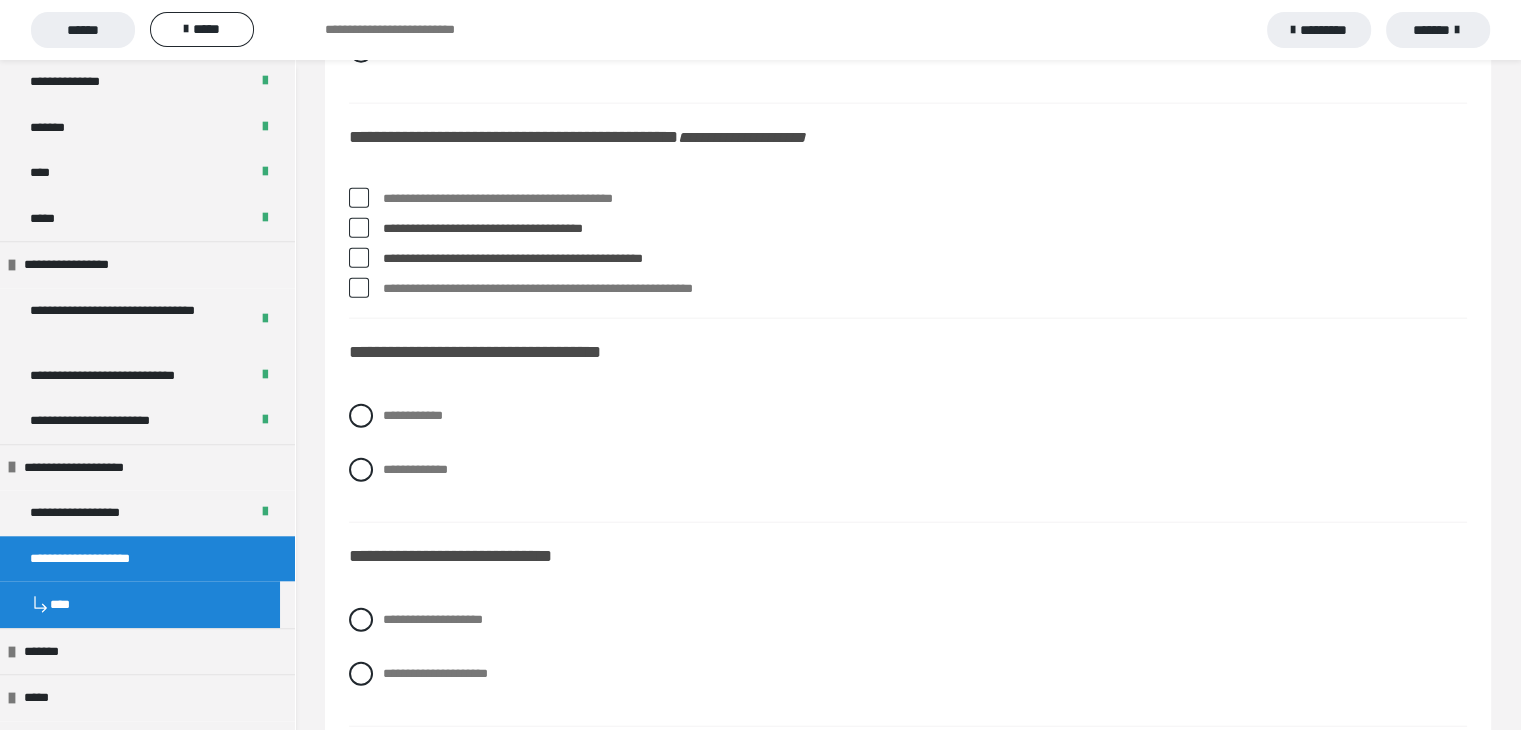 scroll, scrollTop: 4800, scrollLeft: 0, axis: vertical 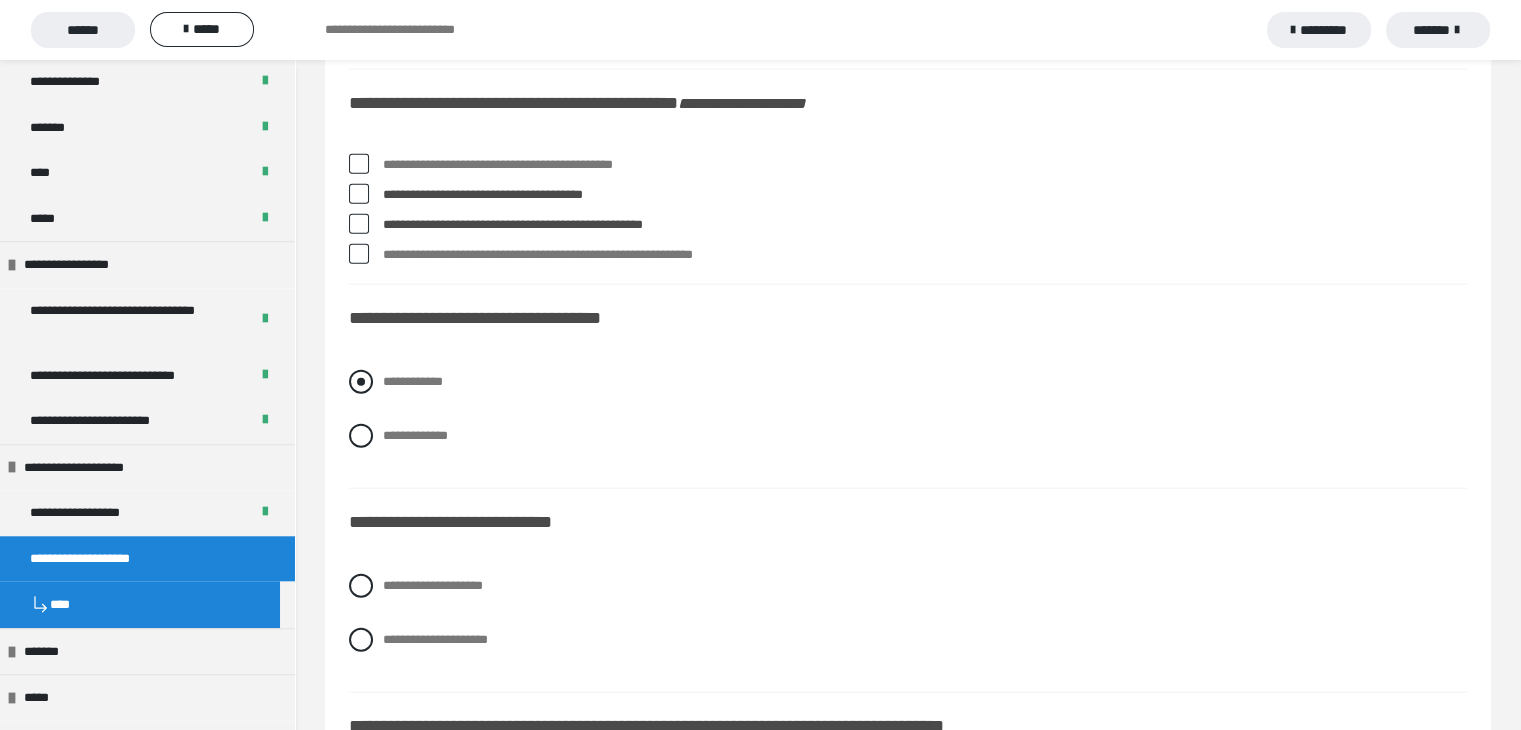 click at bounding box center (361, 382) 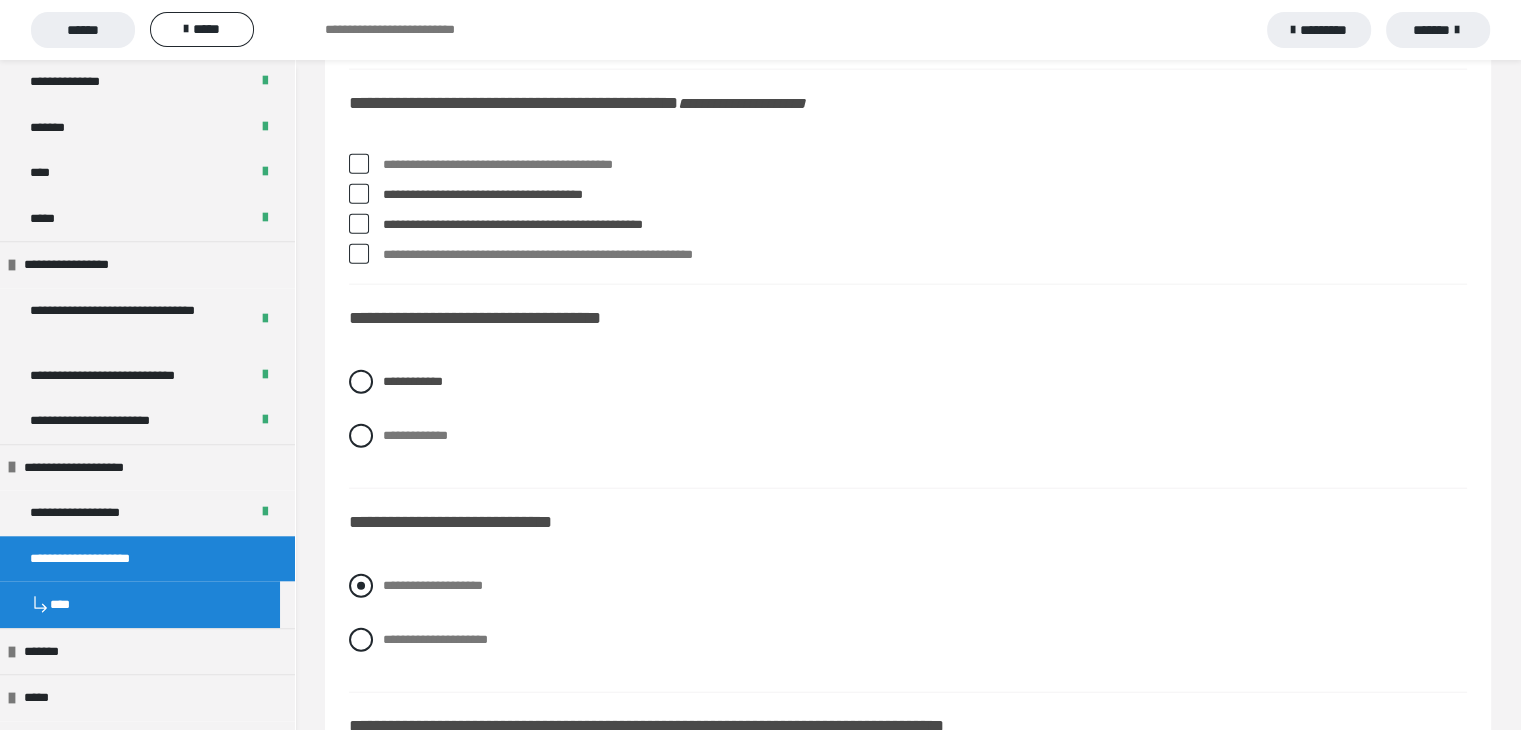 click at bounding box center (361, 586) 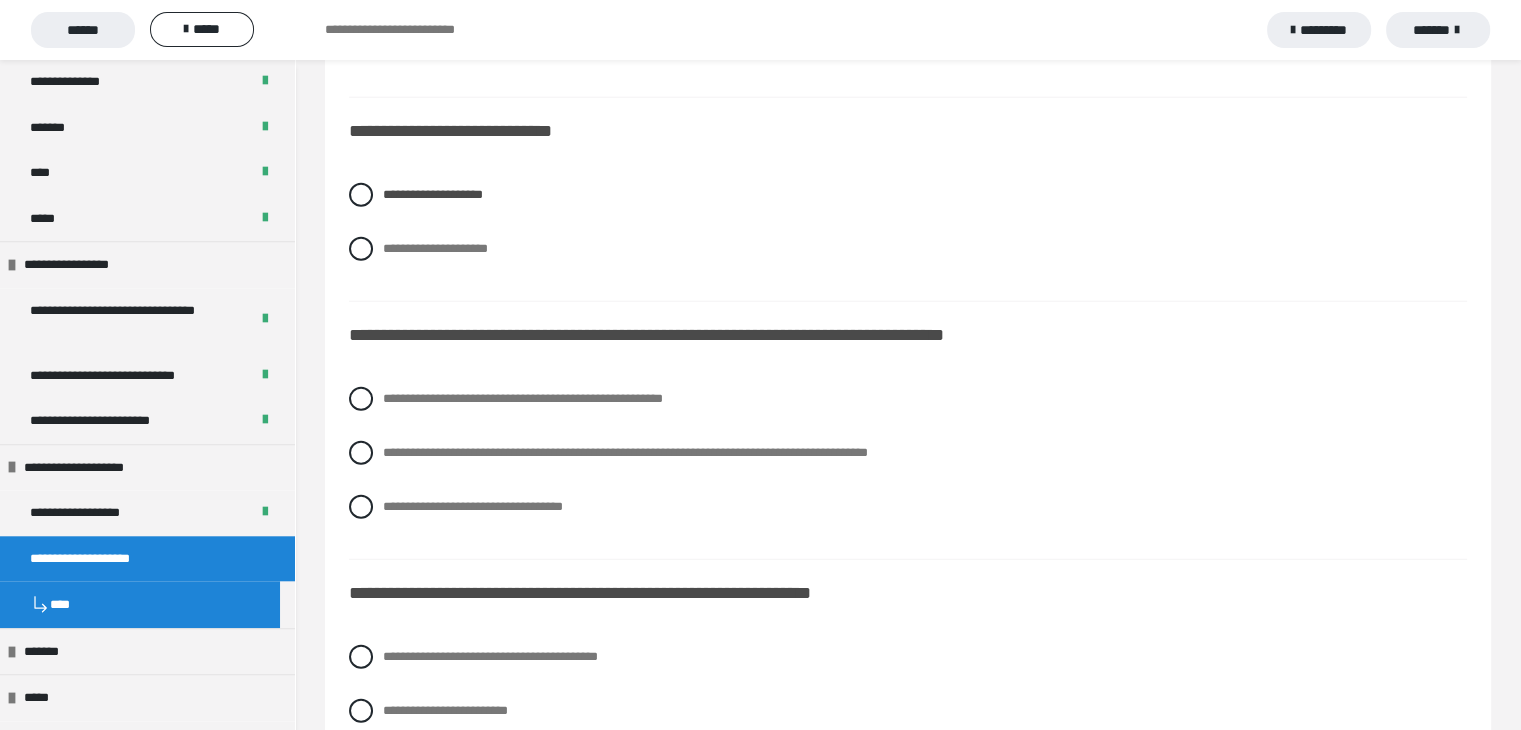 scroll, scrollTop: 5200, scrollLeft: 0, axis: vertical 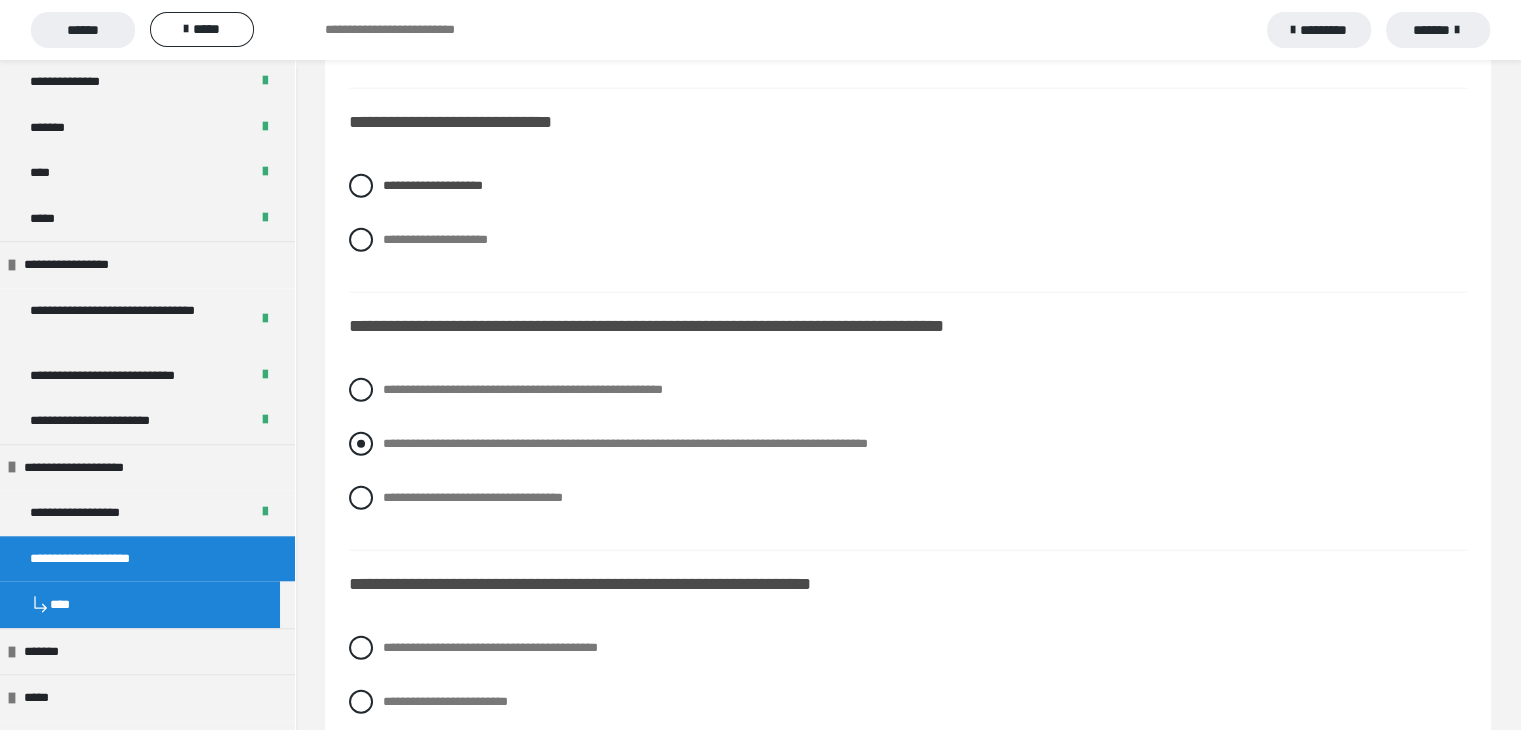 click at bounding box center (361, 444) 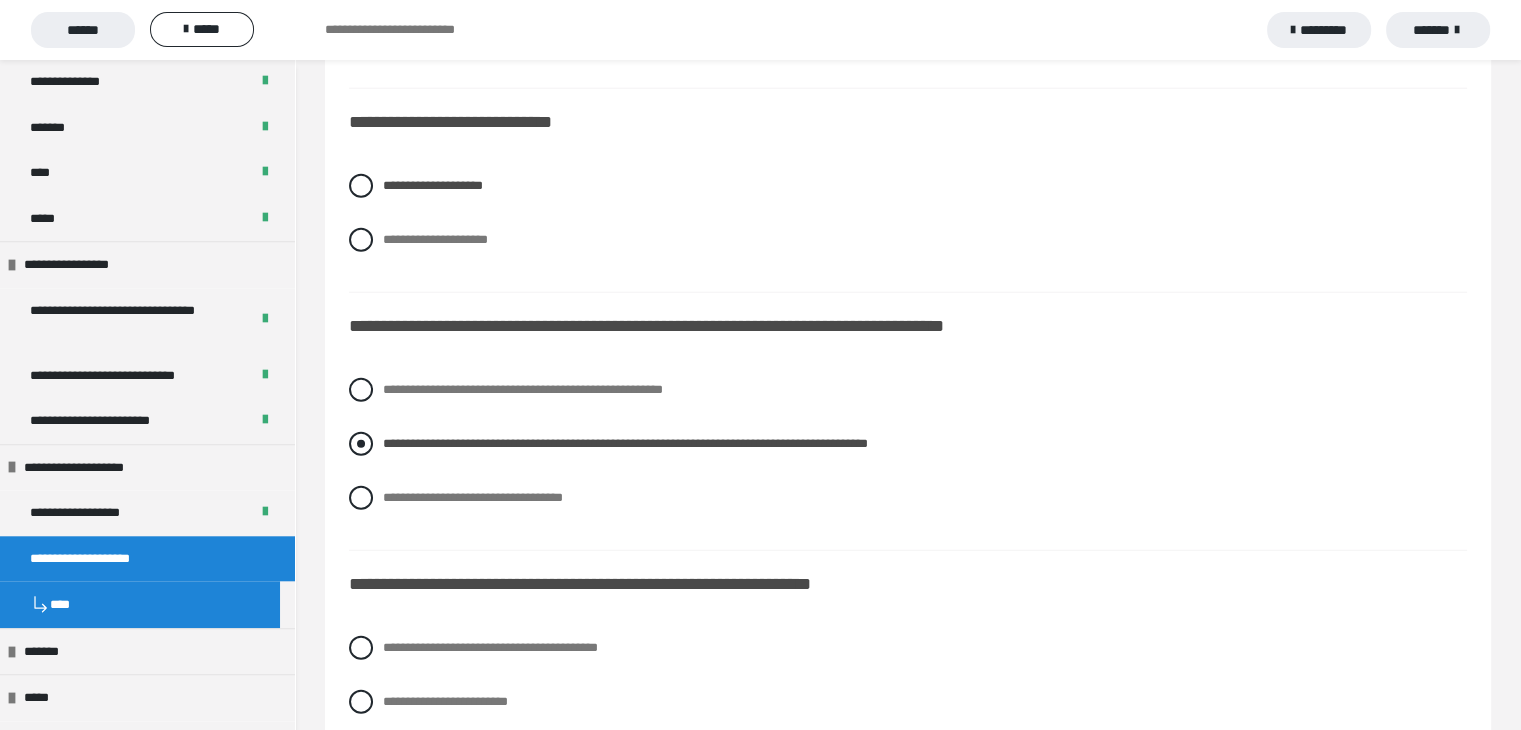 scroll, scrollTop: 5300, scrollLeft: 0, axis: vertical 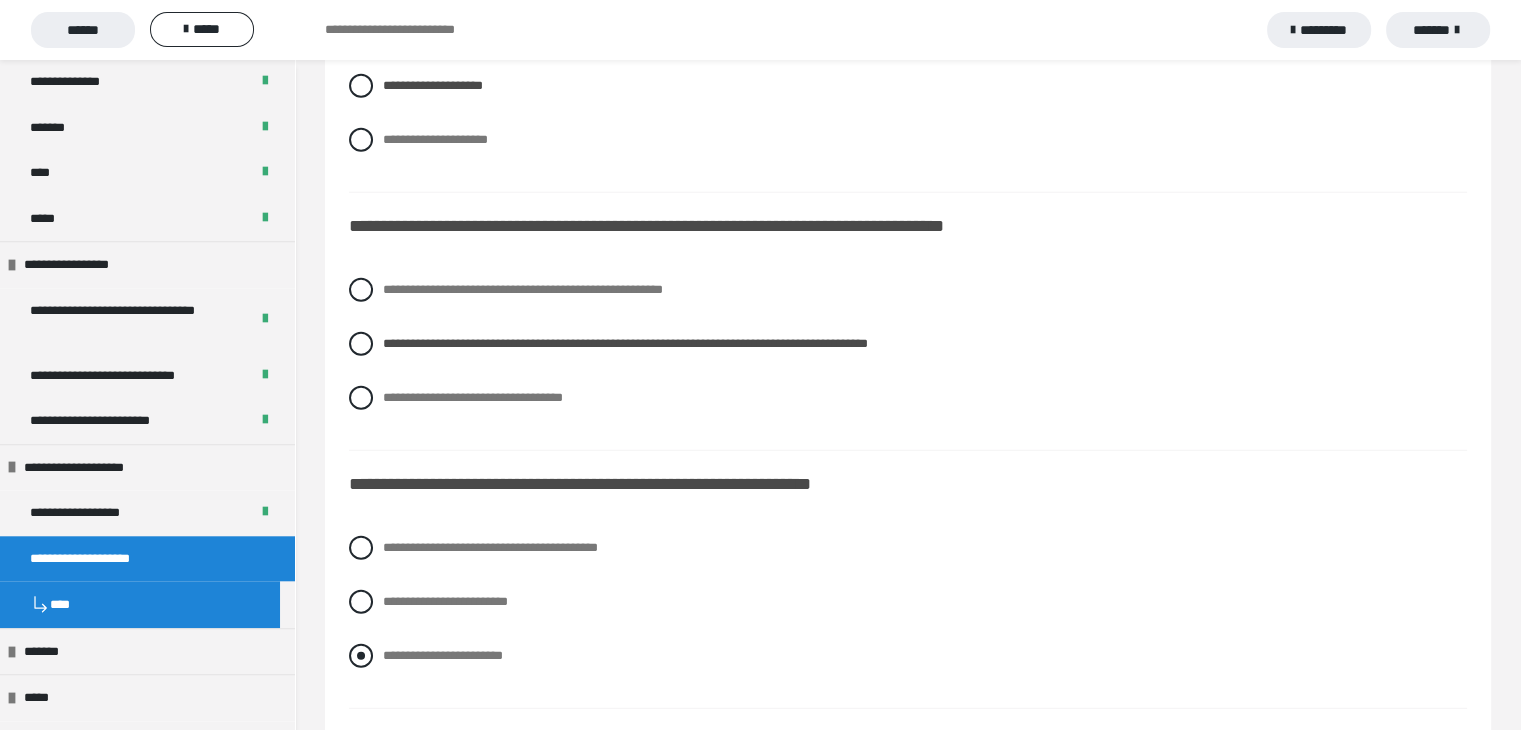 click at bounding box center [361, 656] 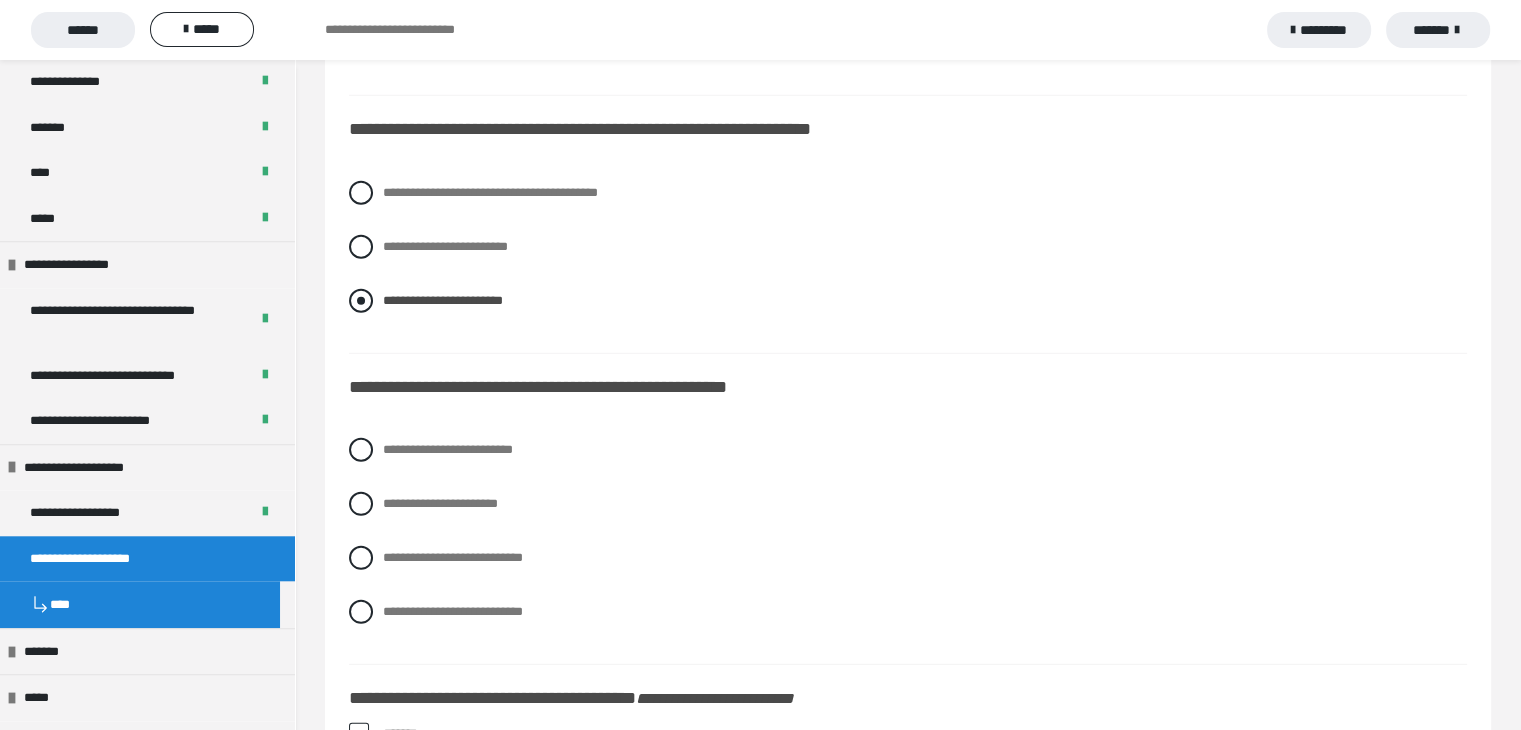 scroll, scrollTop: 5700, scrollLeft: 0, axis: vertical 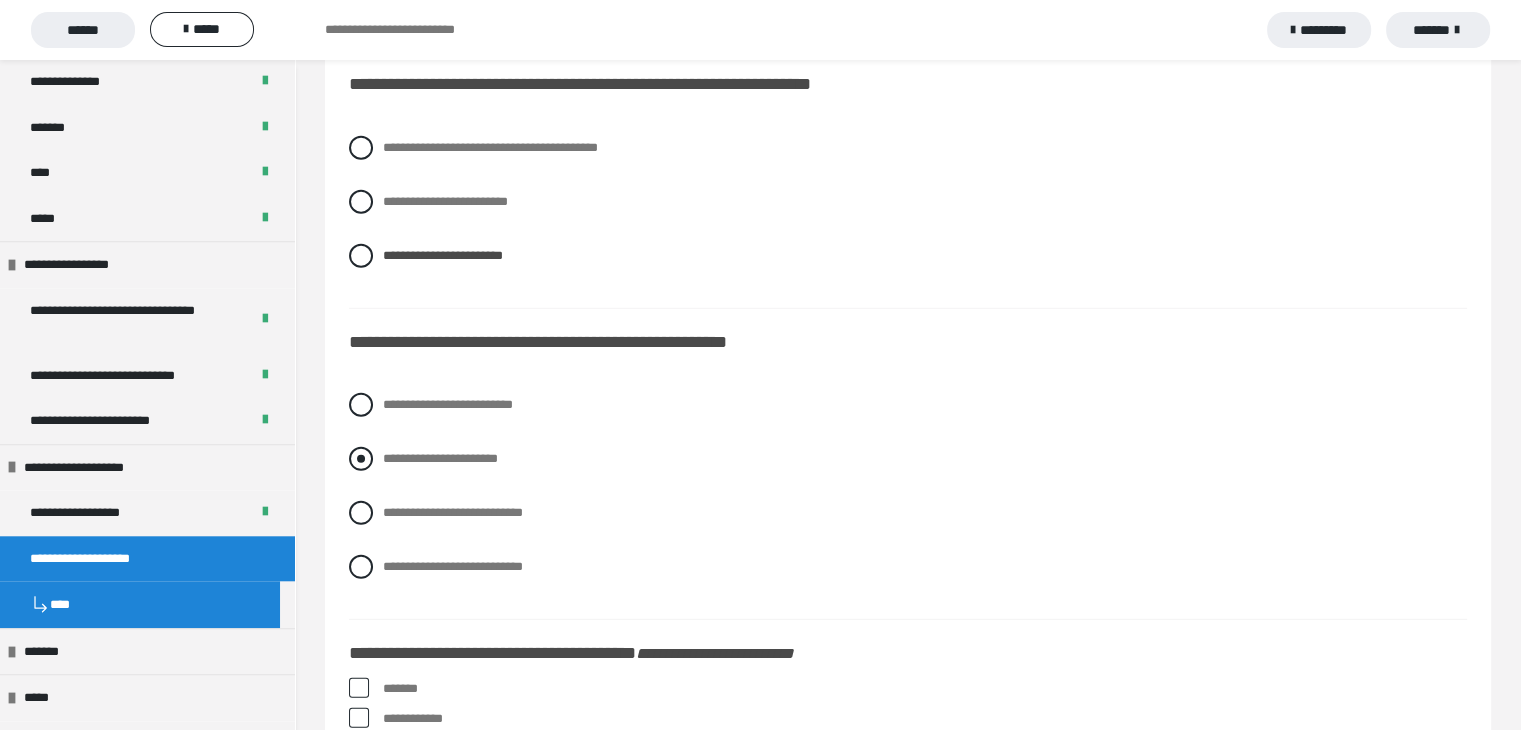 click at bounding box center (361, 459) 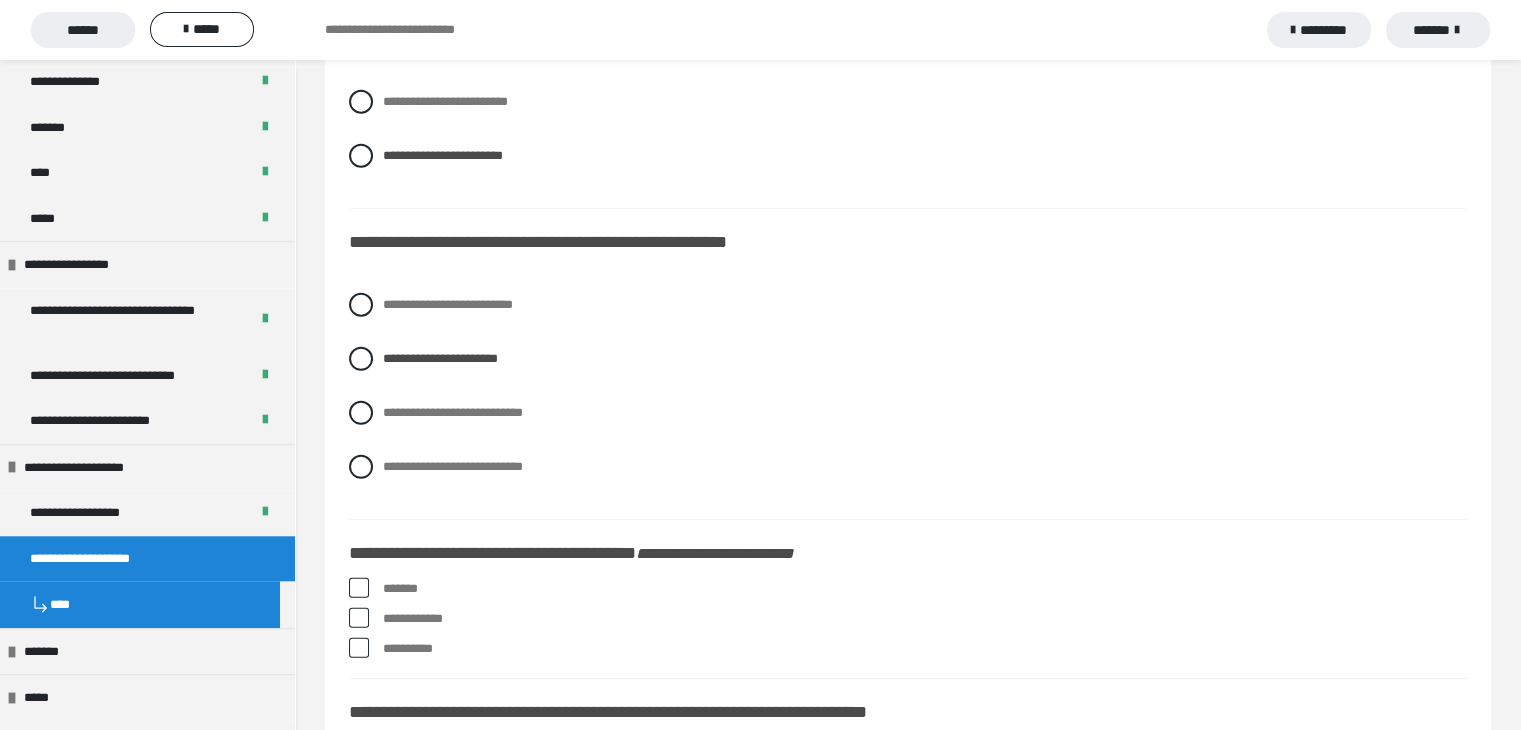 scroll, scrollTop: 5900, scrollLeft: 0, axis: vertical 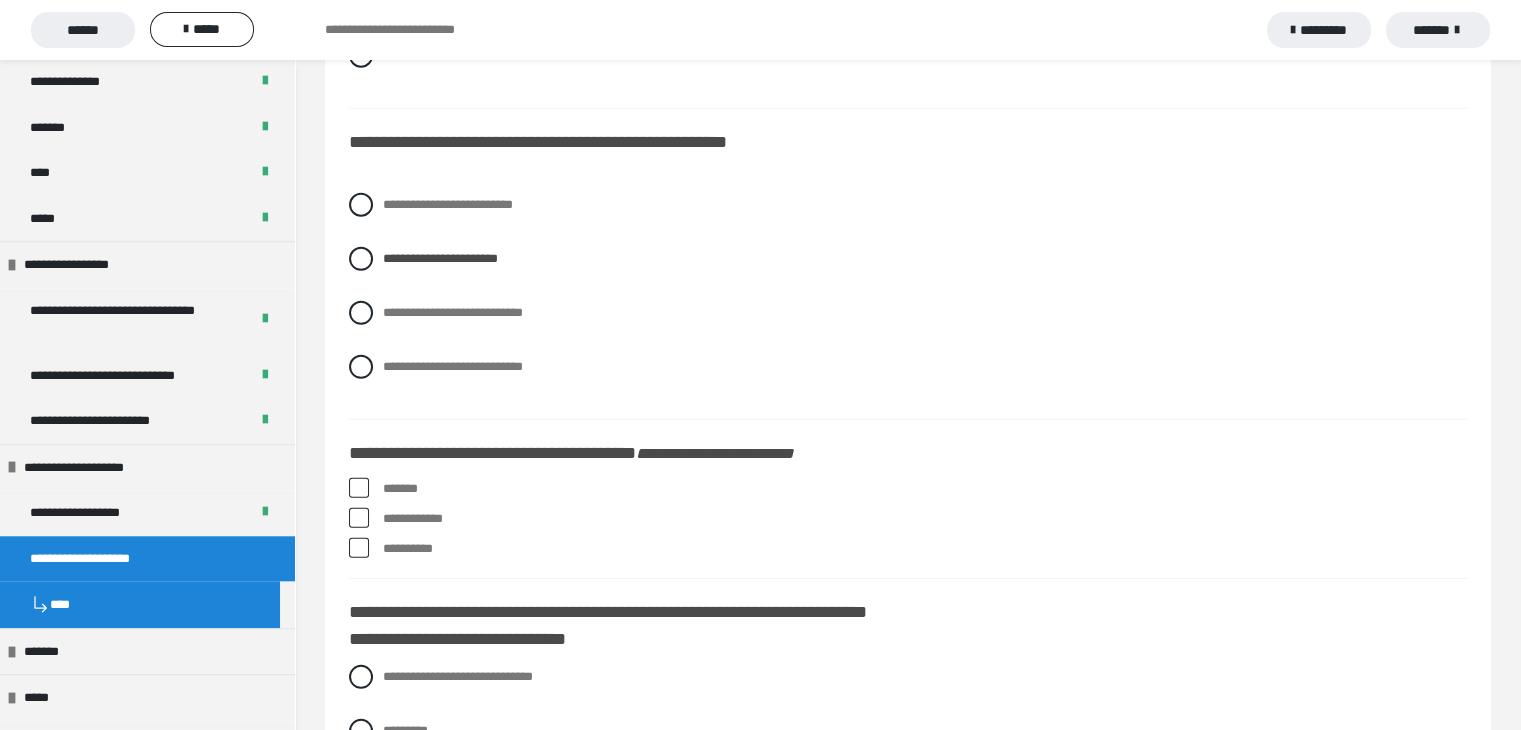 click at bounding box center (359, 488) 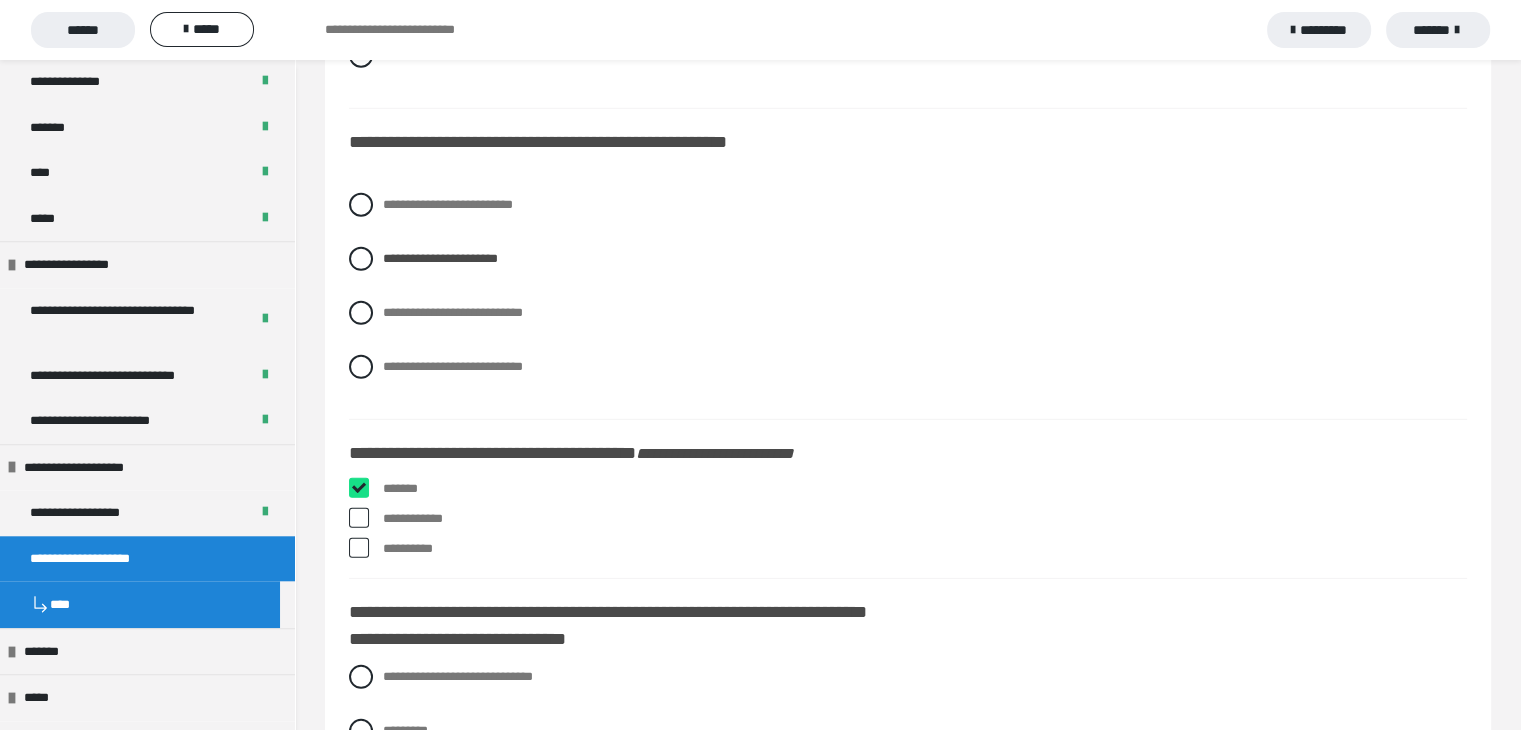 checkbox on "****" 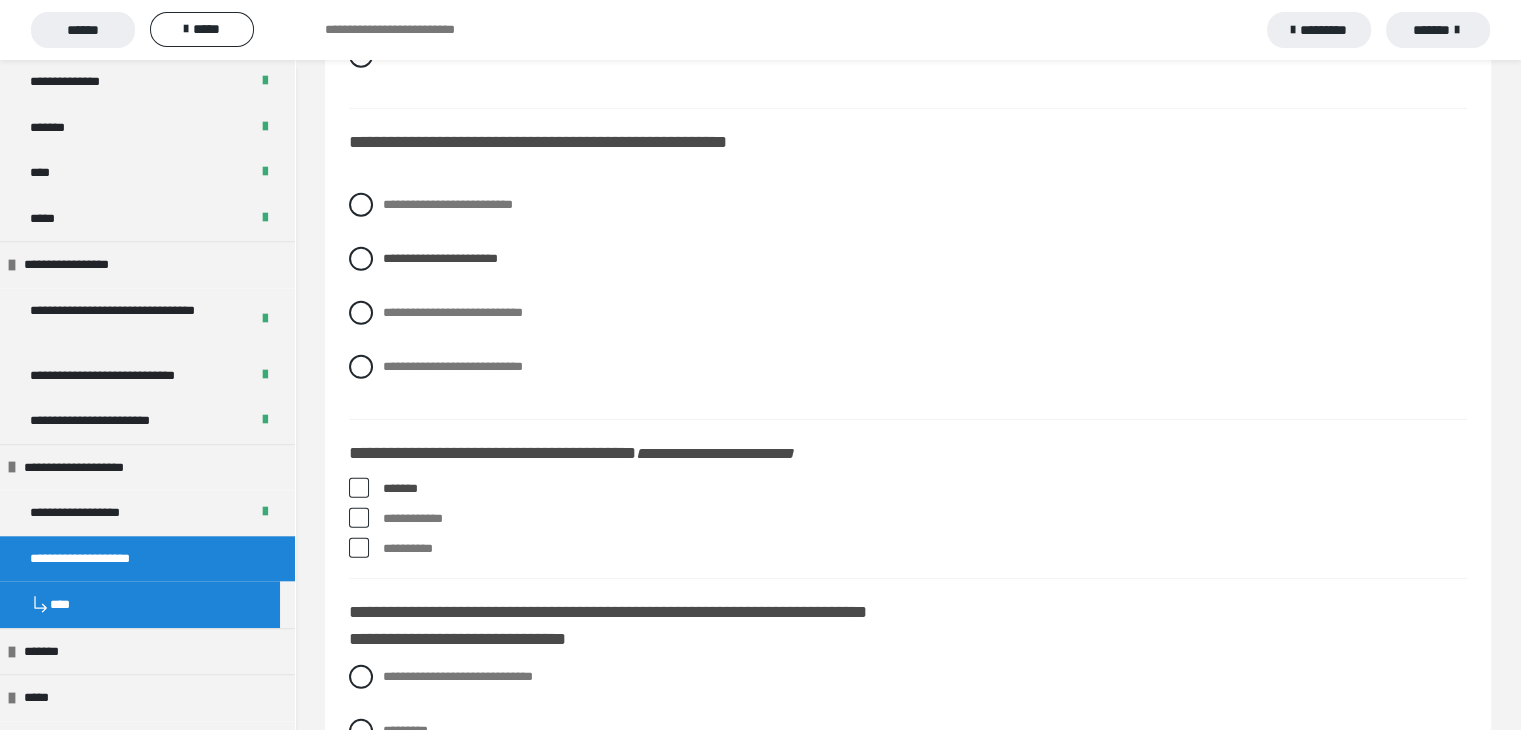 click at bounding box center (359, 548) 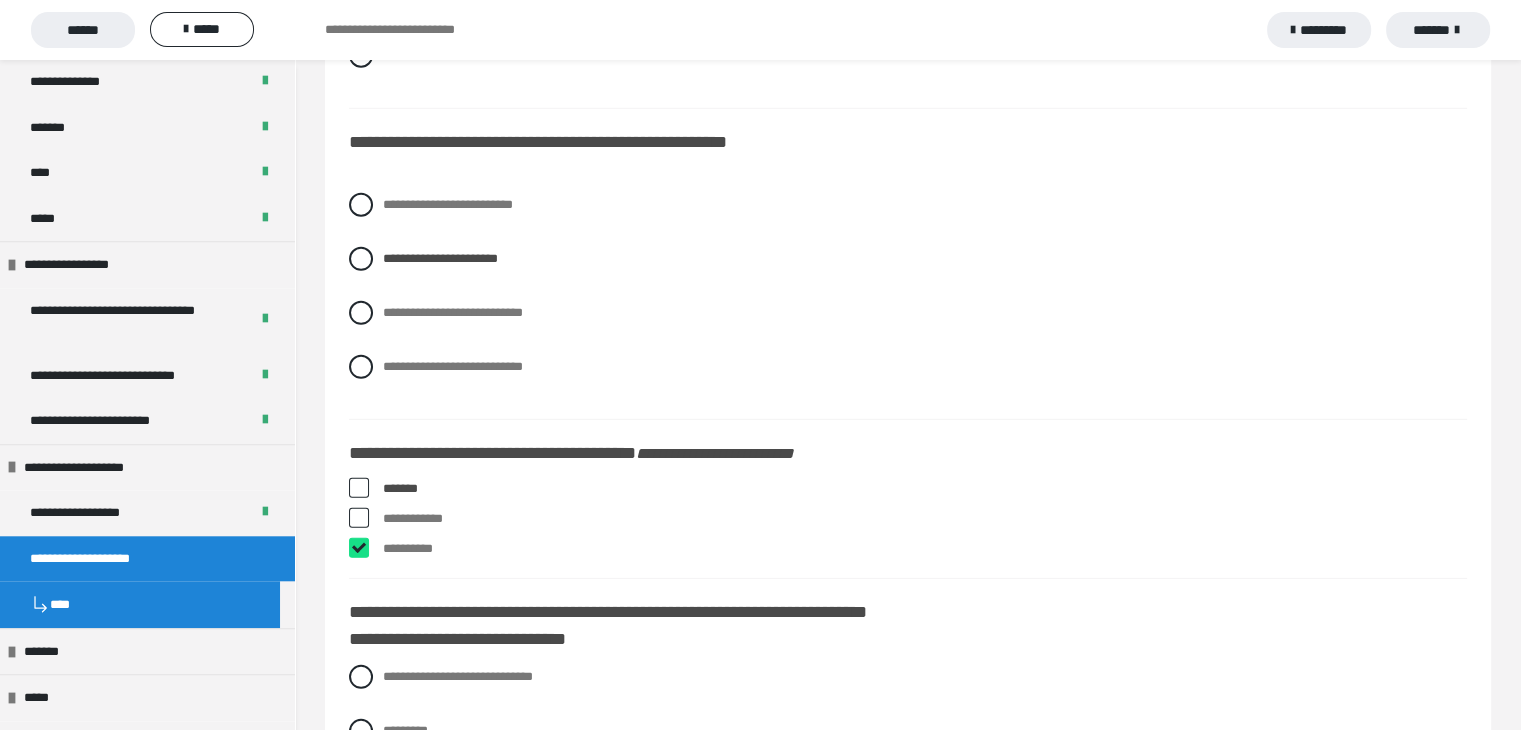 checkbox on "****" 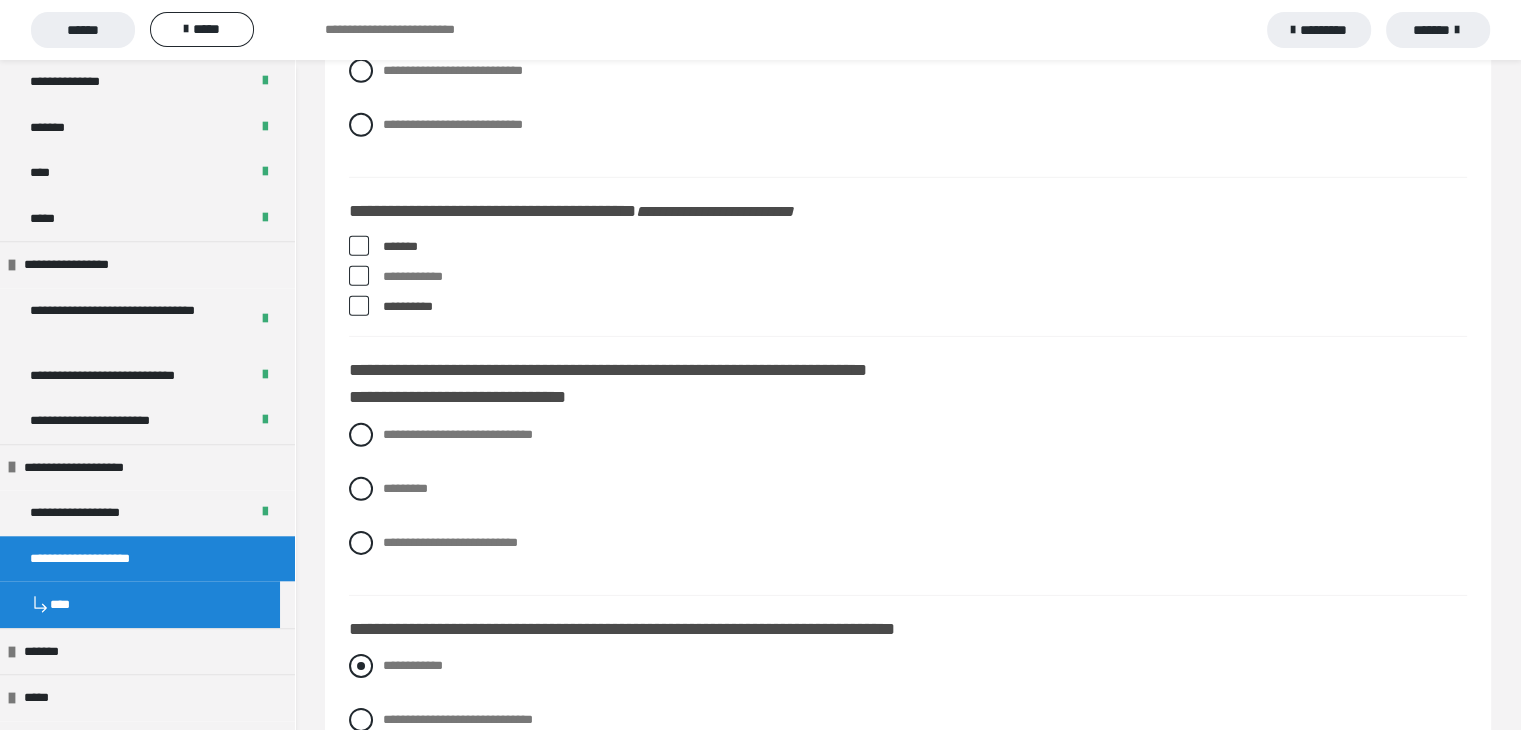 scroll, scrollTop: 6200, scrollLeft: 0, axis: vertical 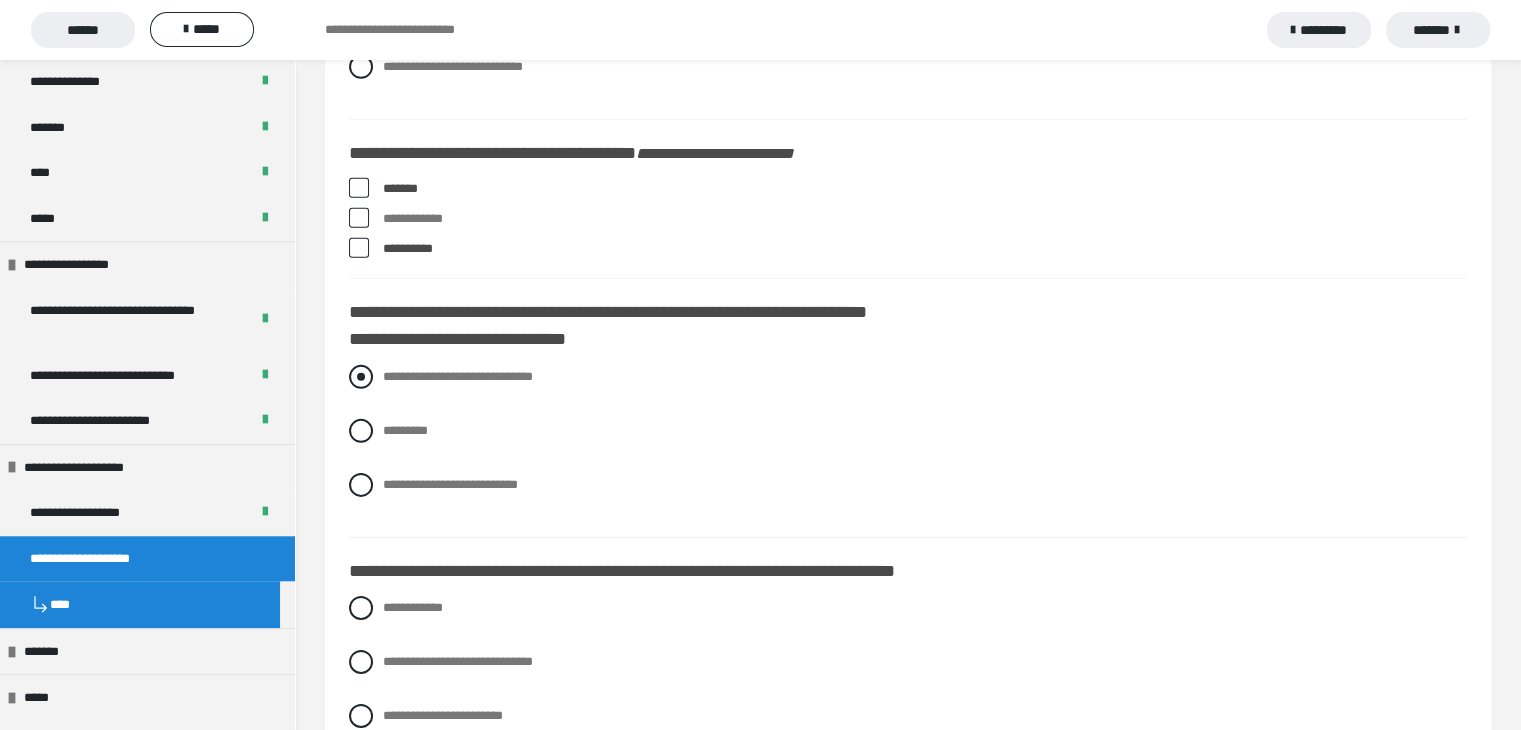 click at bounding box center [361, 377] 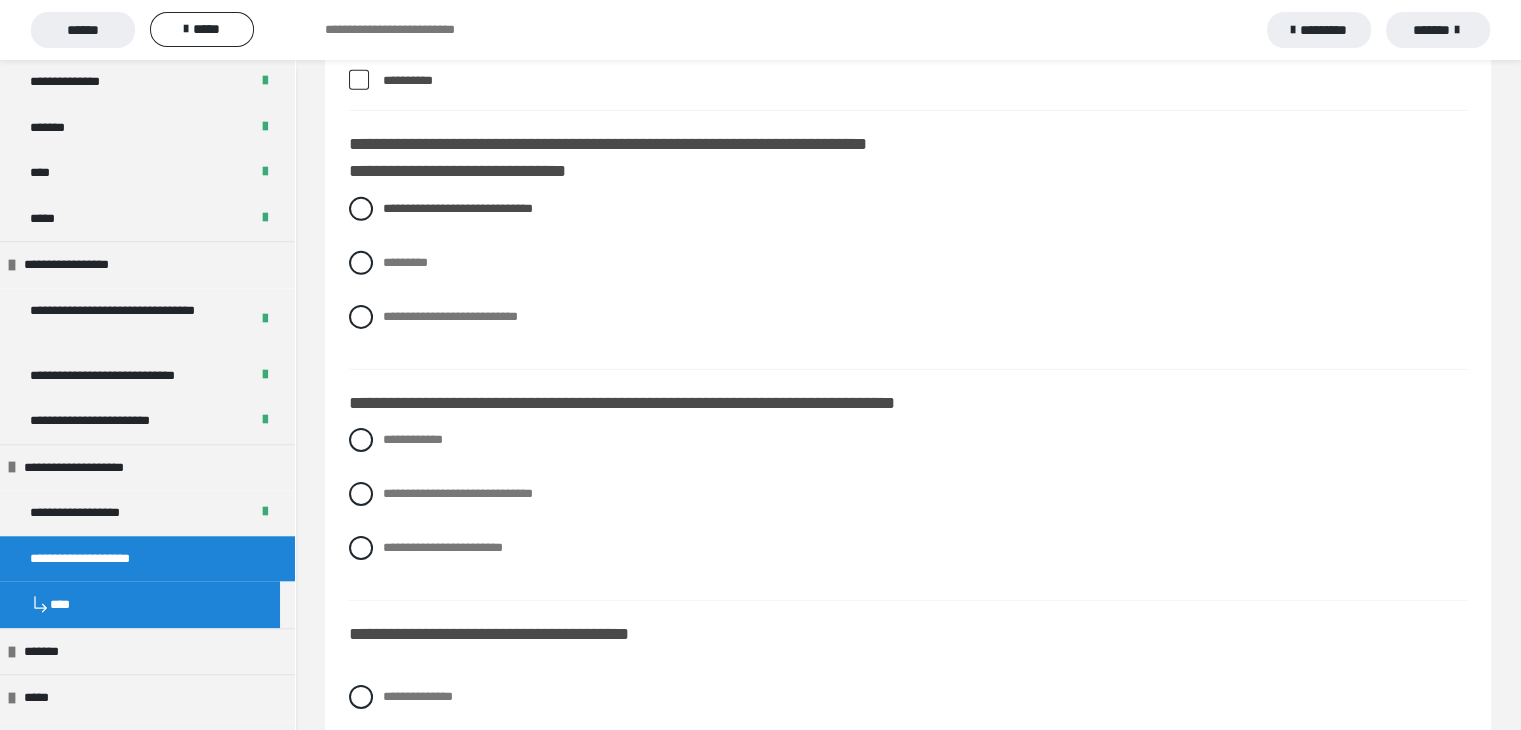 scroll, scrollTop: 6400, scrollLeft: 0, axis: vertical 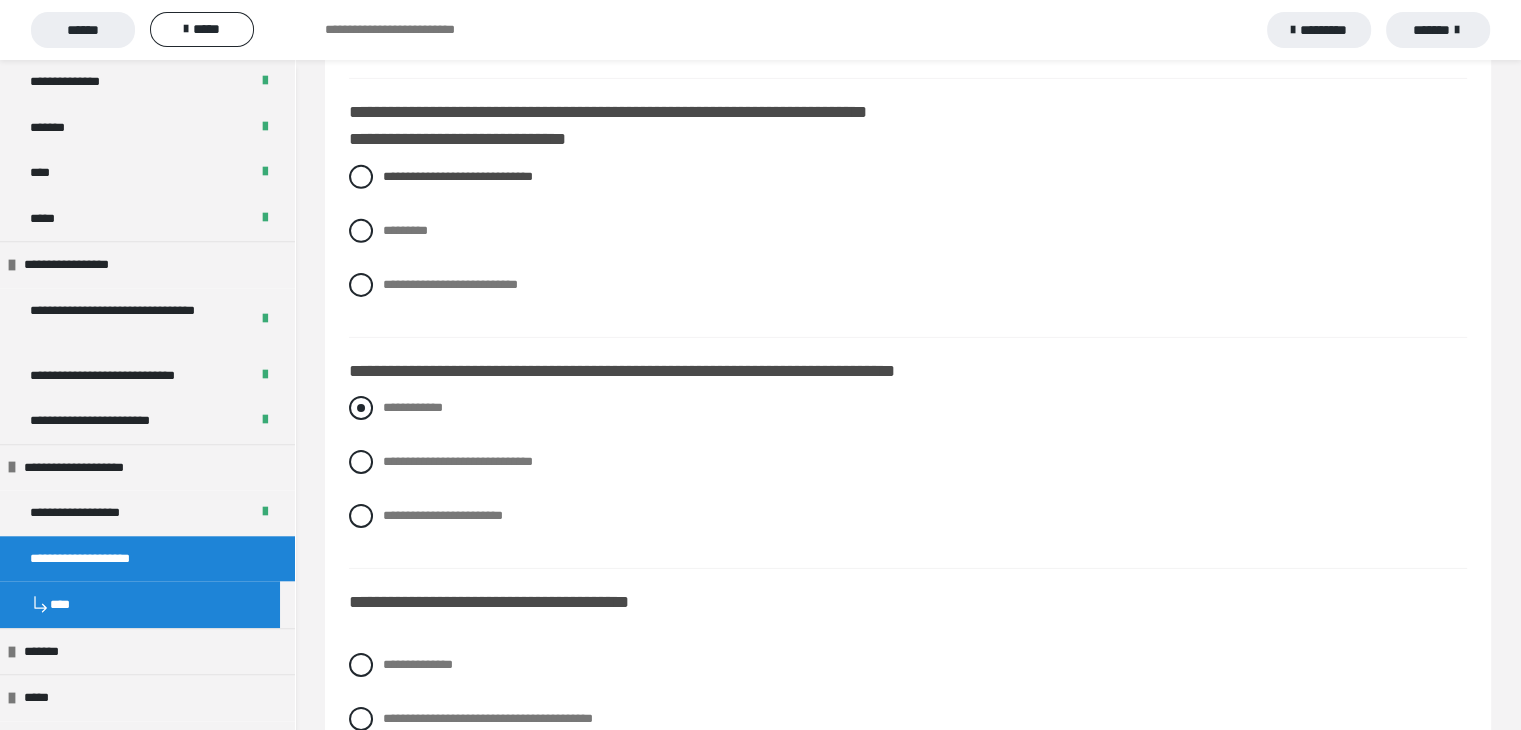 click at bounding box center (361, 408) 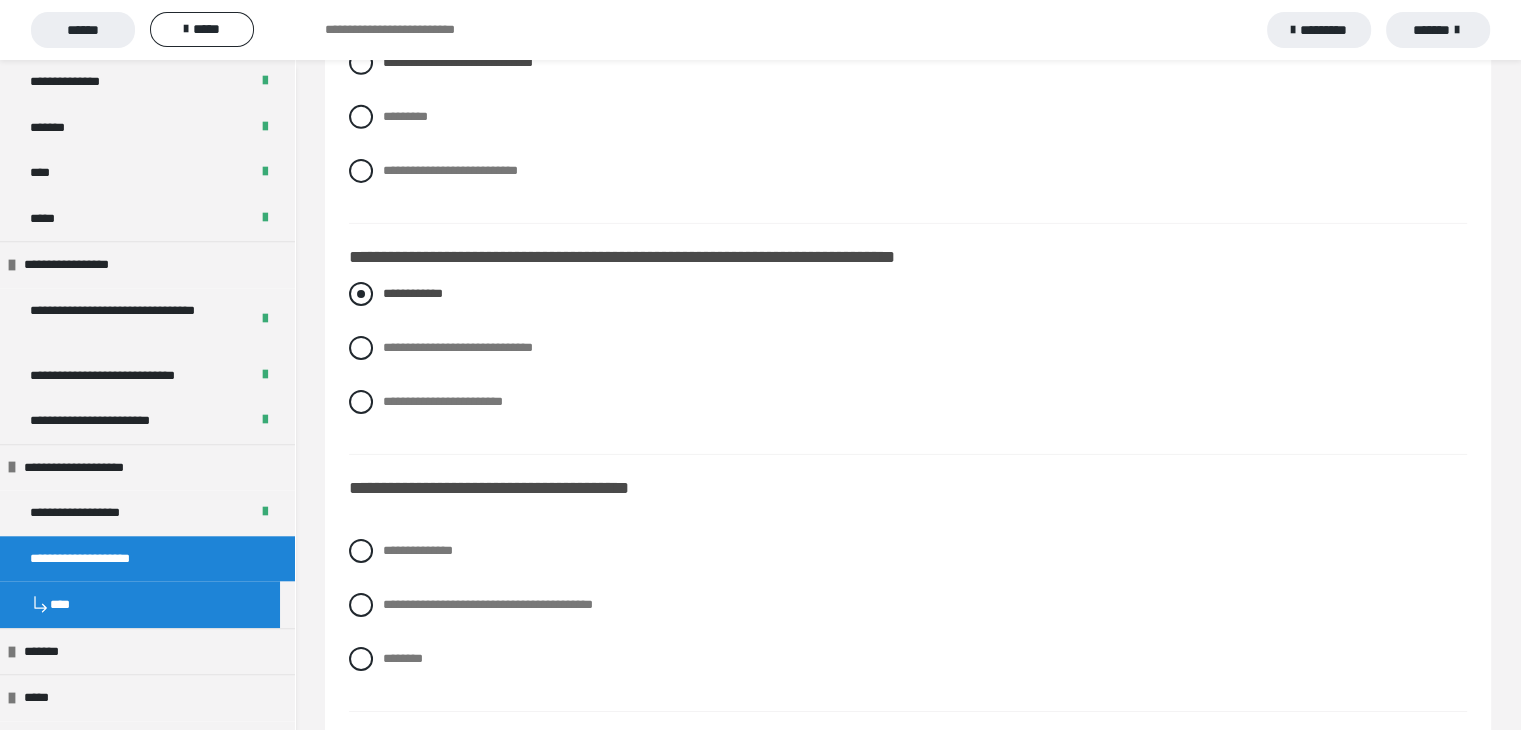 scroll, scrollTop: 6600, scrollLeft: 0, axis: vertical 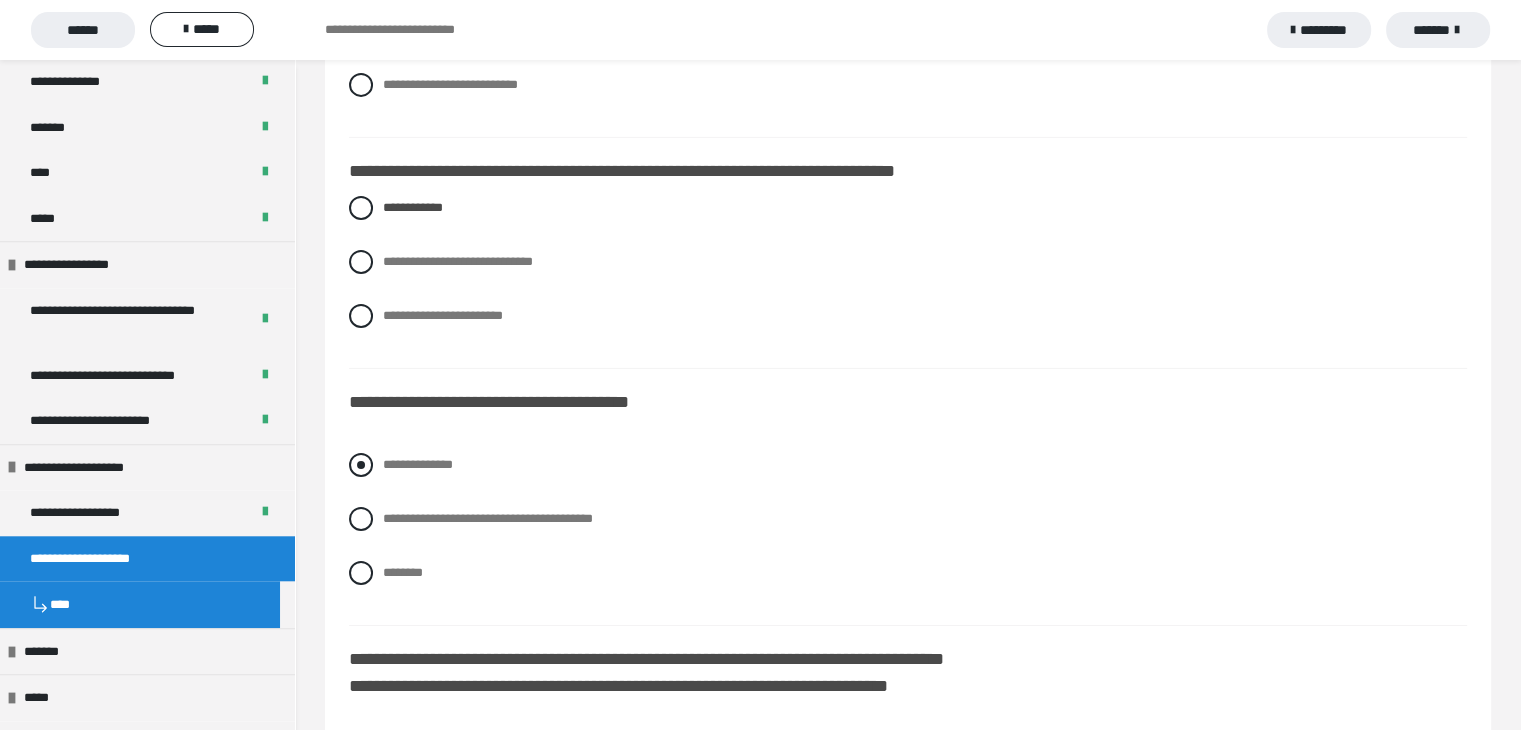 click at bounding box center (361, 465) 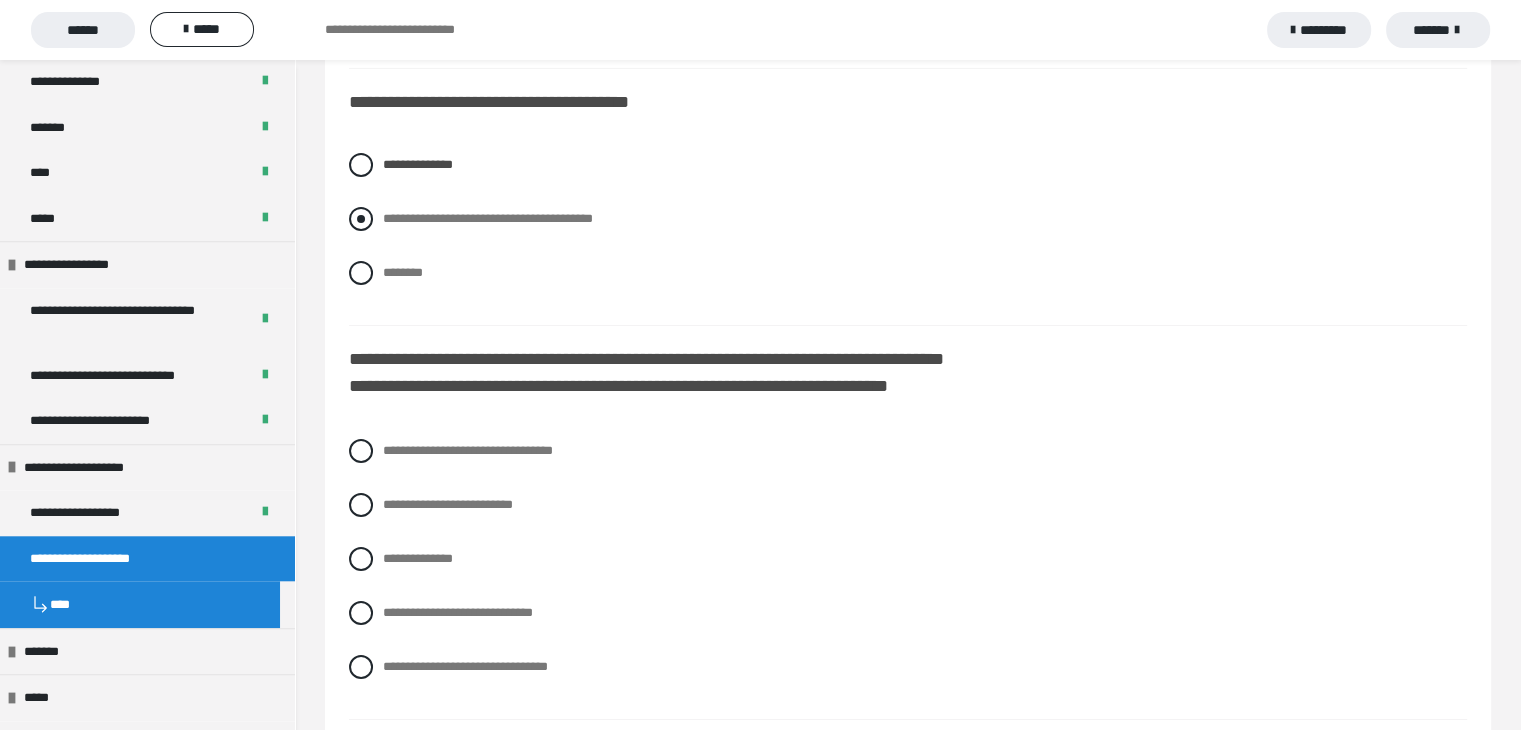 scroll, scrollTop: 7000, scrollLeft: 0, axis: vertical 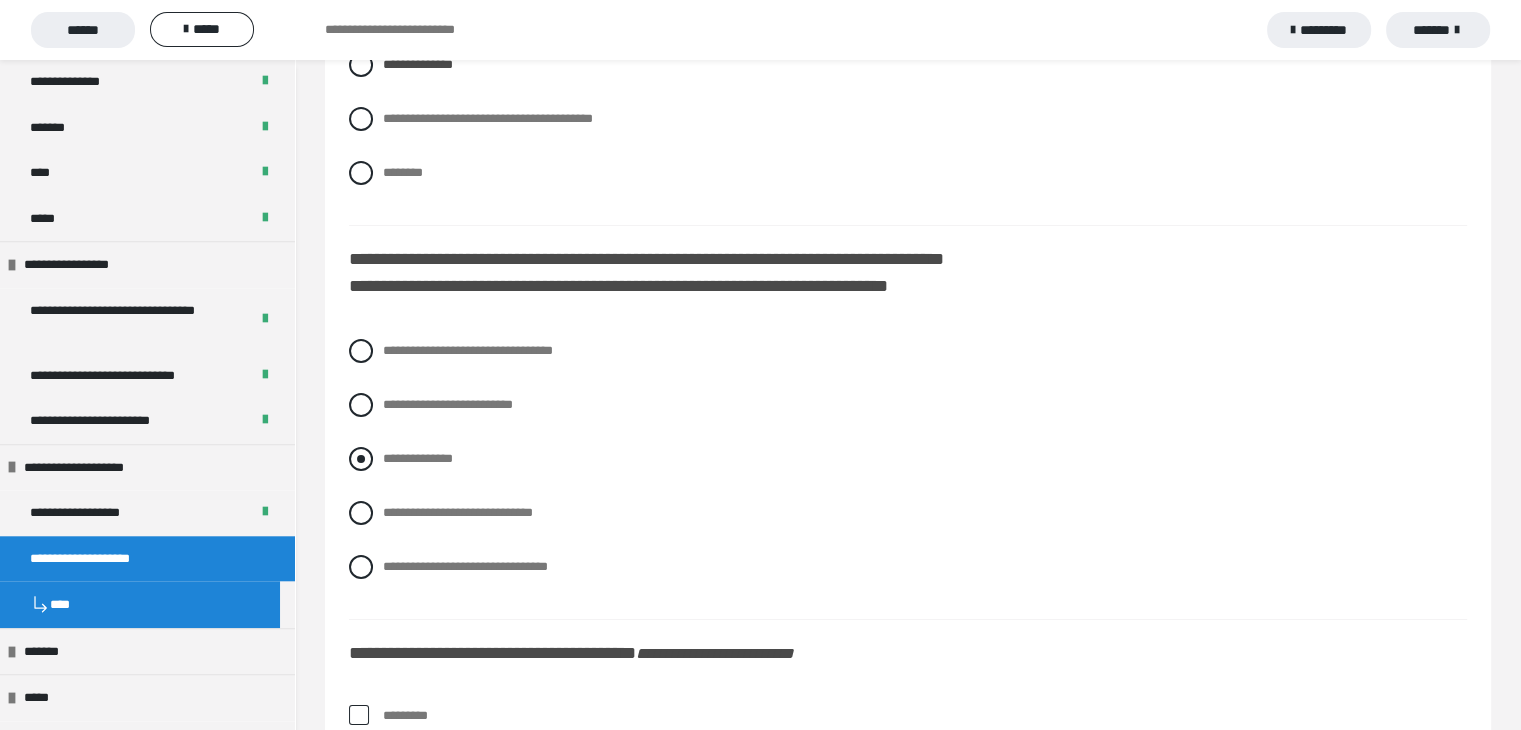 click at bounding box center (361, 459) 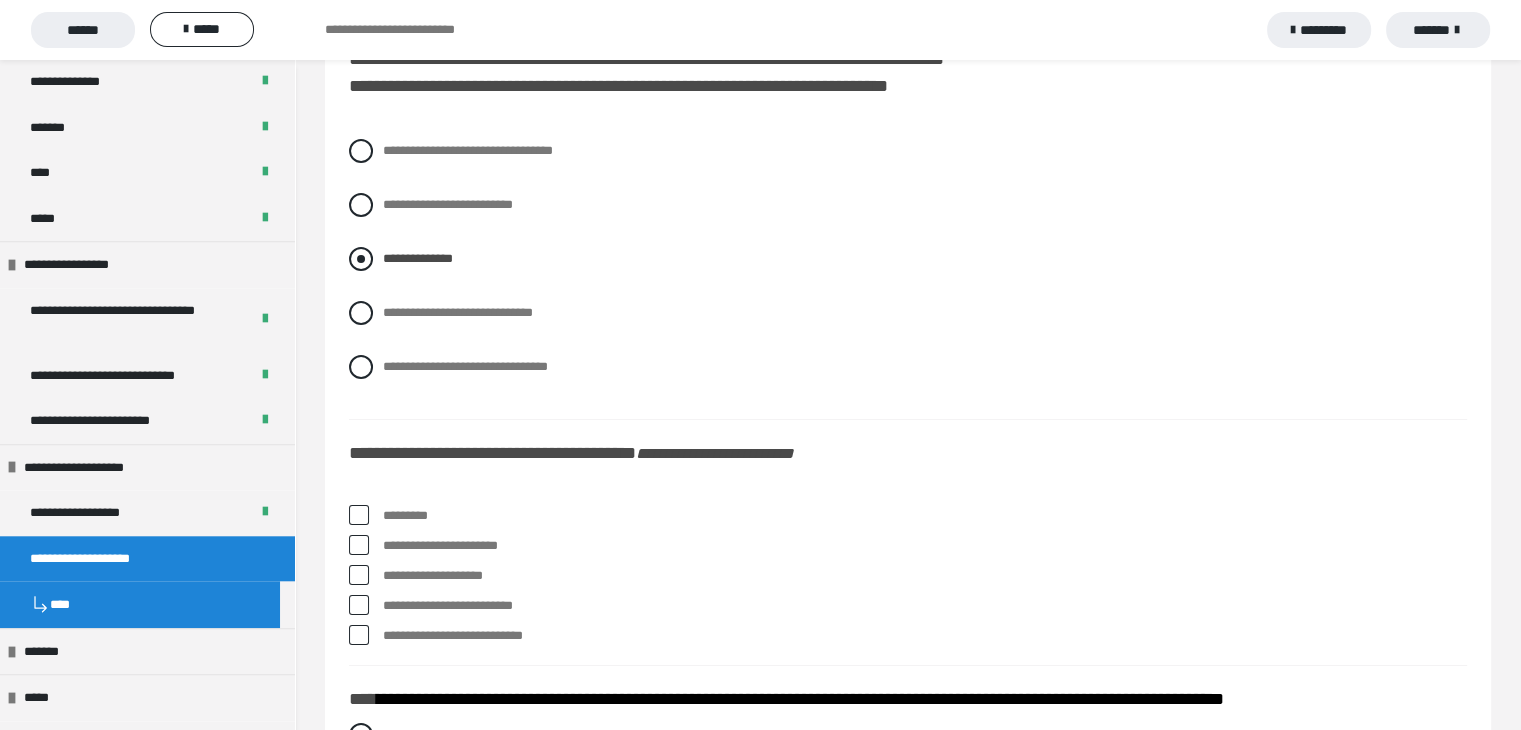 scroll, scrollTop: 7300, scrollLeft: 0, axis: vertical 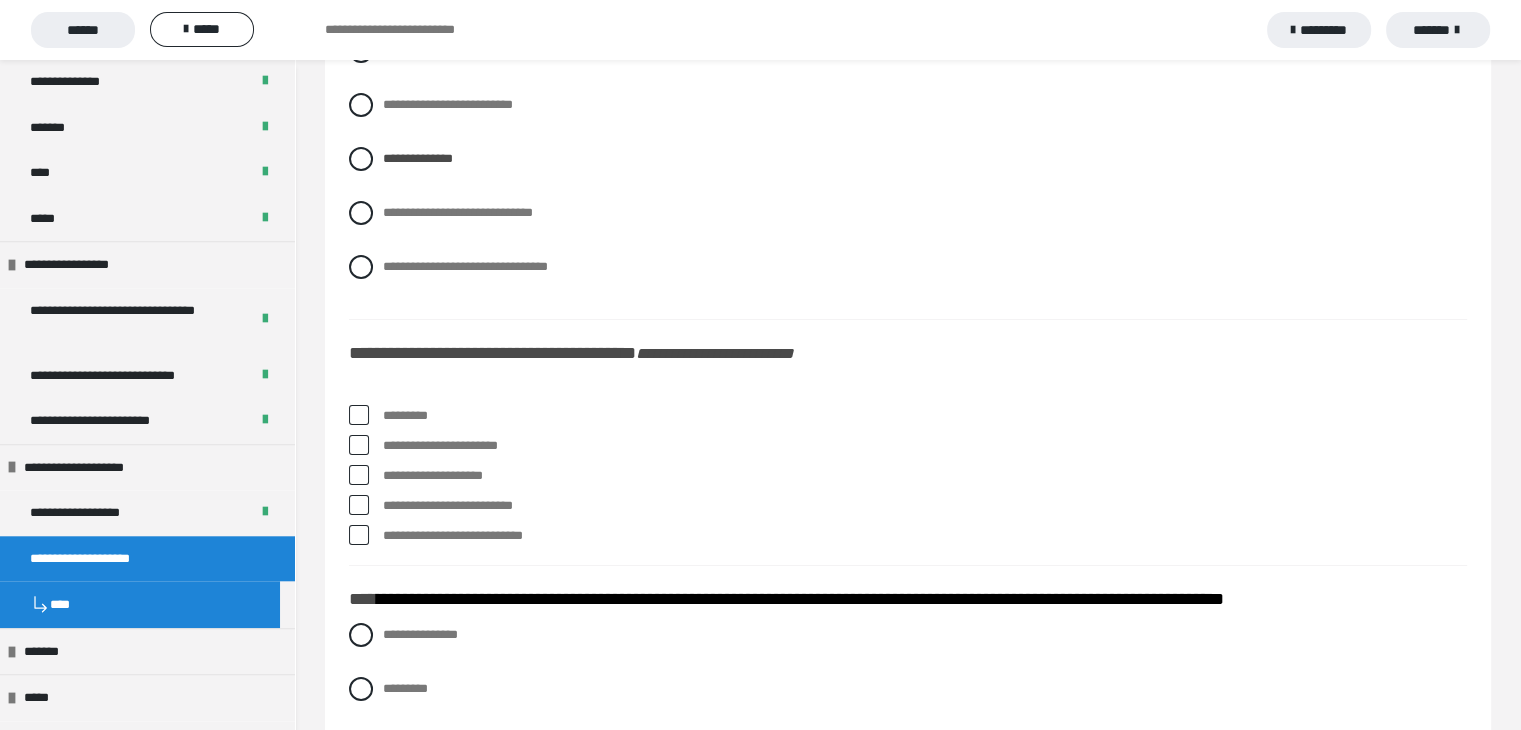 click at bounding box center [359, 415] 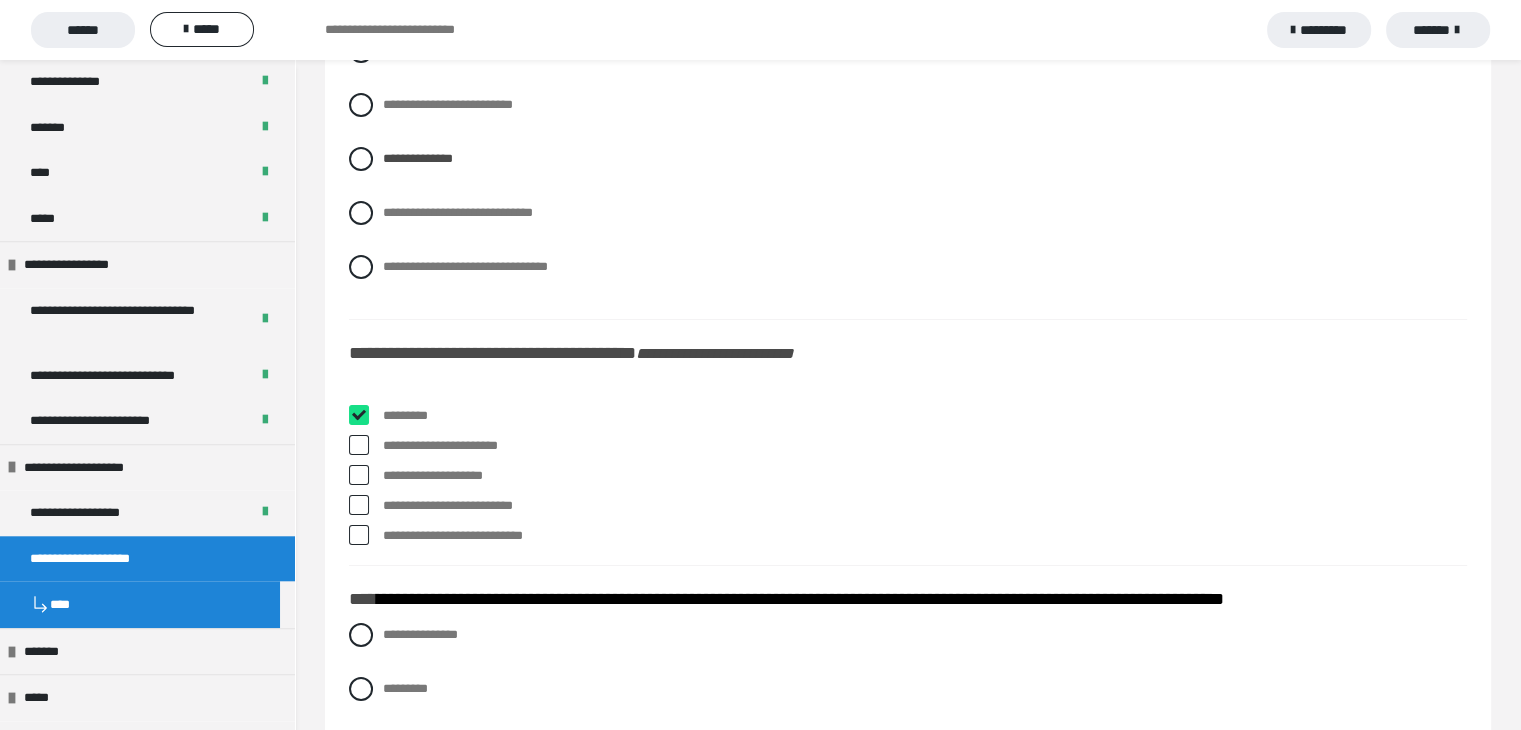 checkbox on "****" 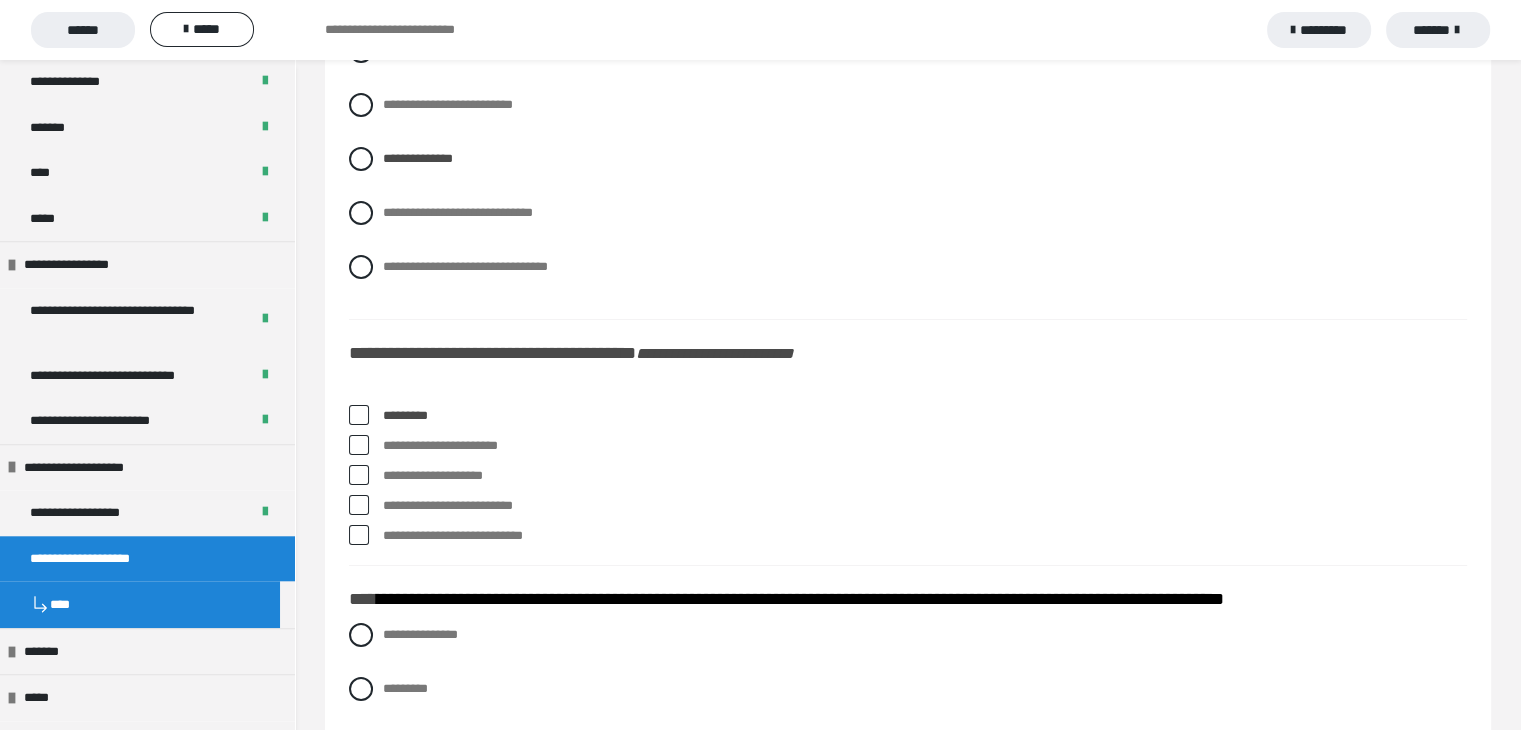 click at bounding box center [359, 445] 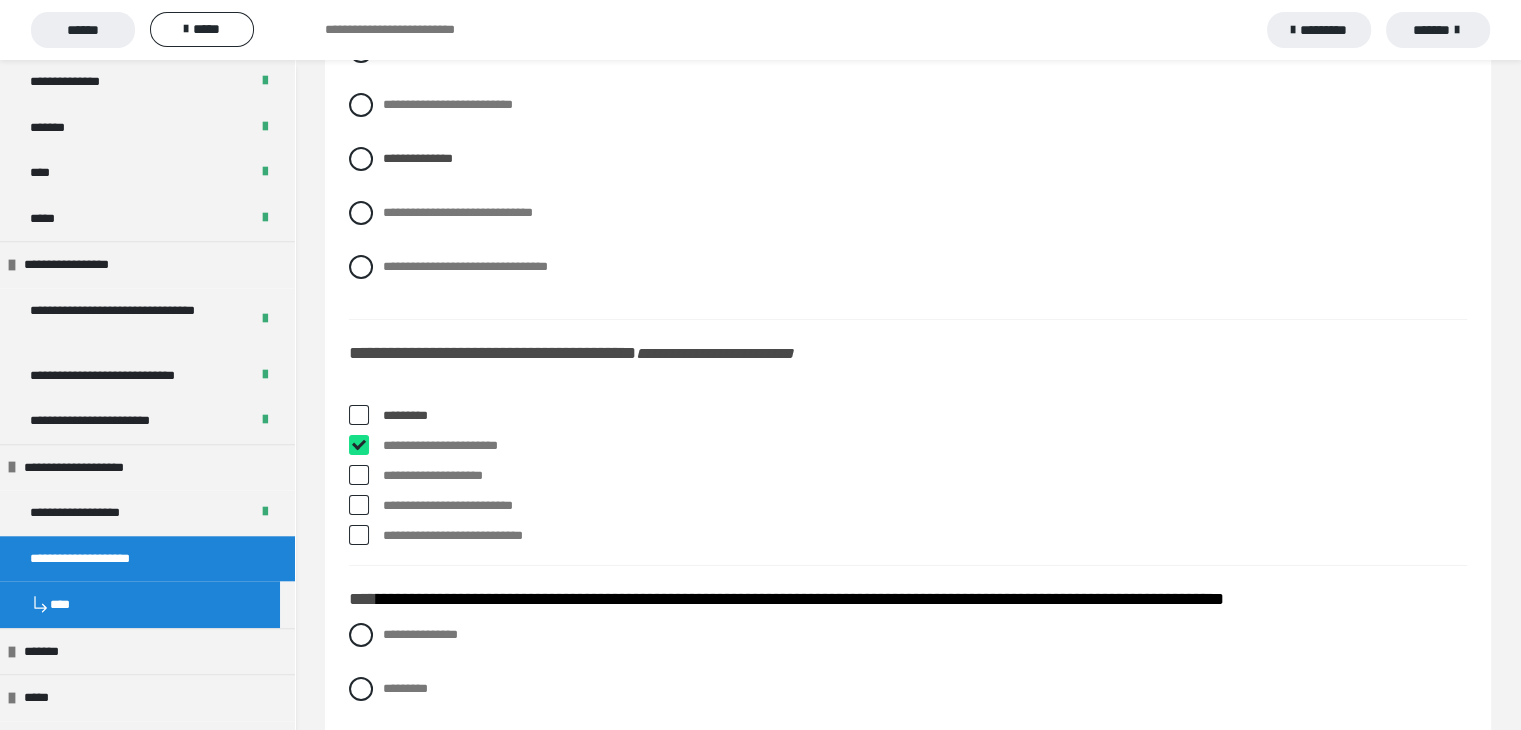 checkbox on "****" 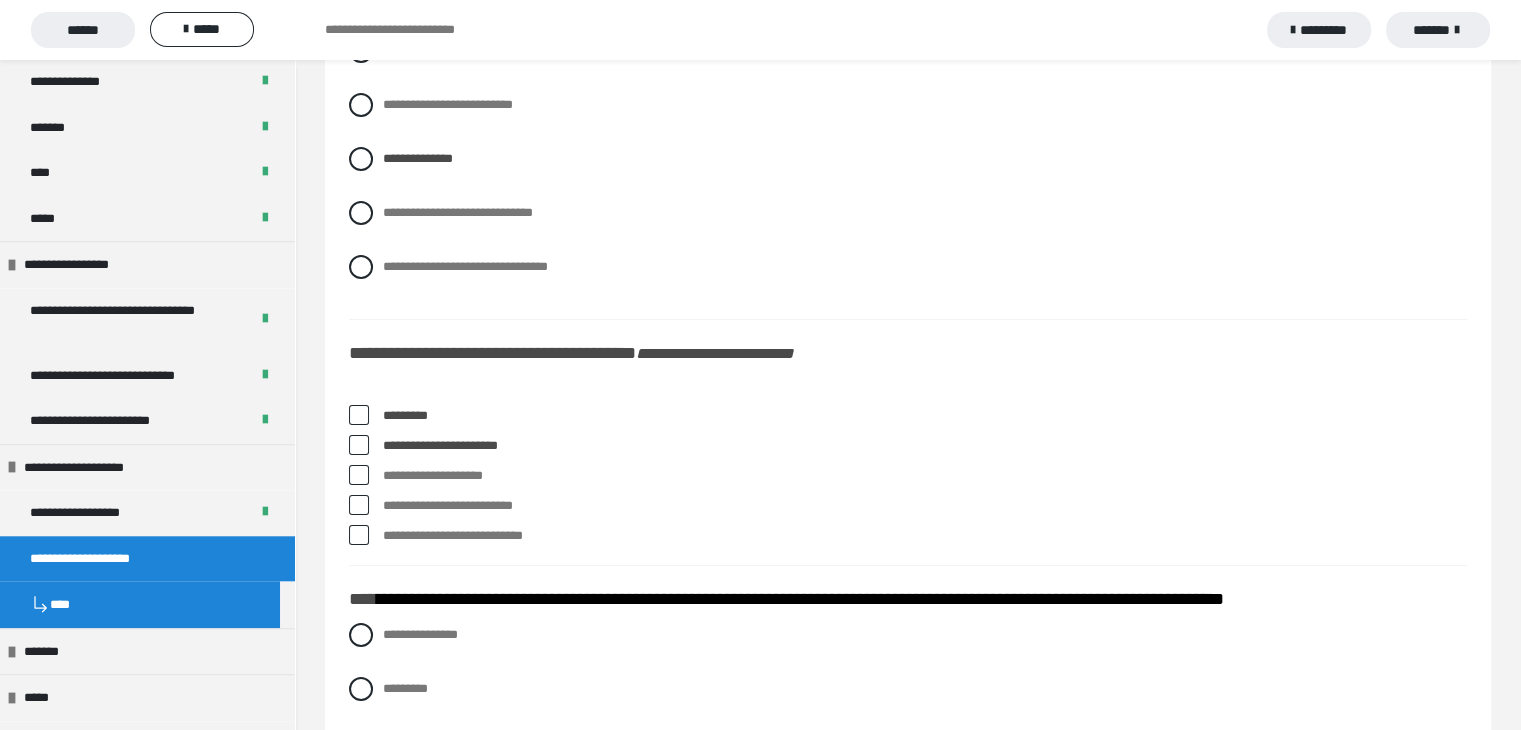 click at bounding box center [359, 505] 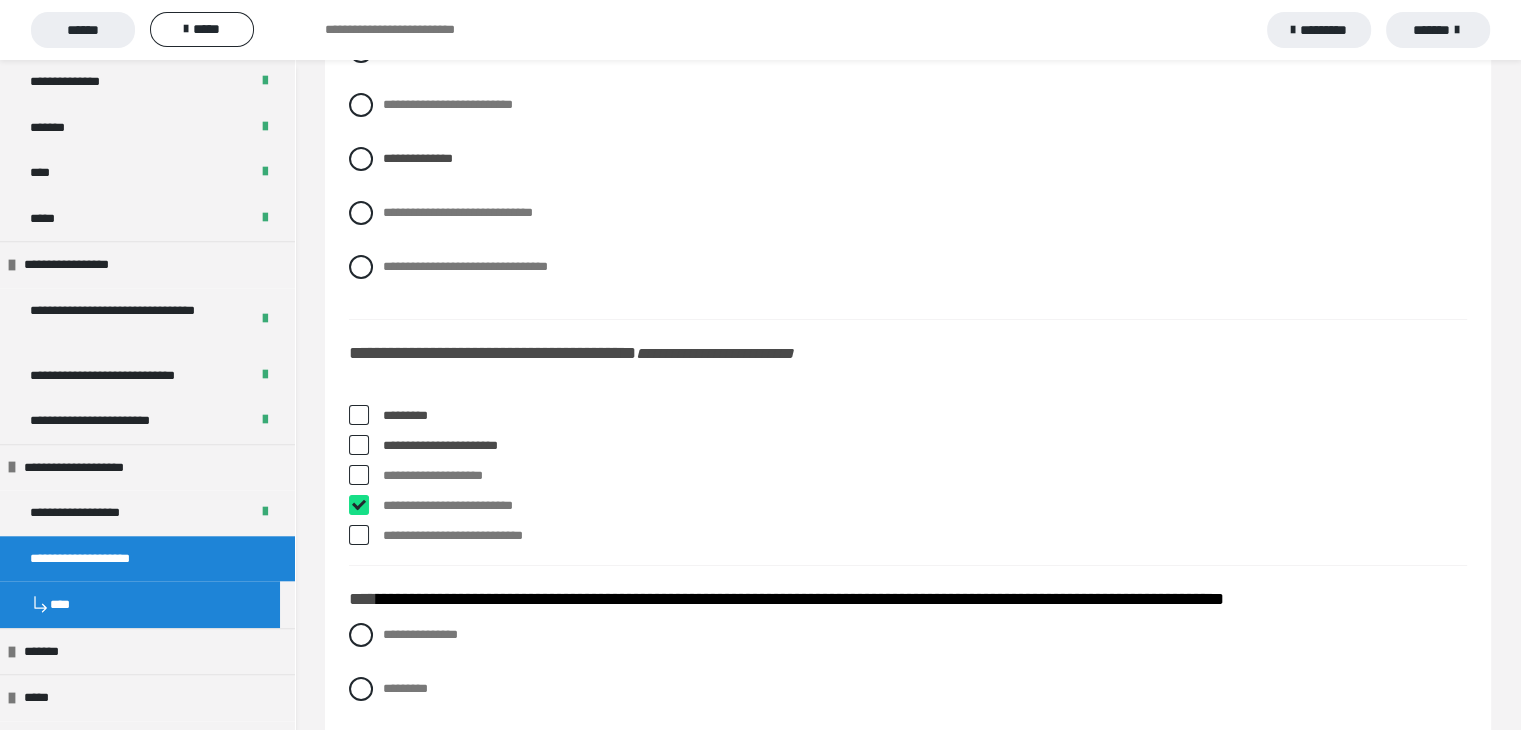 checkbox on "****" 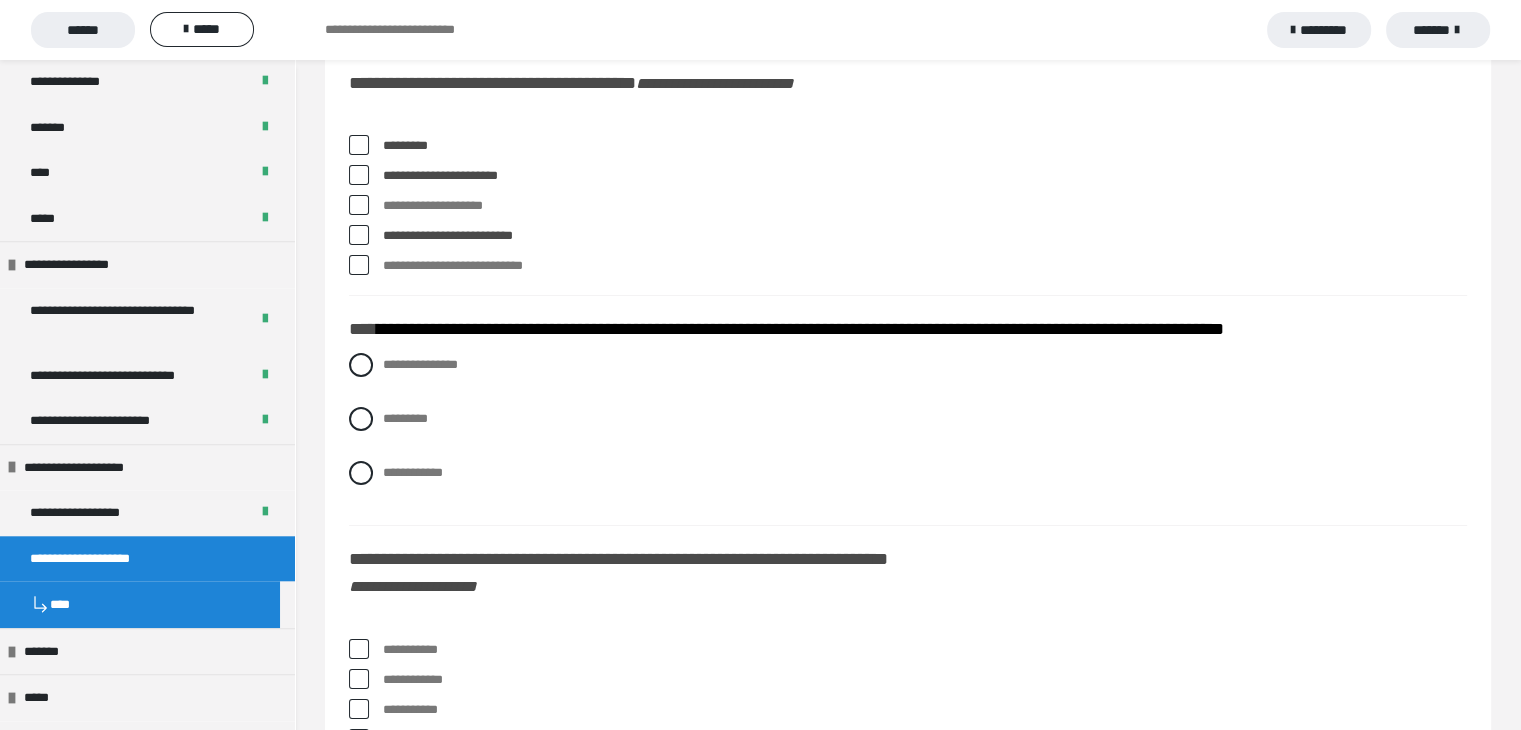 scroll, scrollTop: 7600, scrollLeft: 0, axis: vertical 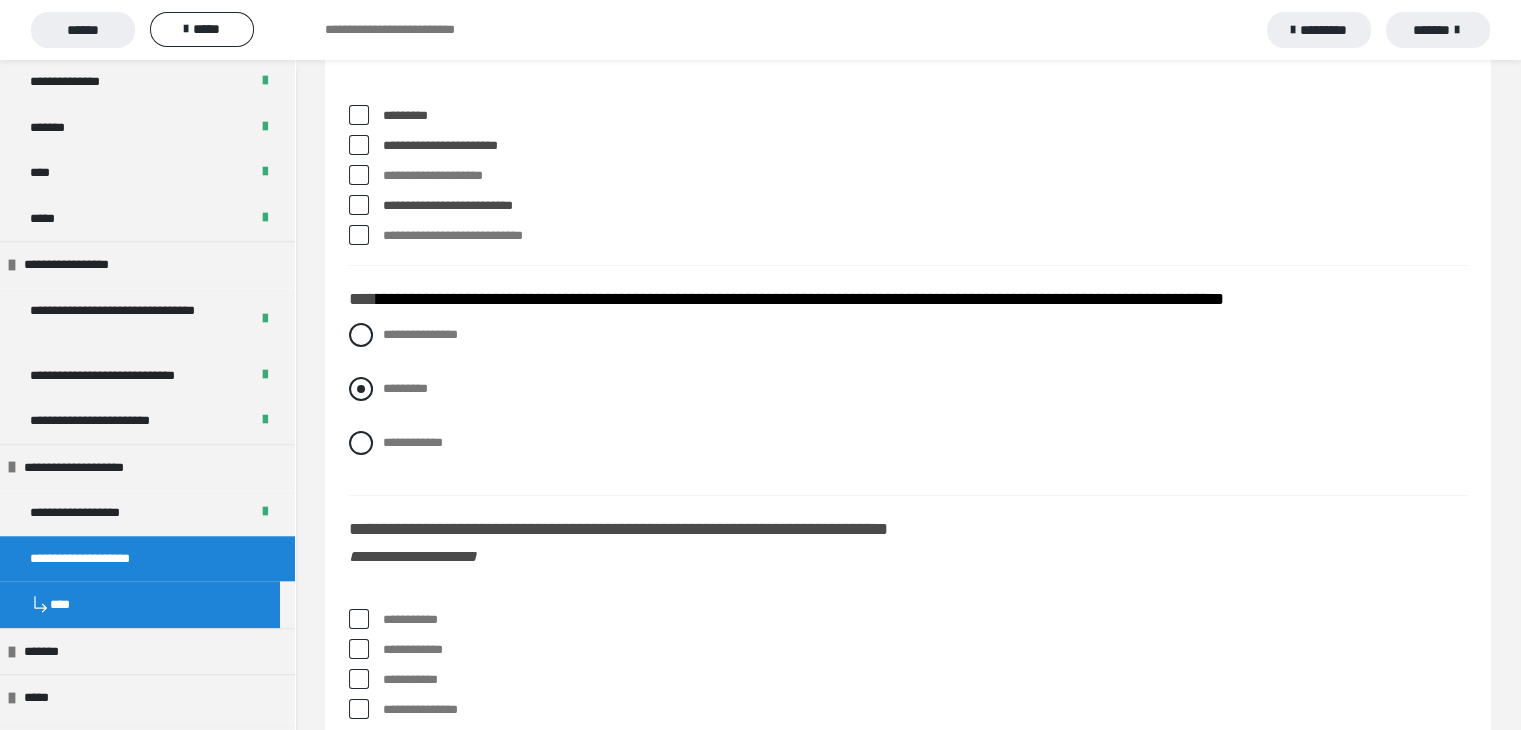 click at bounding box center (361, 389) 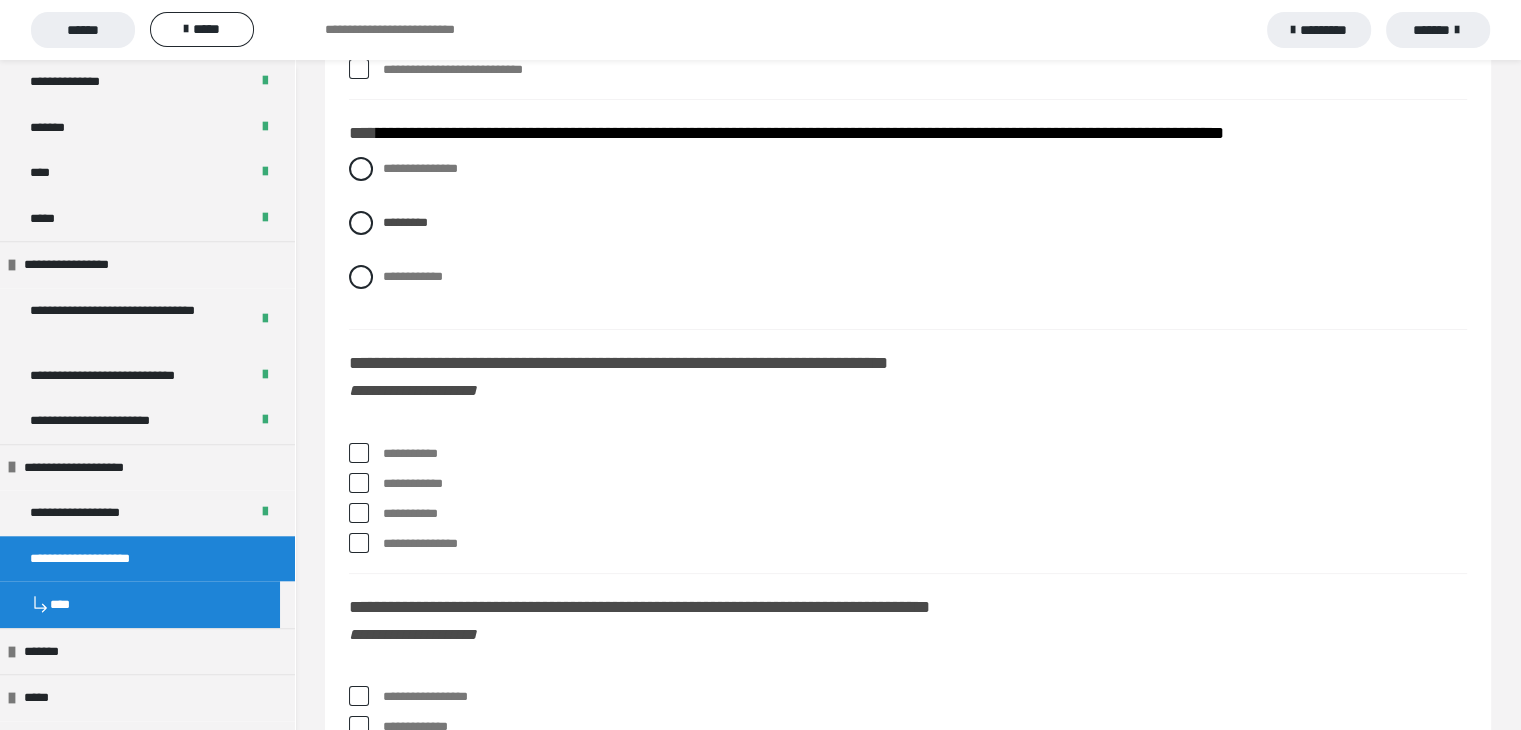 scroll, scrollTop: 7800, scrollLeft: 0, axis: vertical 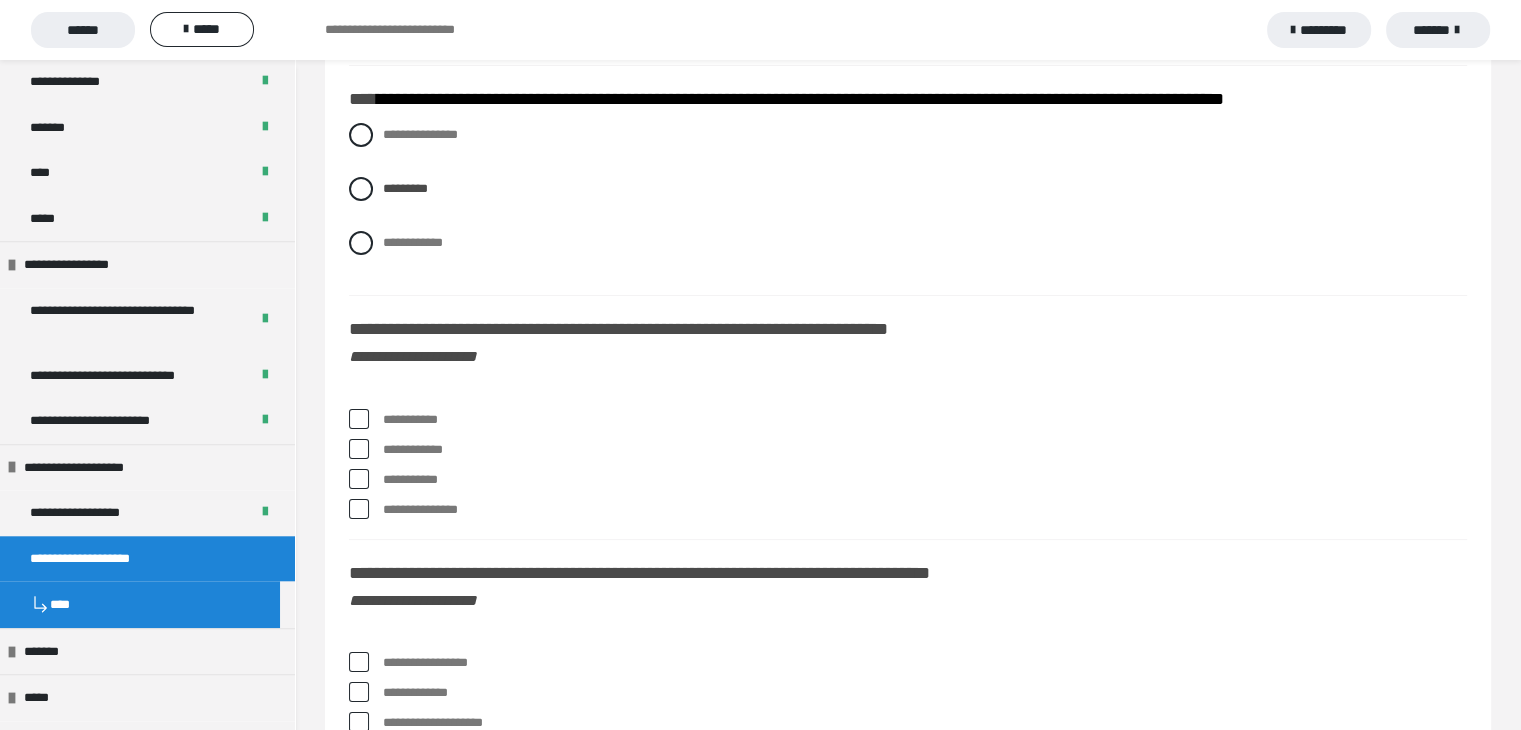click at bounding box center [359, 419] 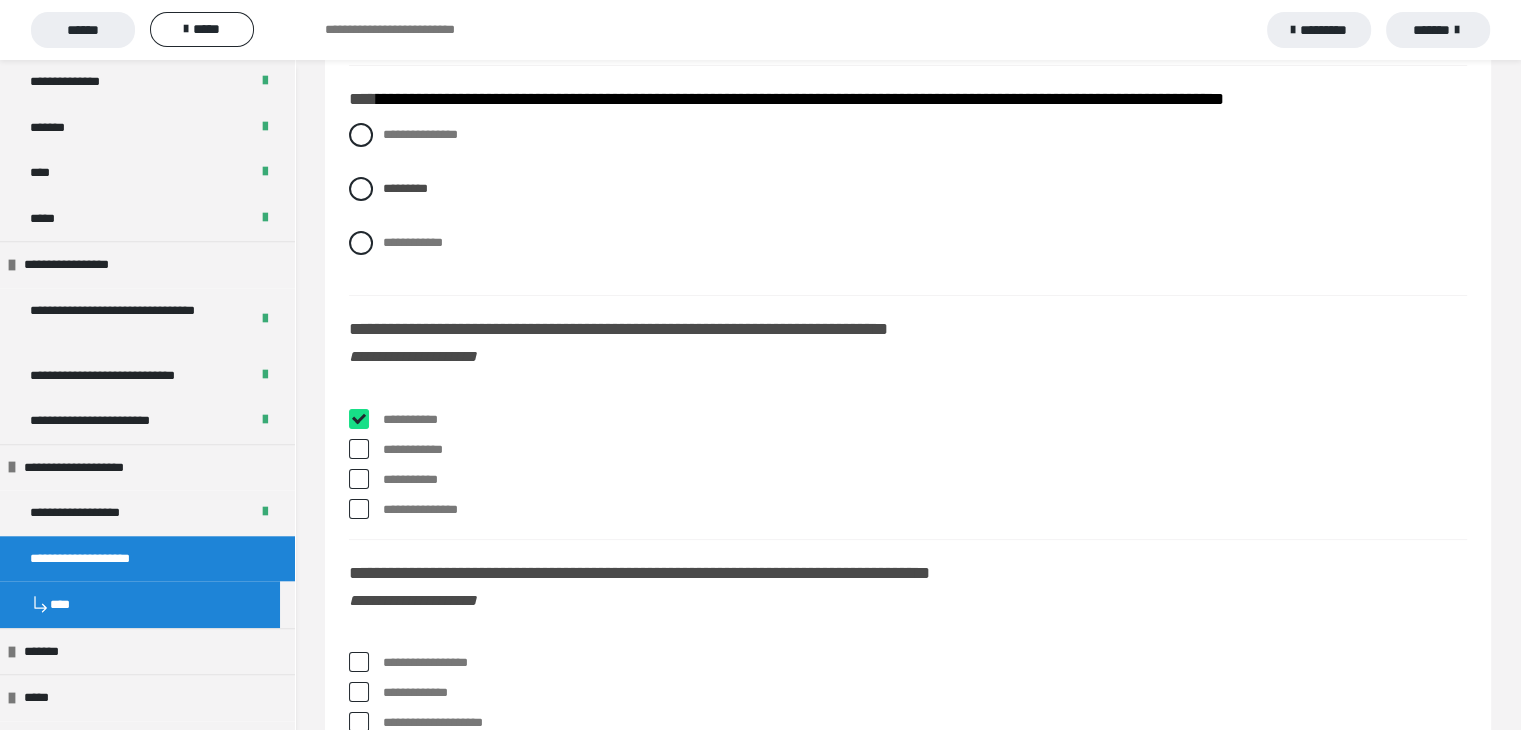 checkbox on "****" 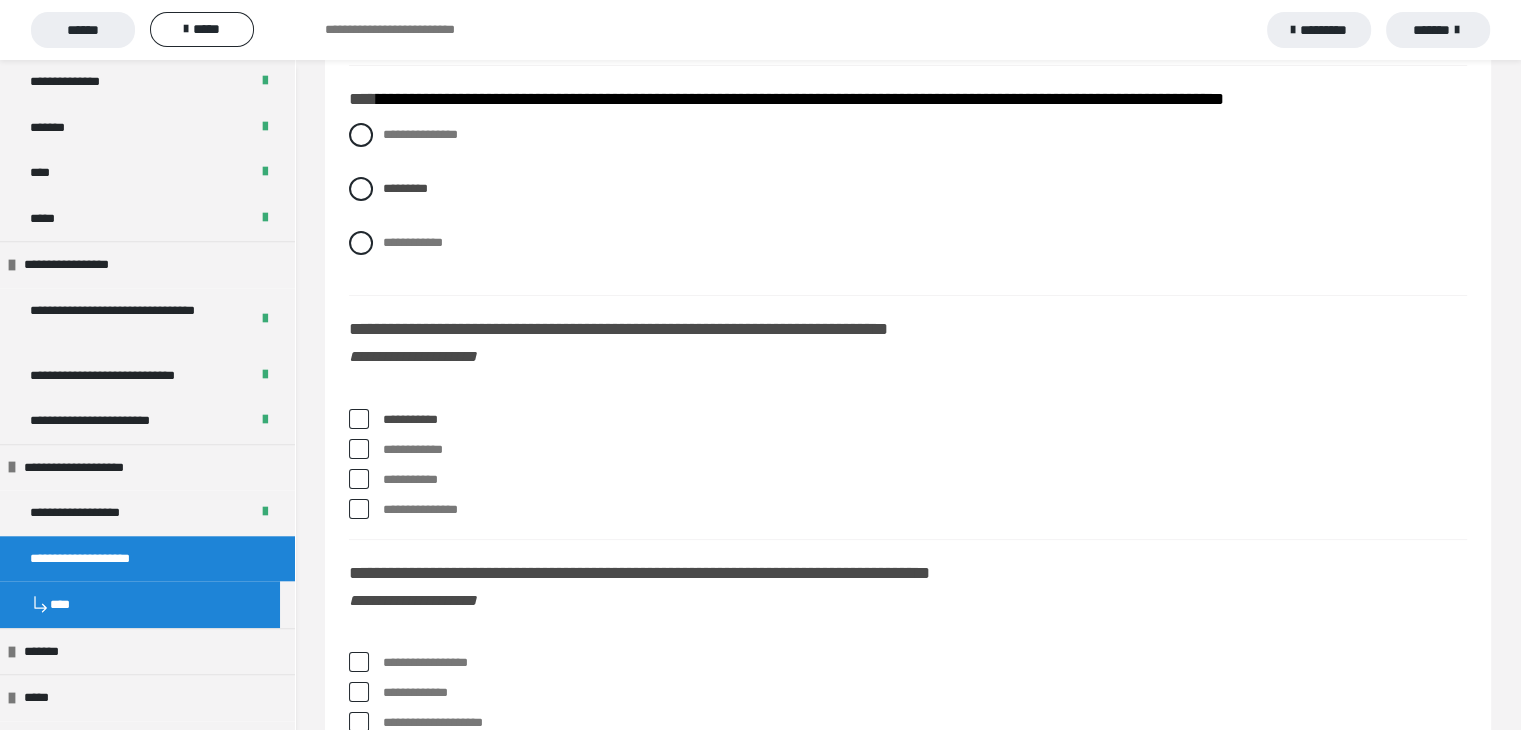 click at bounding box center (359, 479) 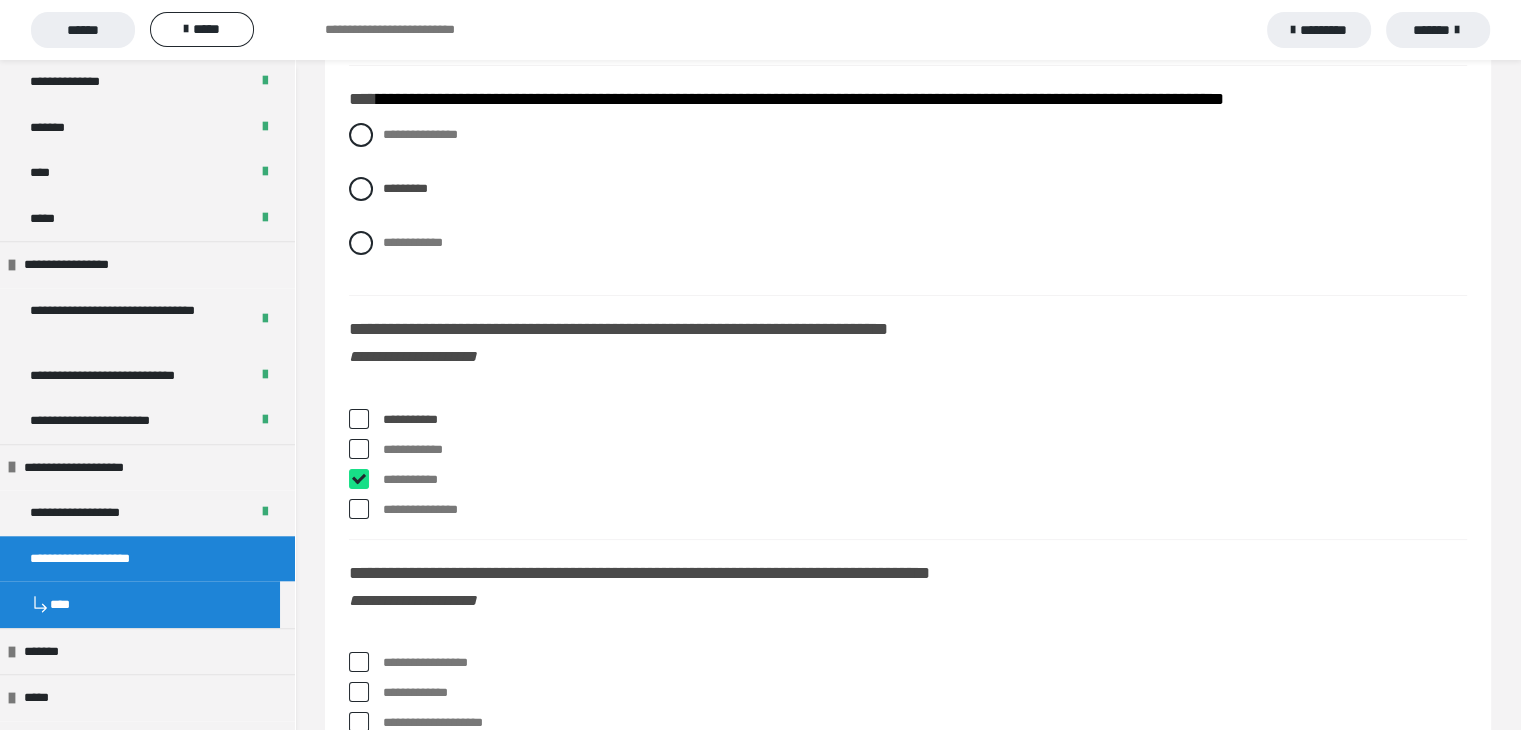 checkbox on "****" 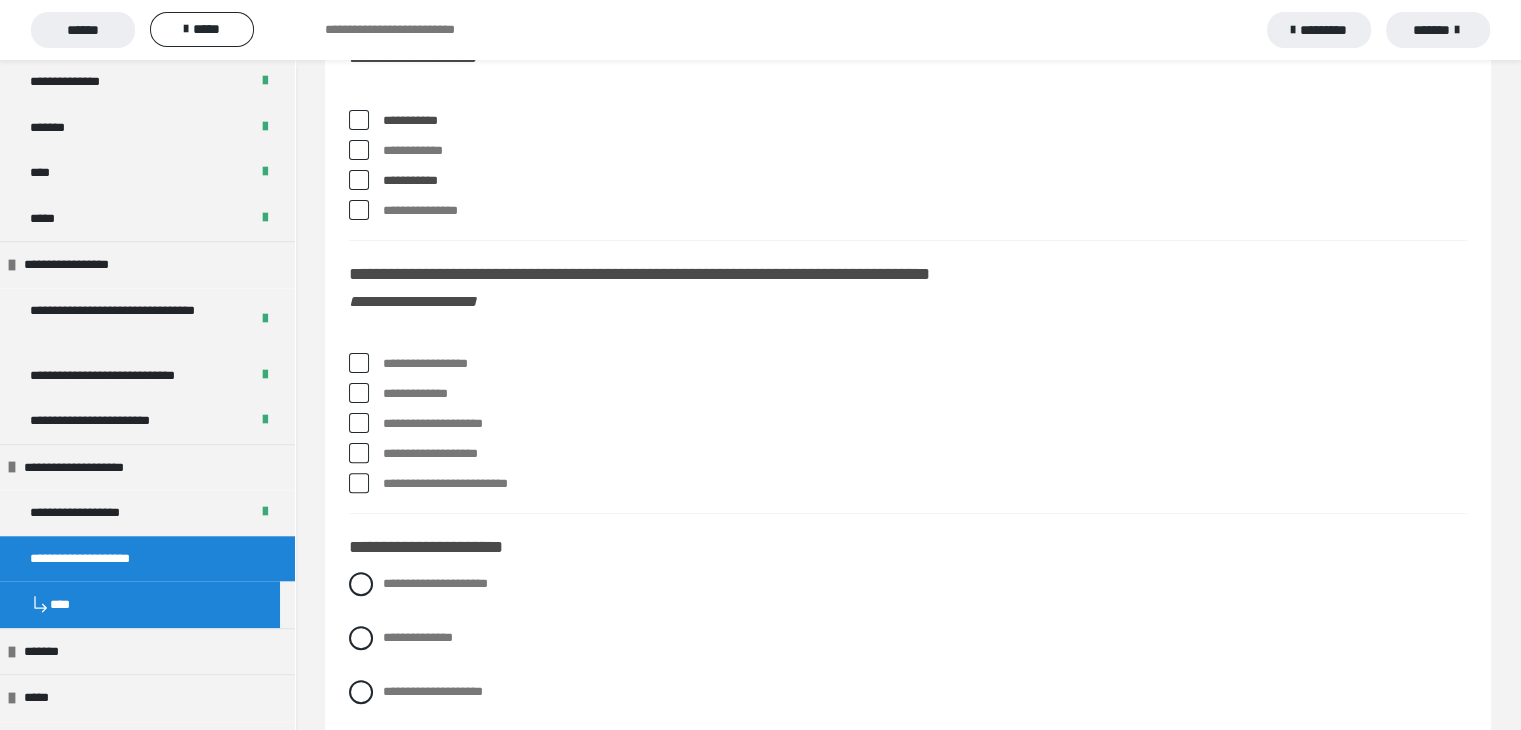 scroll, scrollTop: 8100, scrollLeft: 0, axis: vertical 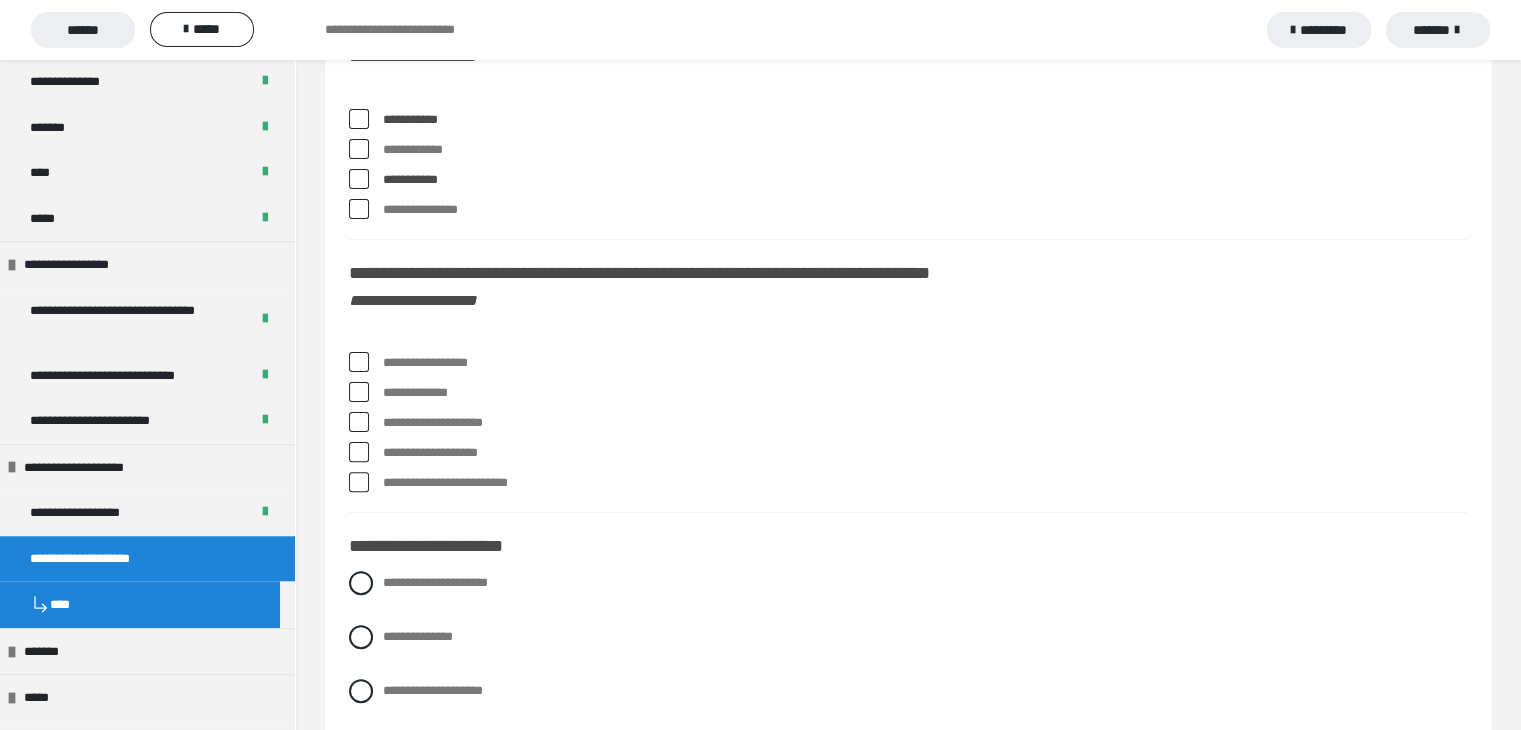 click at bounding box center (359, 362) 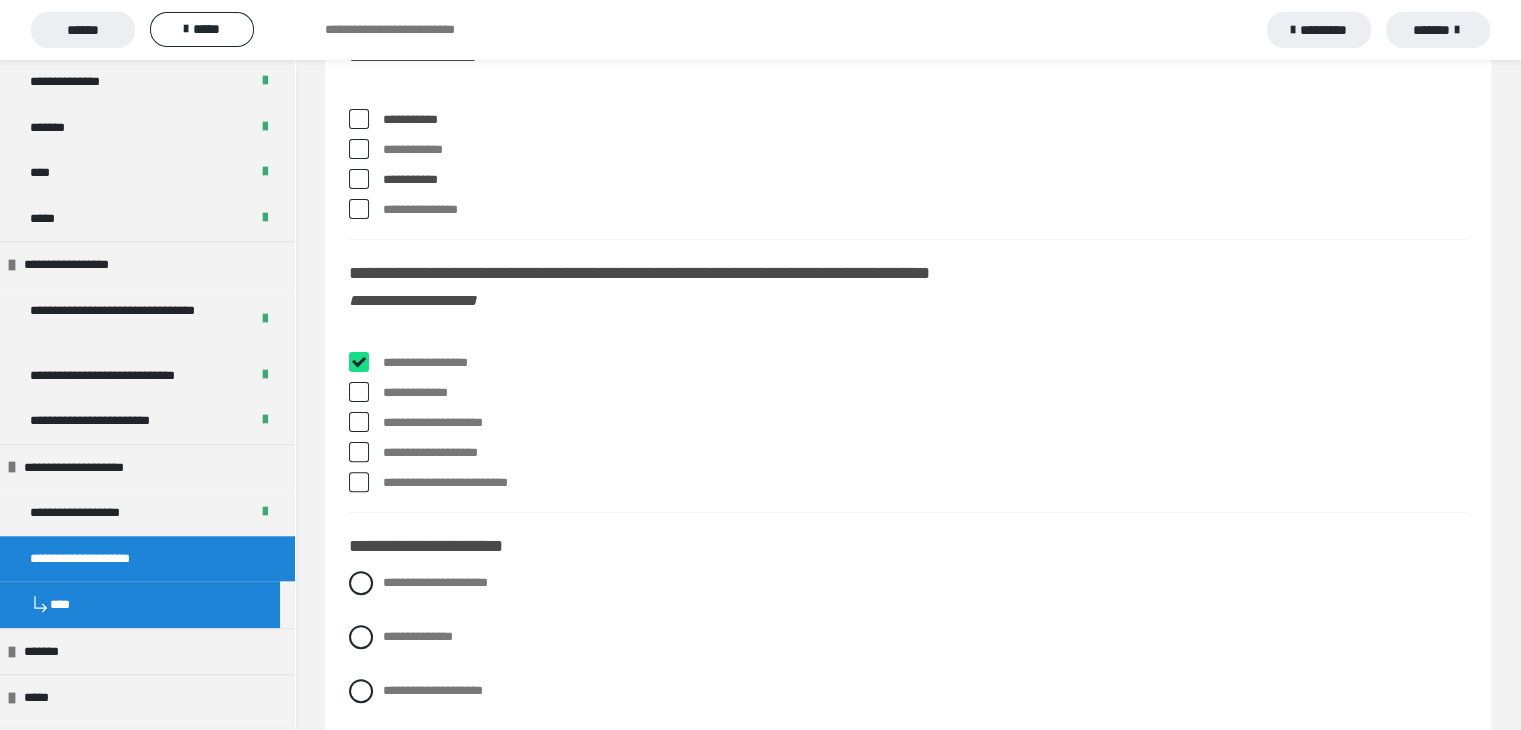 checkbox on "****" 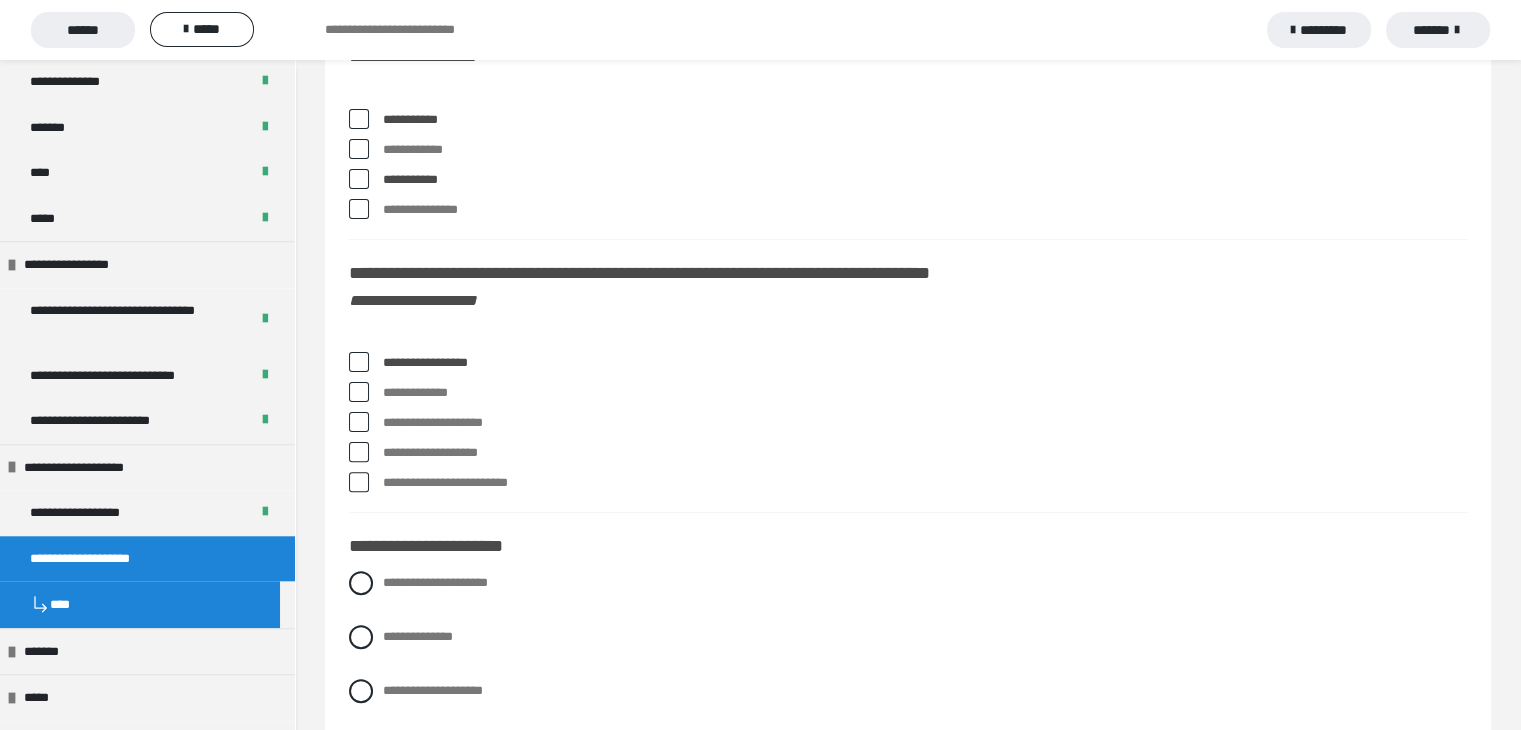 click on "**********" at bounding box center [908, 1195] 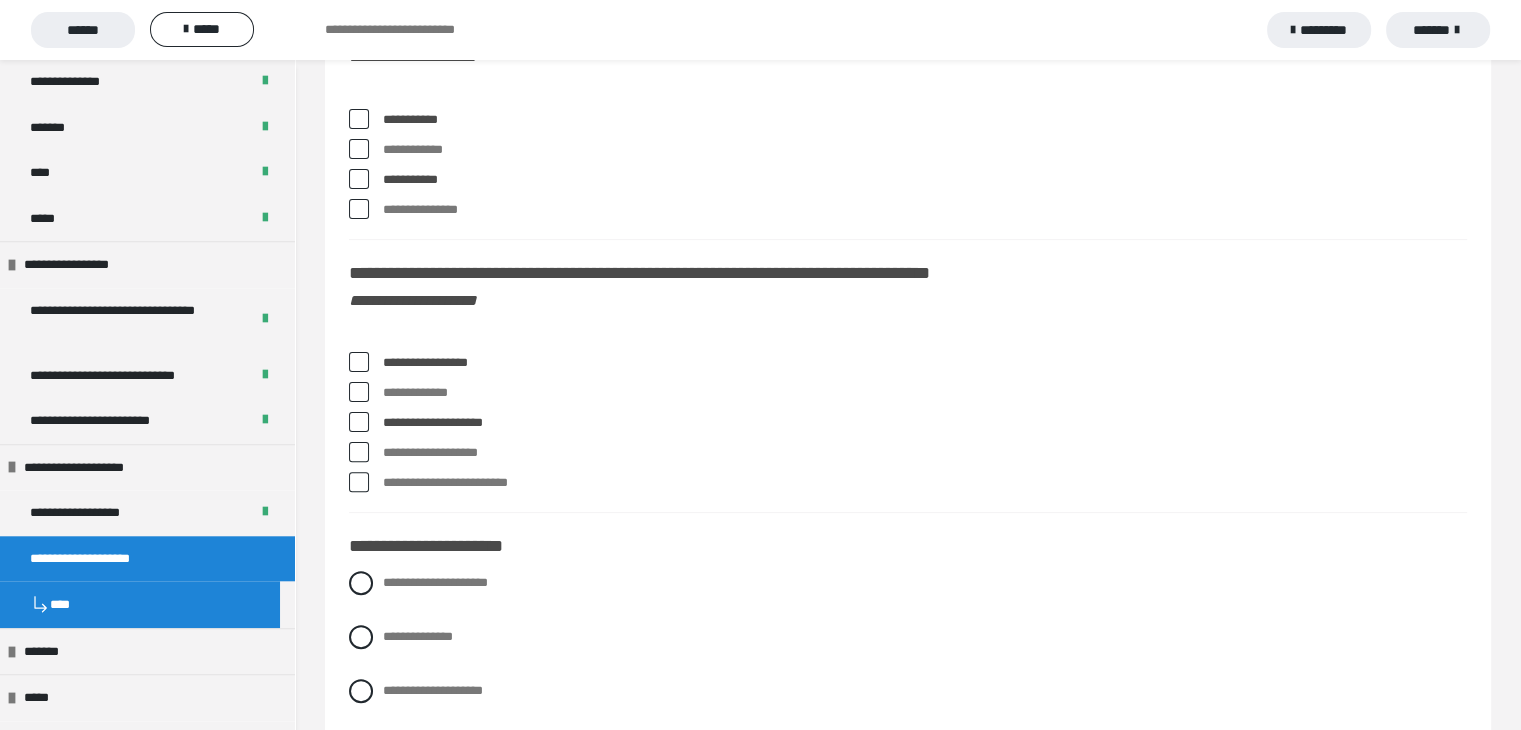 click at bounding box center (359, 422) 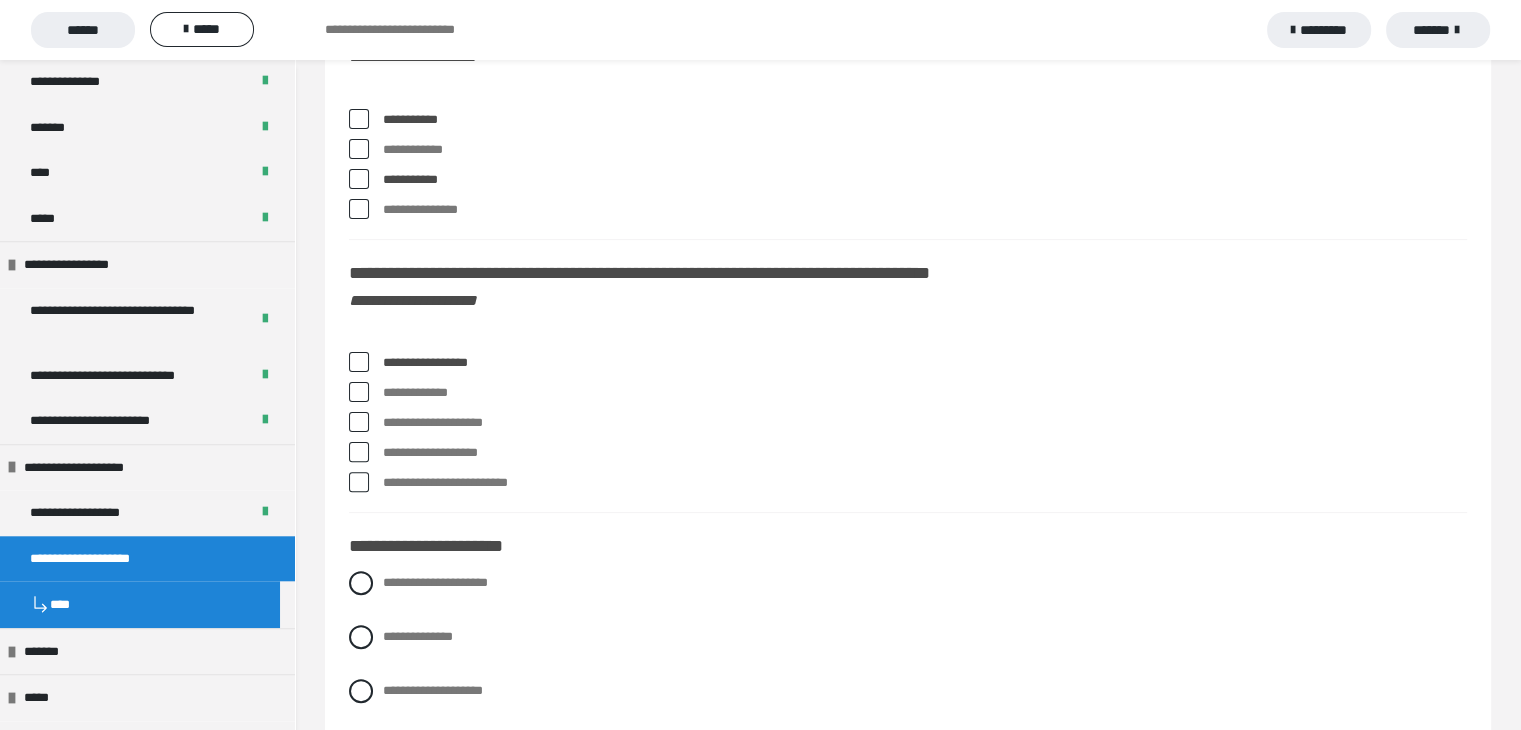 click at bounding box center [359, 422] 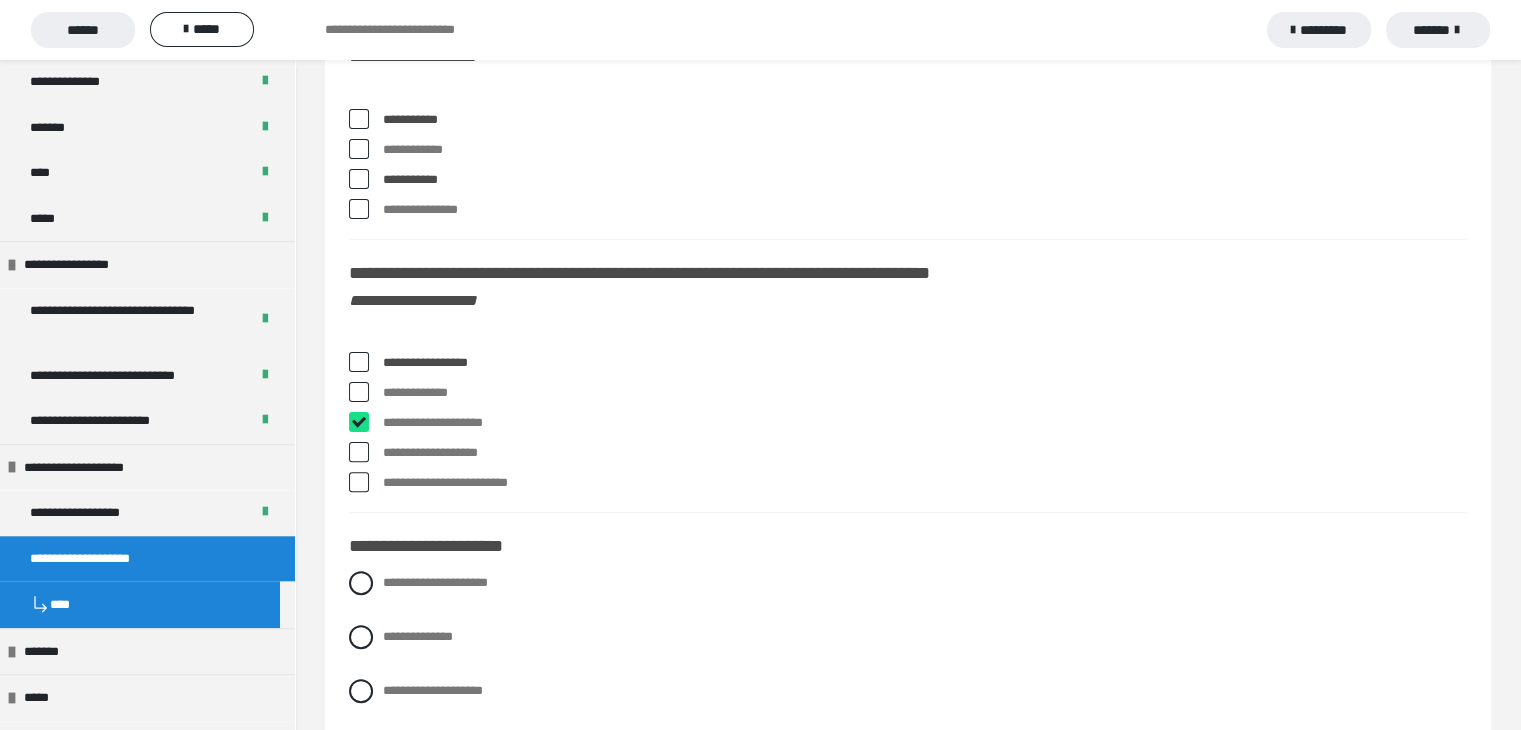 checkbox on "****" 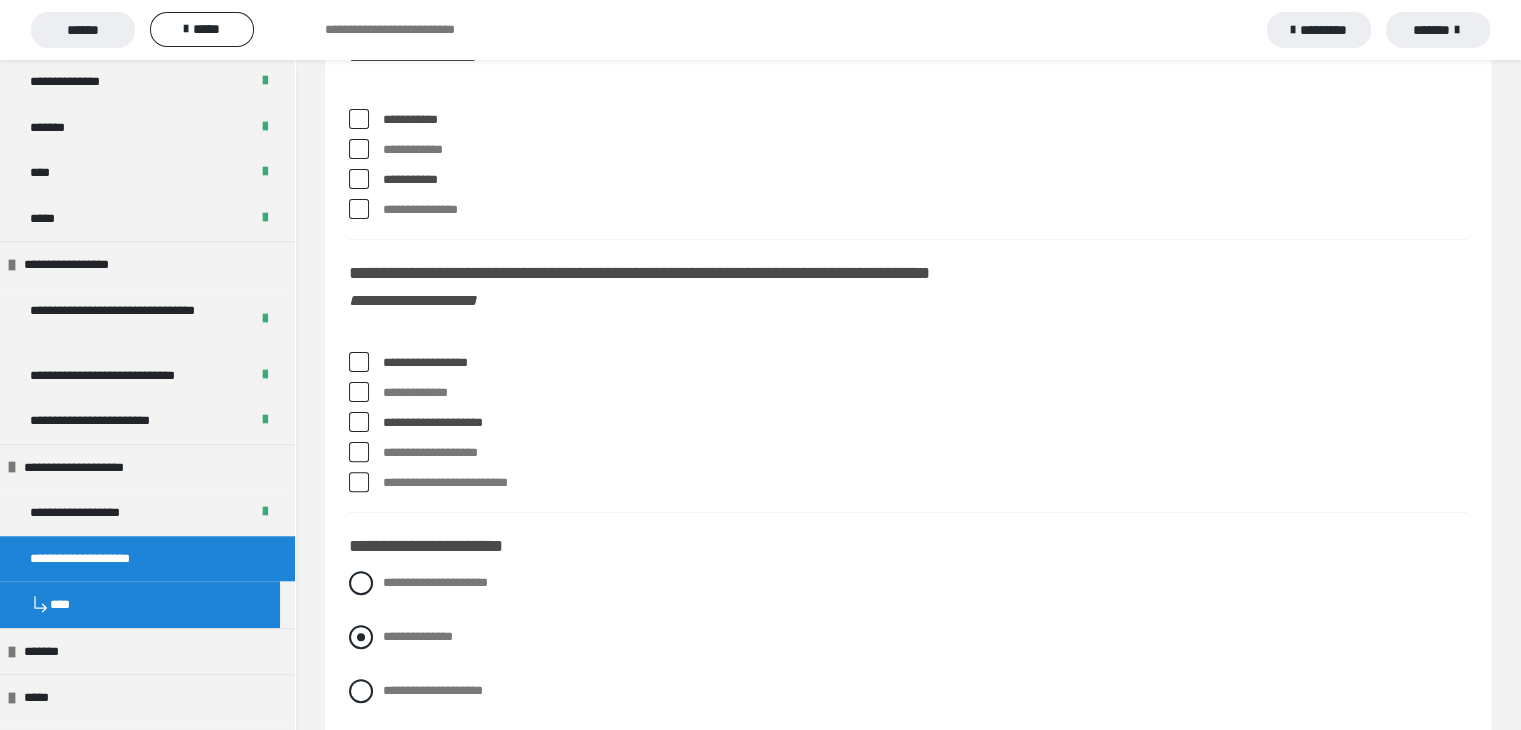 click at bounding box center (361, 637) 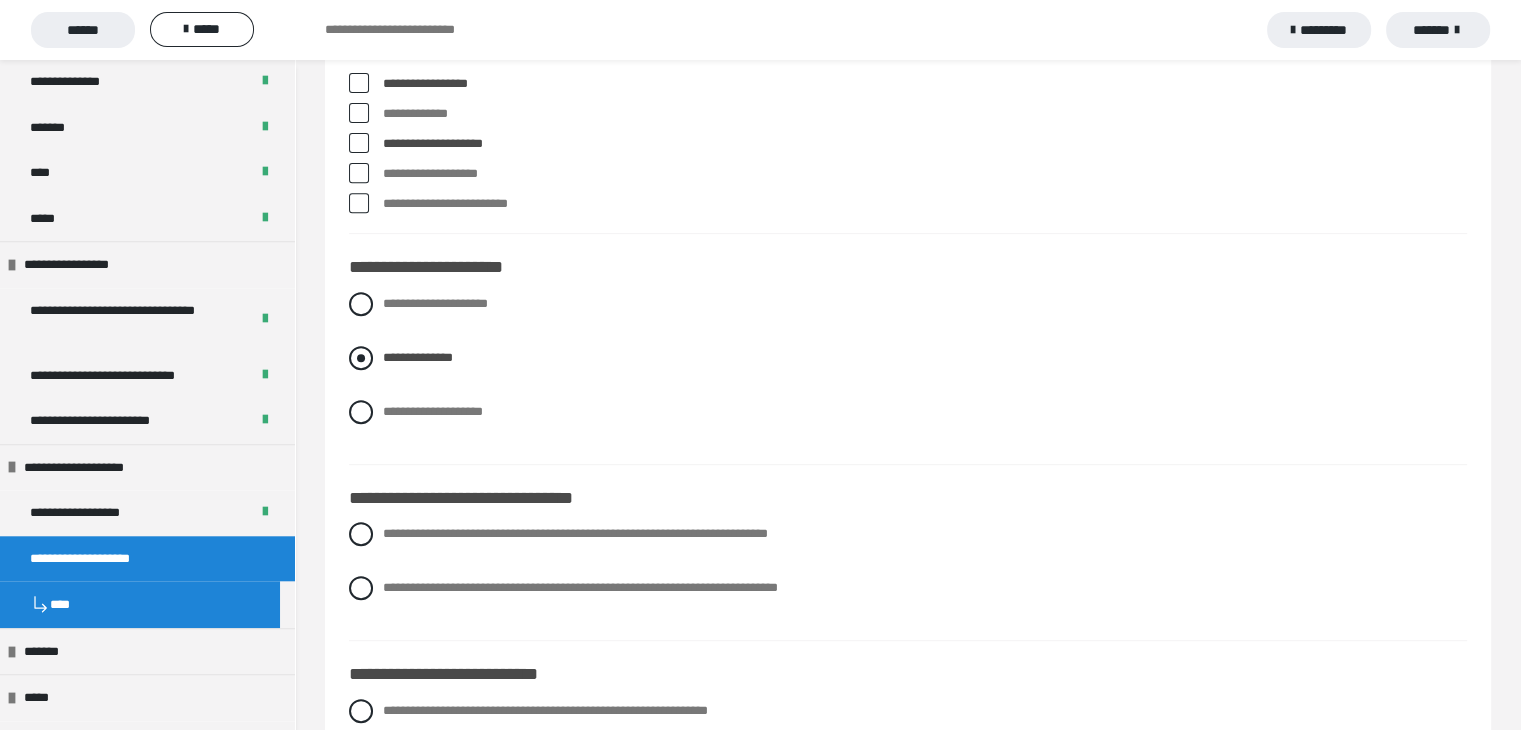scroll, scrollTop: 8400, scrollLeft: 0, axis: vertical 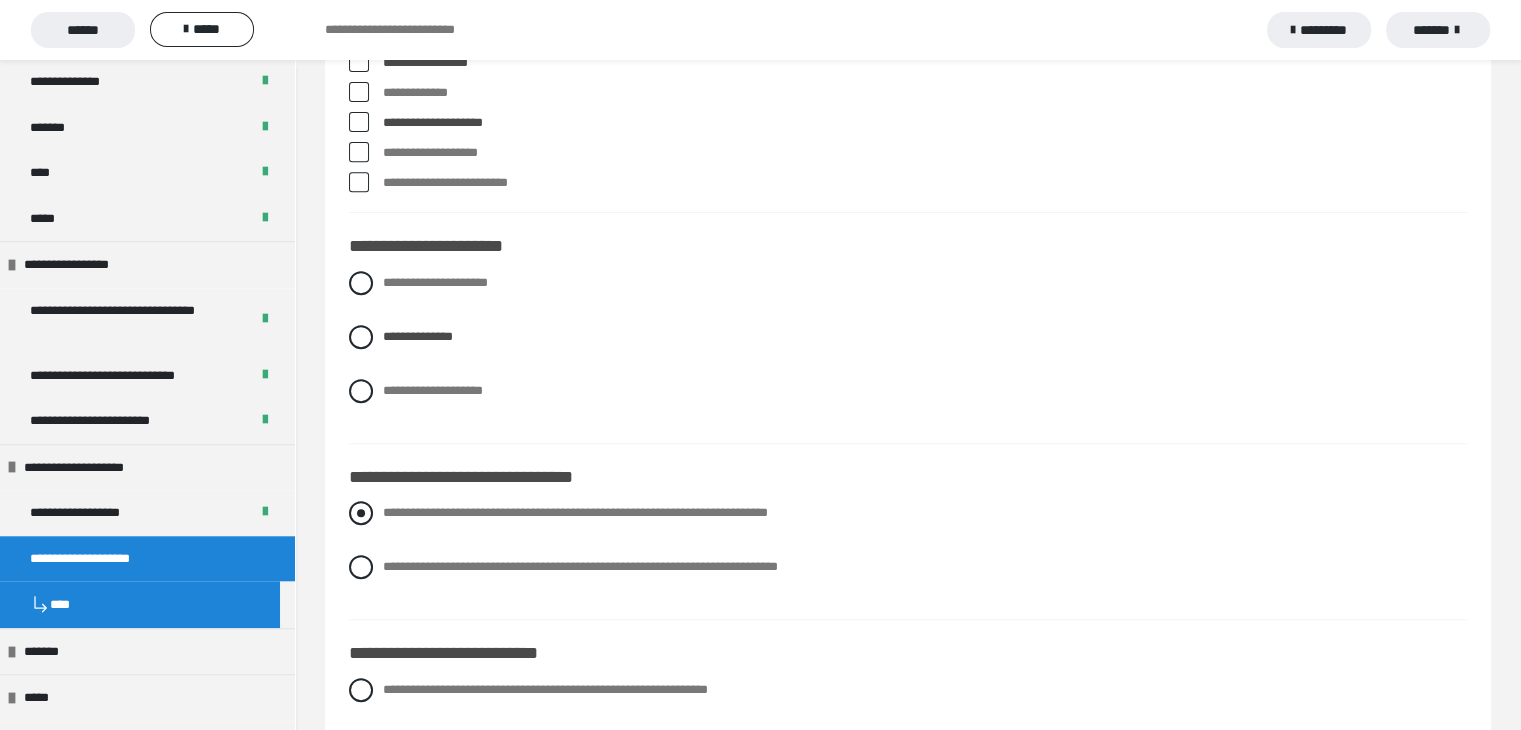 click at bounding box center (361, 513) 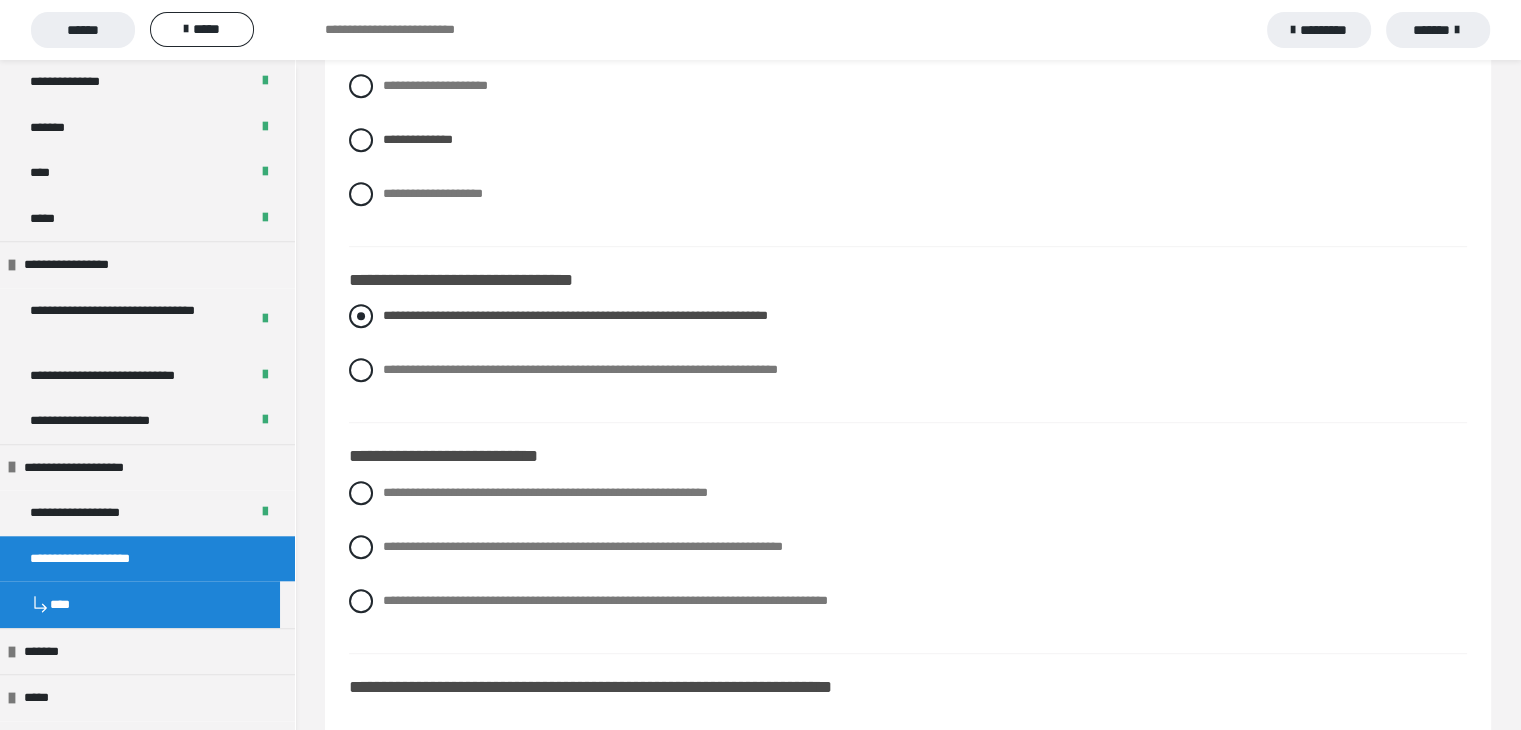 scroll, scrollTop: 8600, scrollLeft: 0, axis: vertical 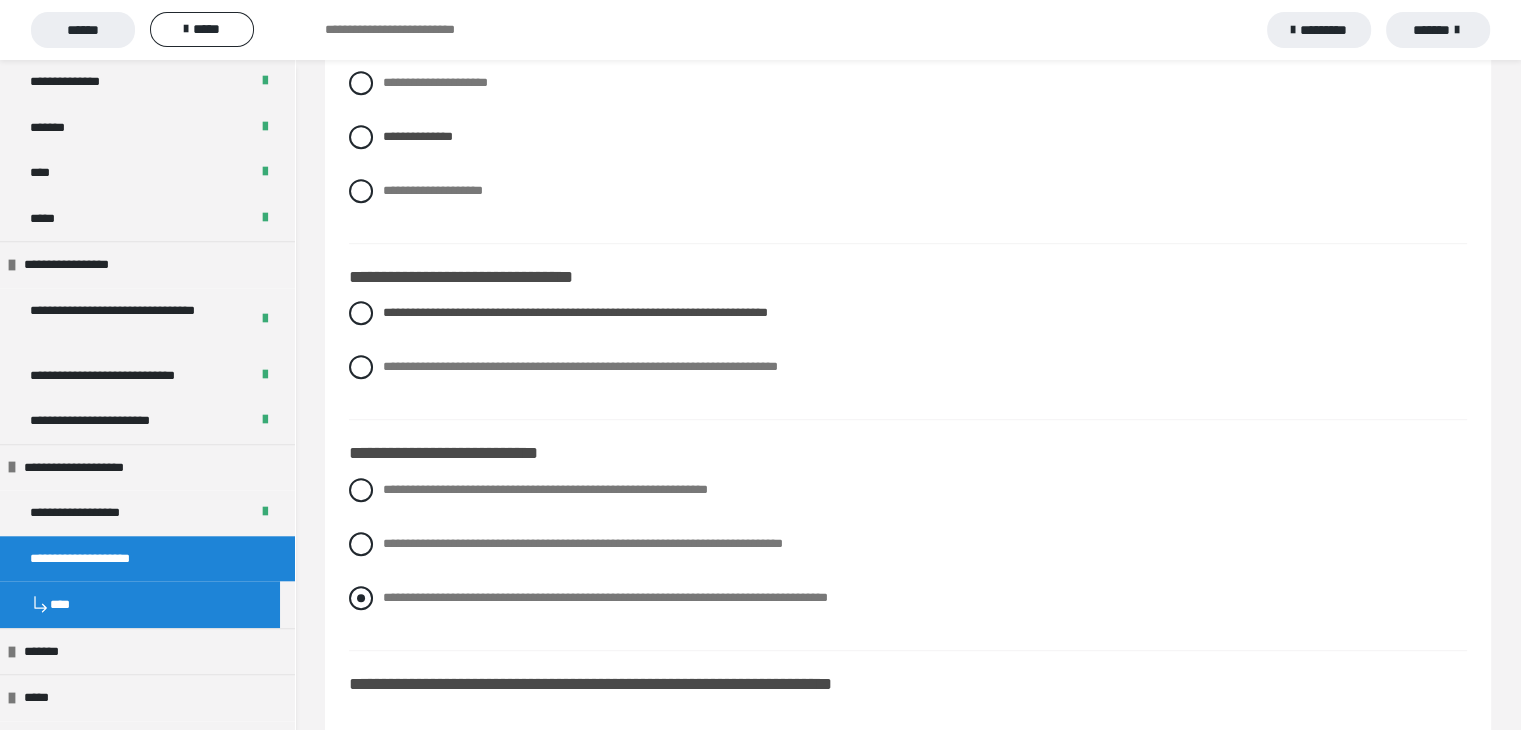 click at bounding box center [361, 598] 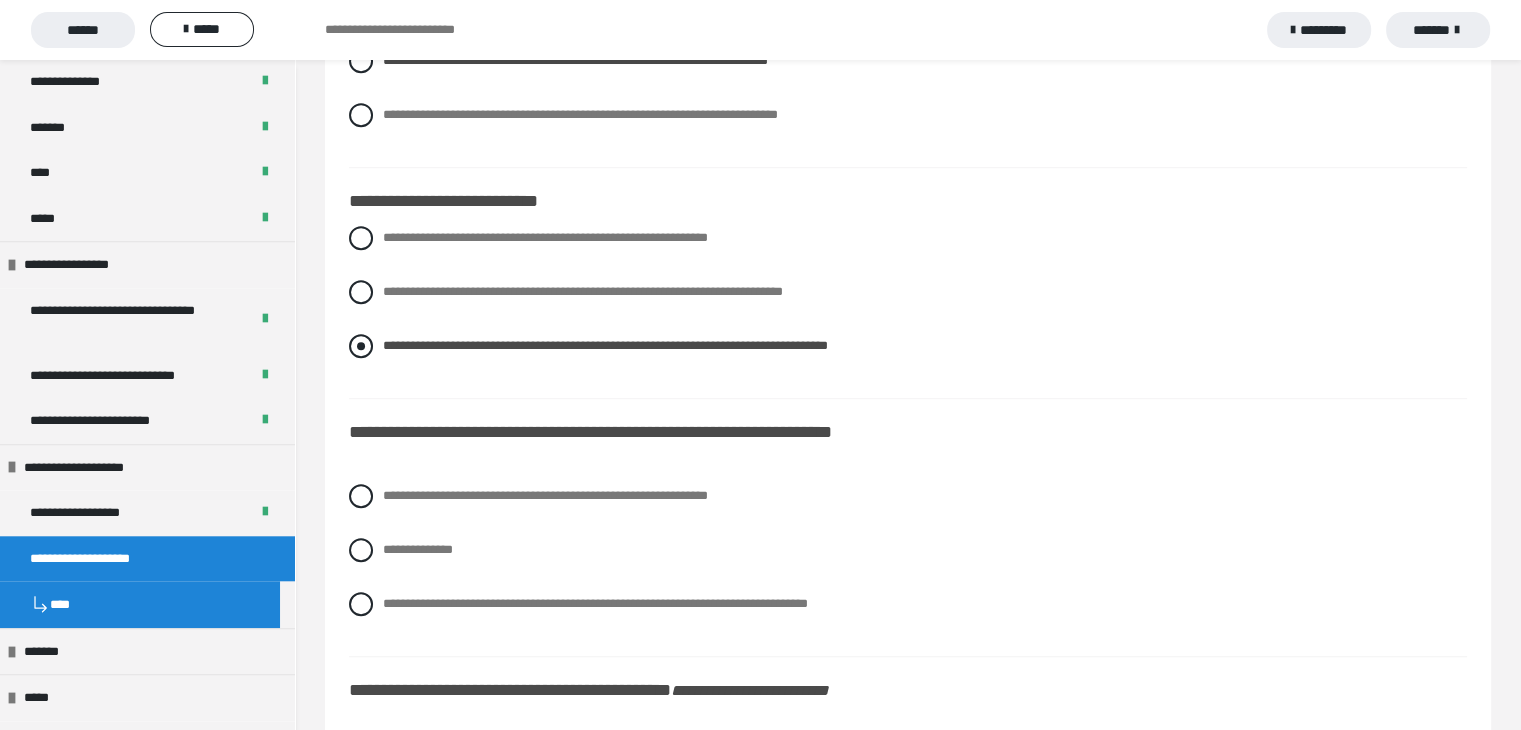 scroll, scrollTop: 8900, scrollLeft: 0, axis: vertical 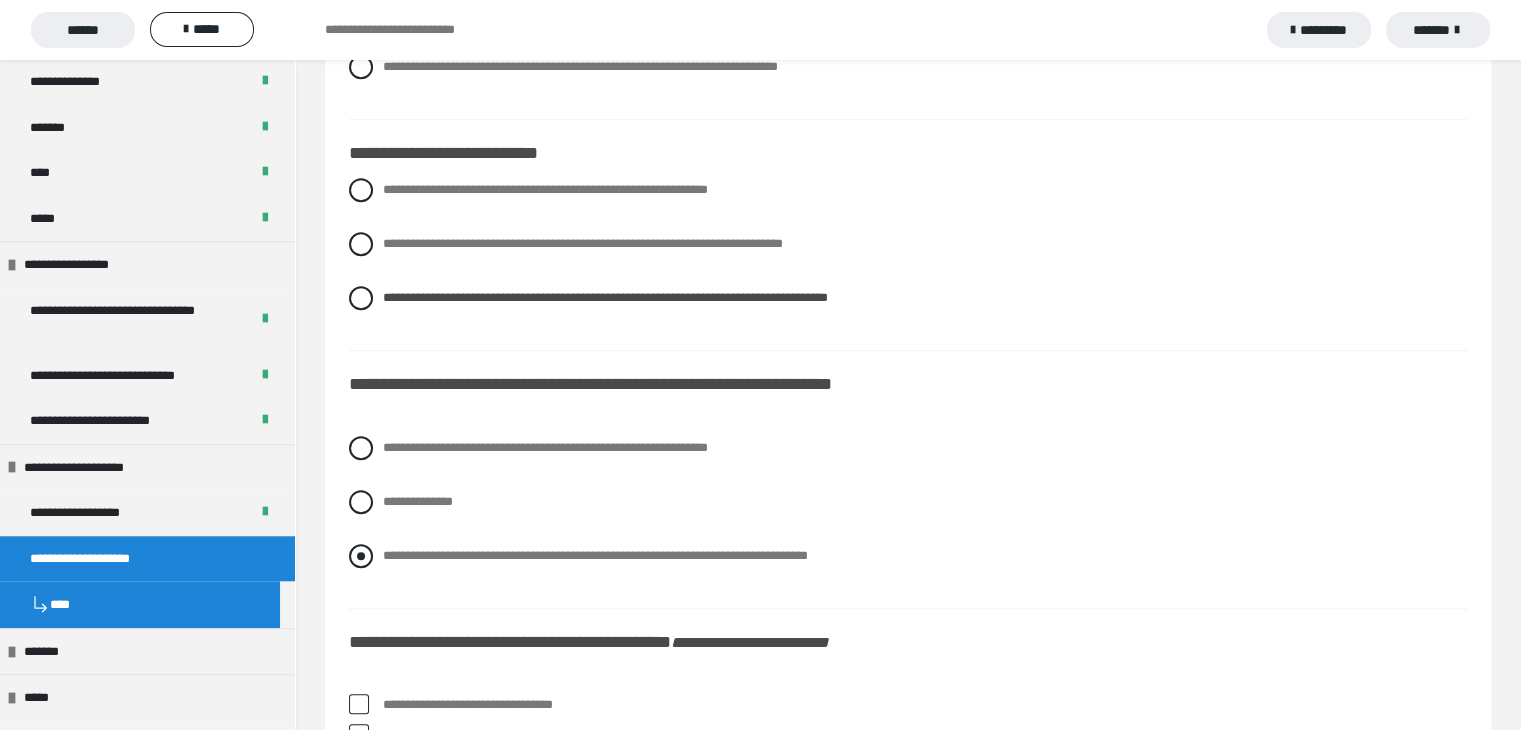 click at bounding box center (361, 556) 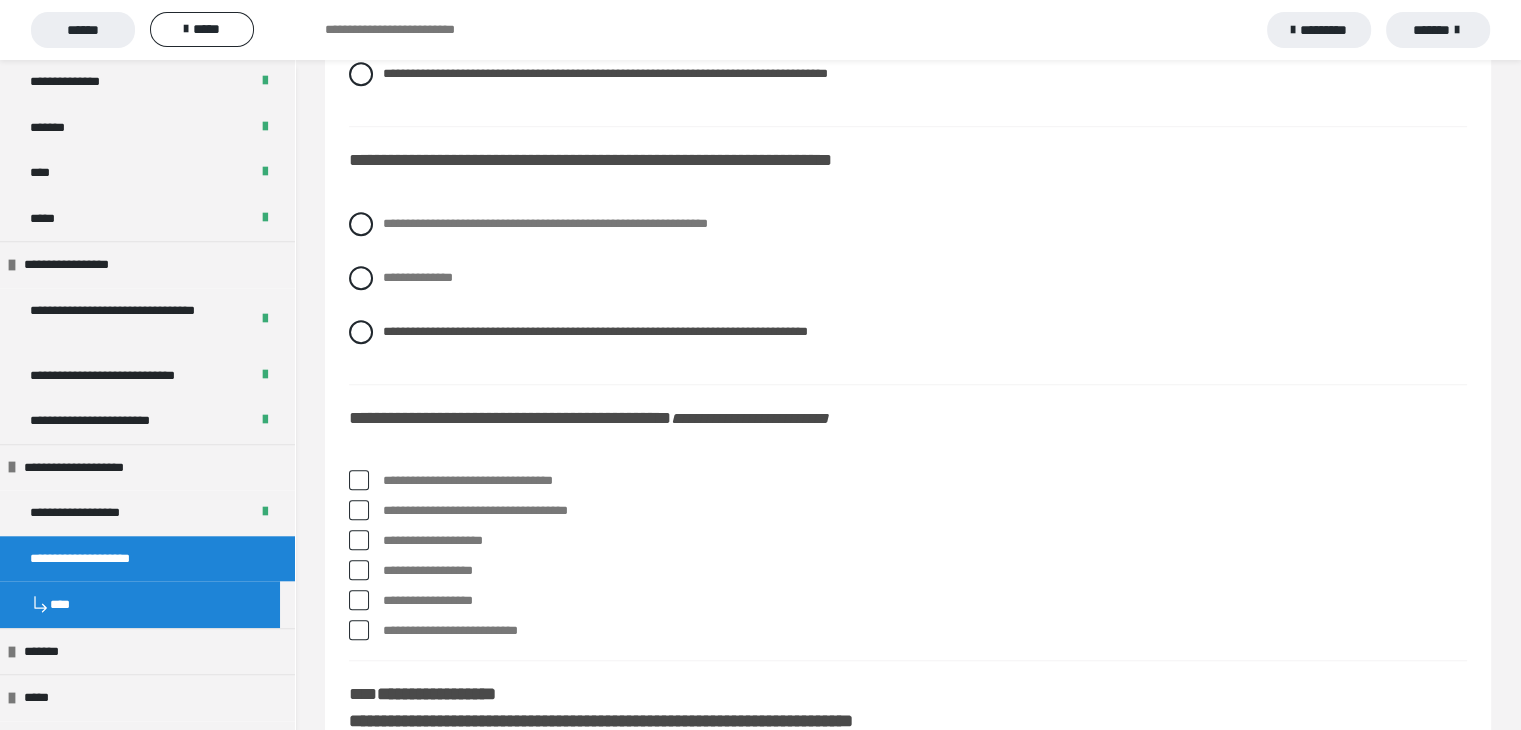 scroll, scrollTop: 9200, scrollLeft: 0, axis: vertical 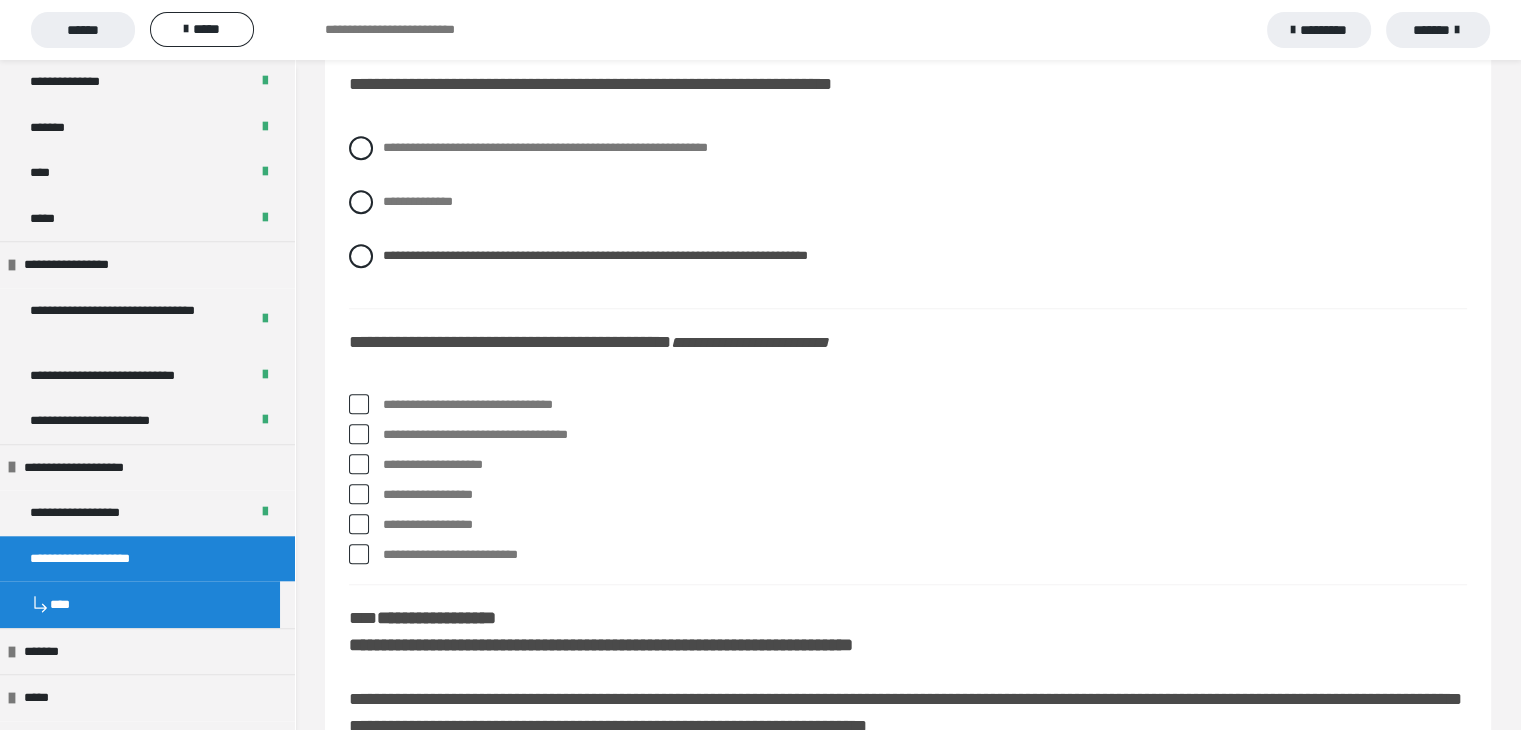 click at bounding box center (359, 404) 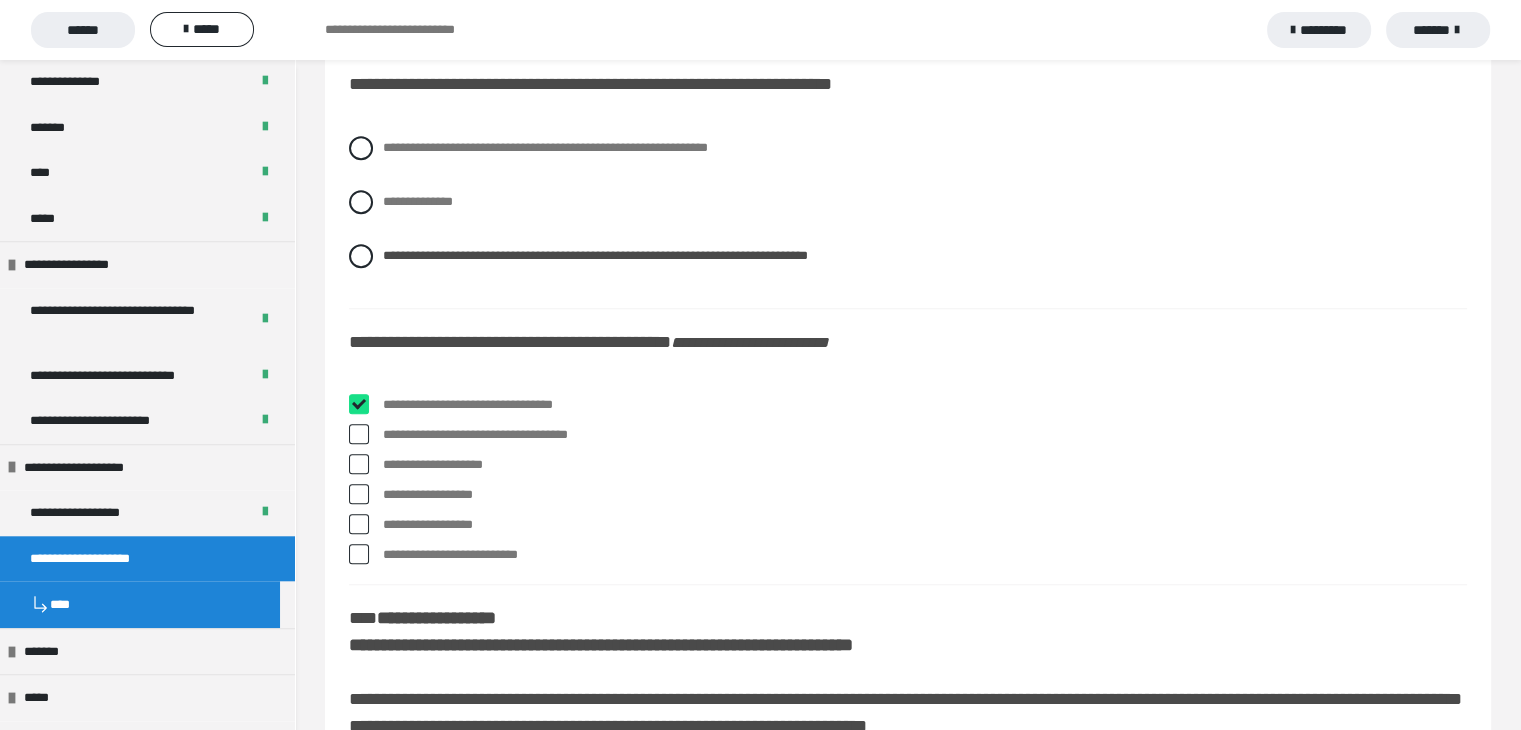 checkbox on "****" 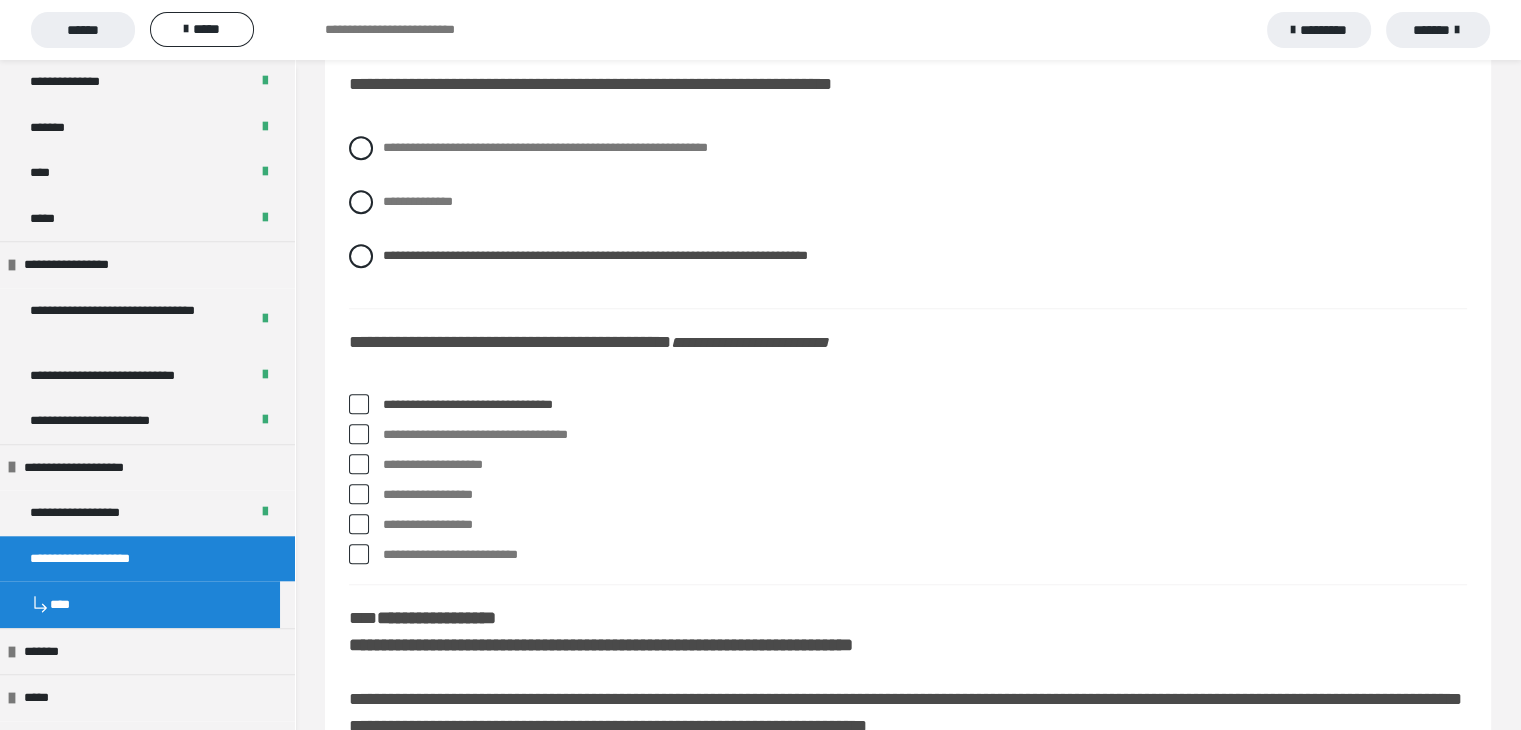 click at bounding box center (359, 434) 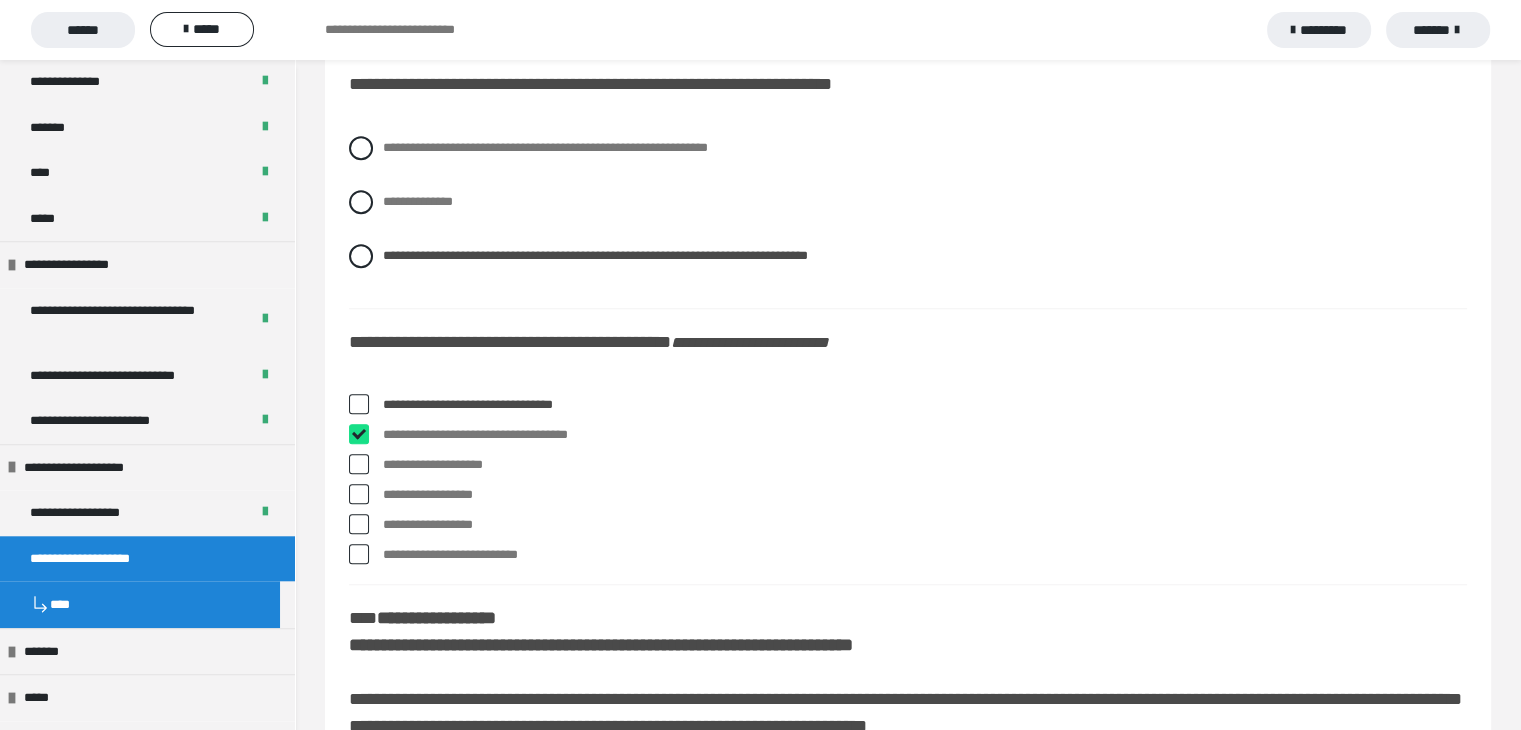 checkbox on "****" 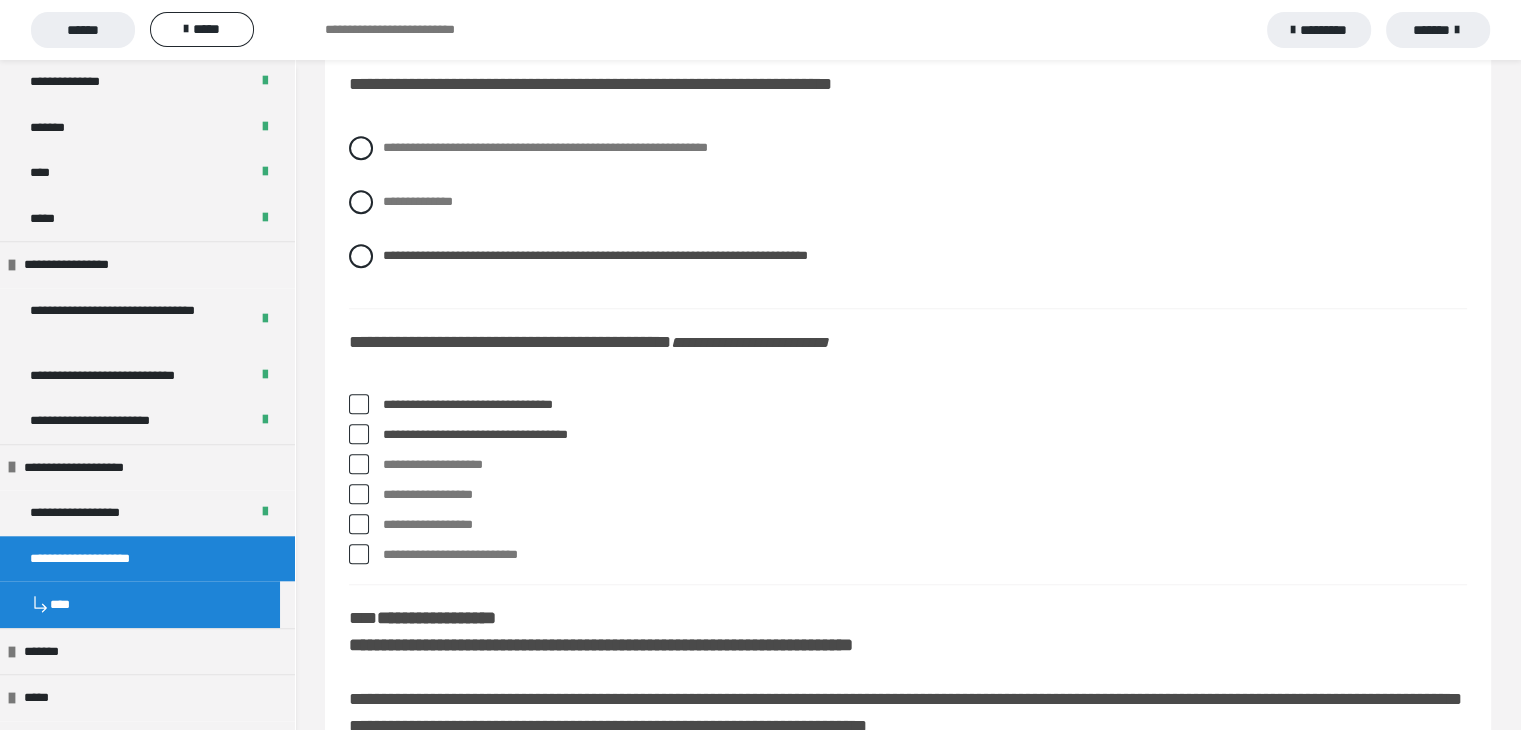 click at bounding box center [359, 494] 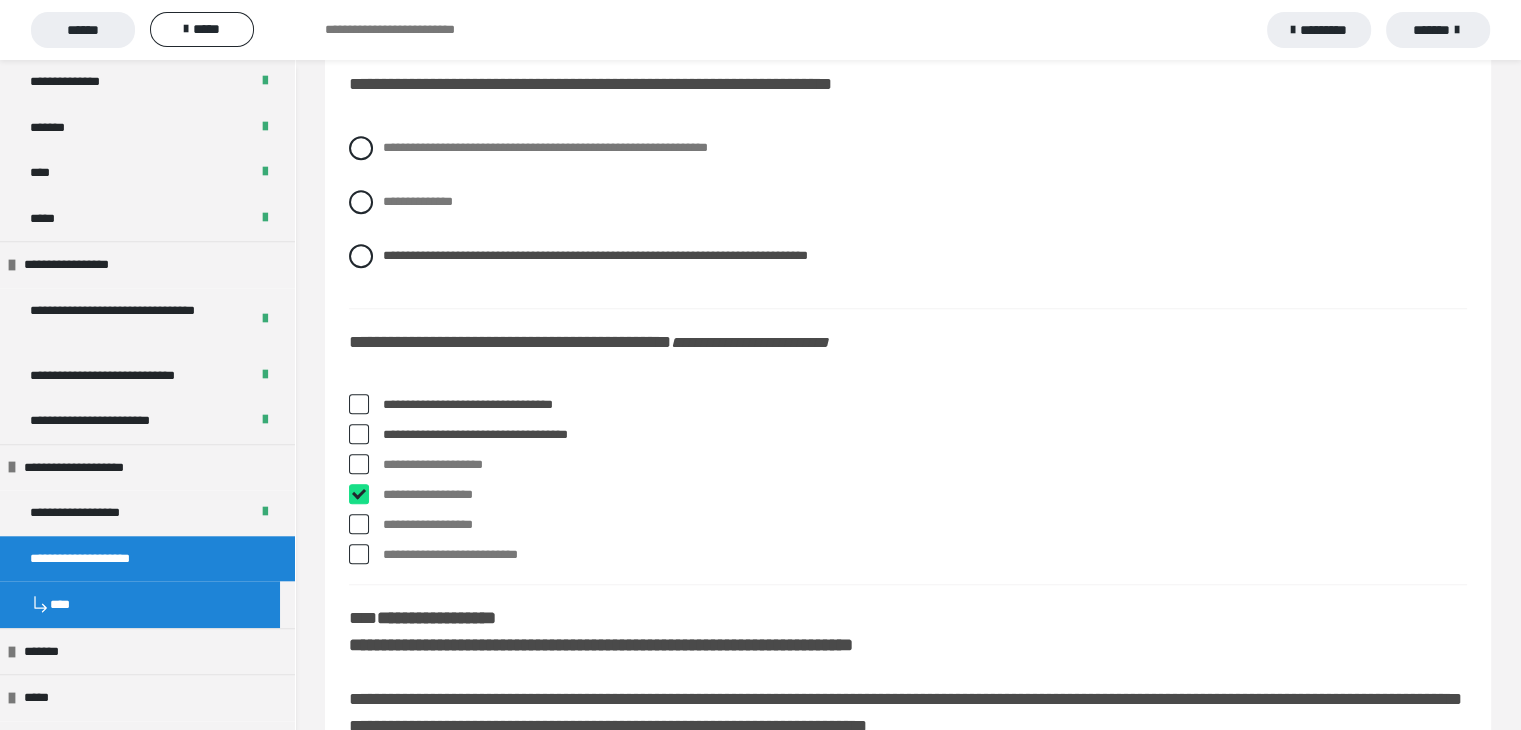 checkbox on "****" 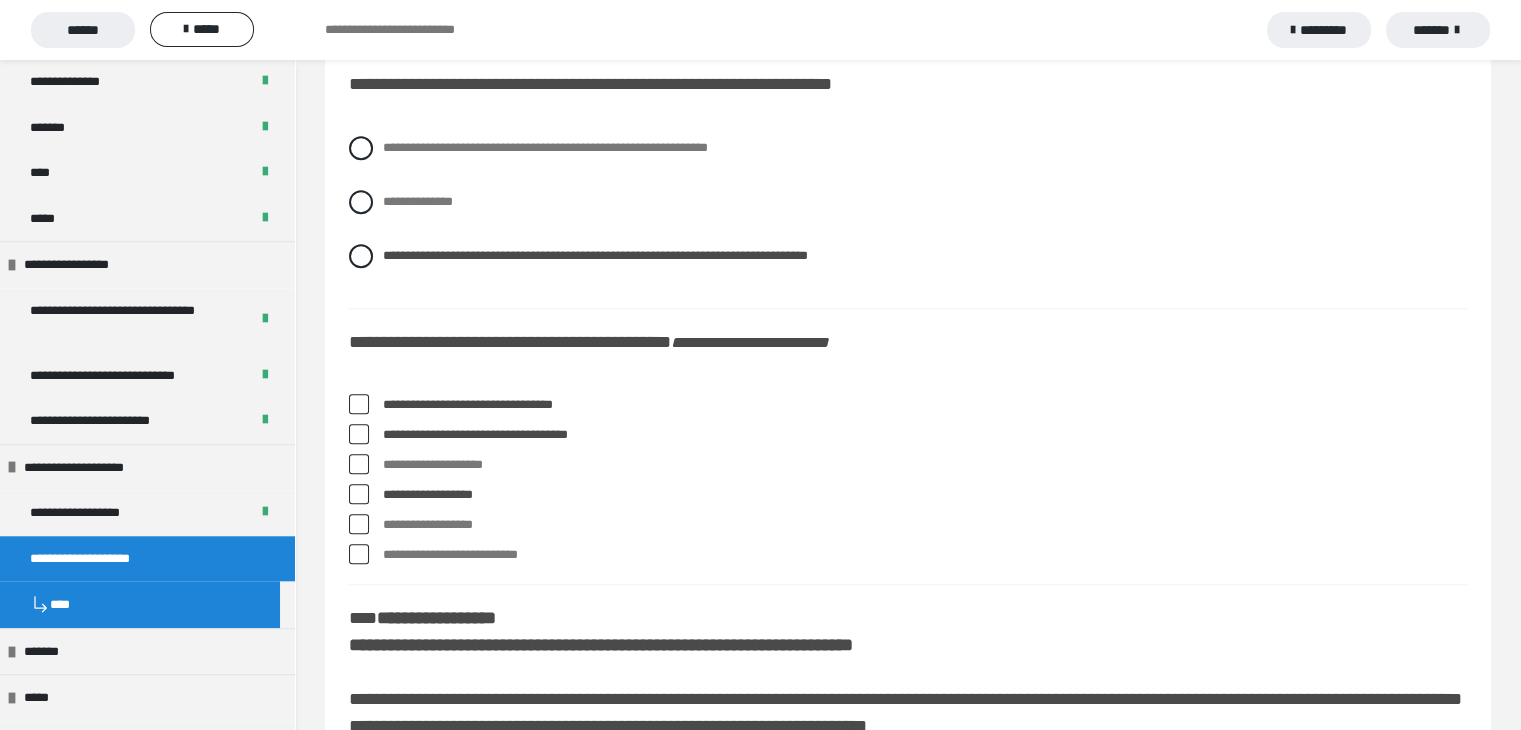 click at bounding box center [359, 524] 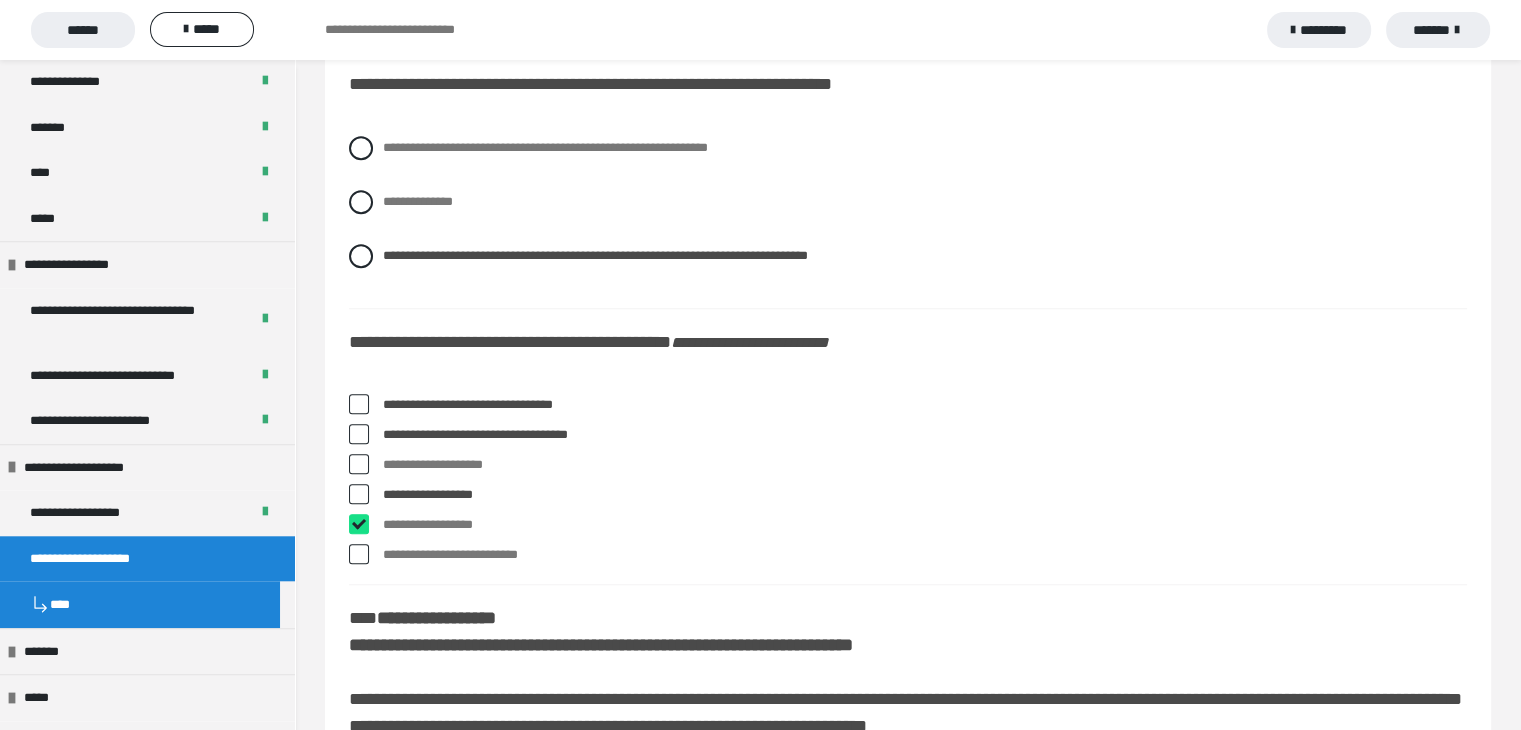checkbox on "****" 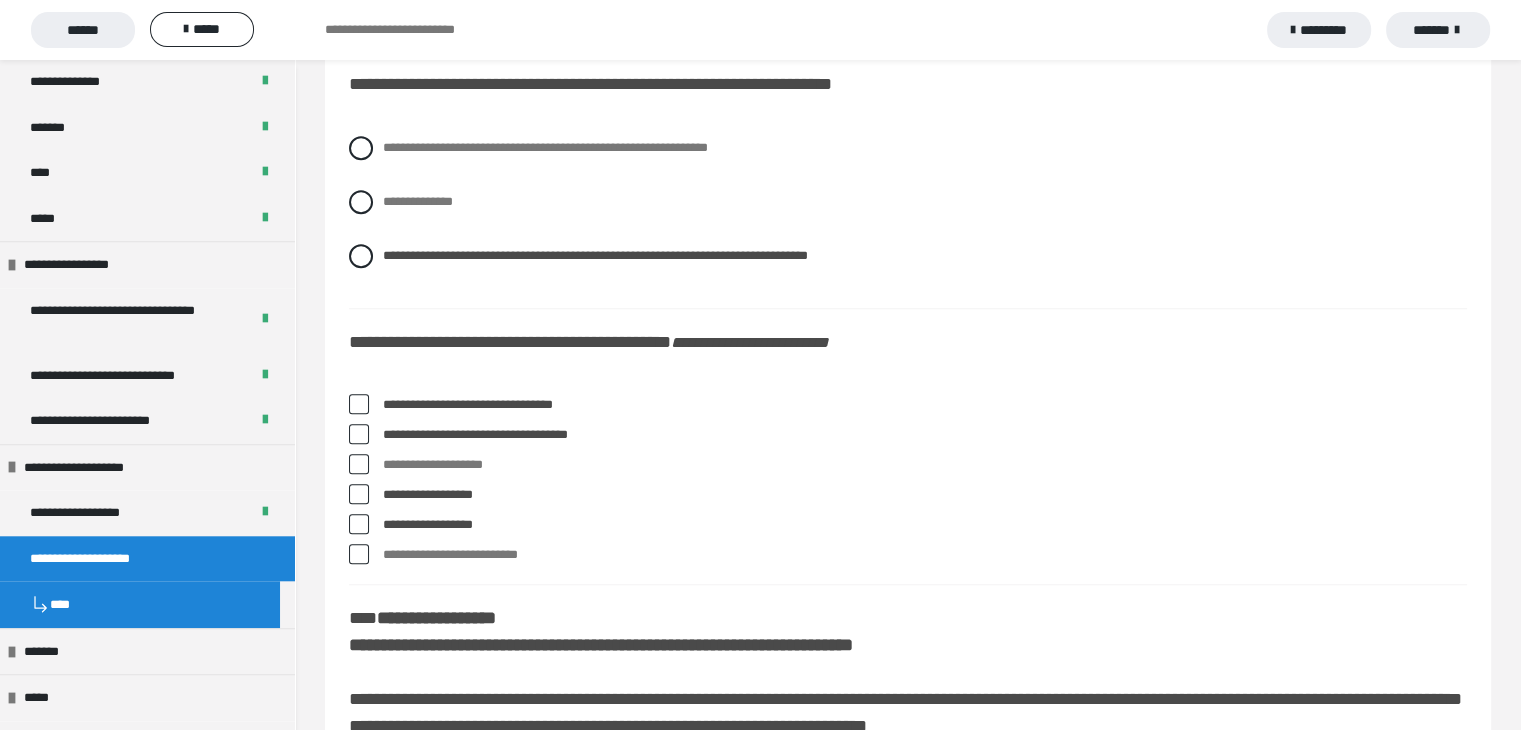 click at bounding box center [359, 494] 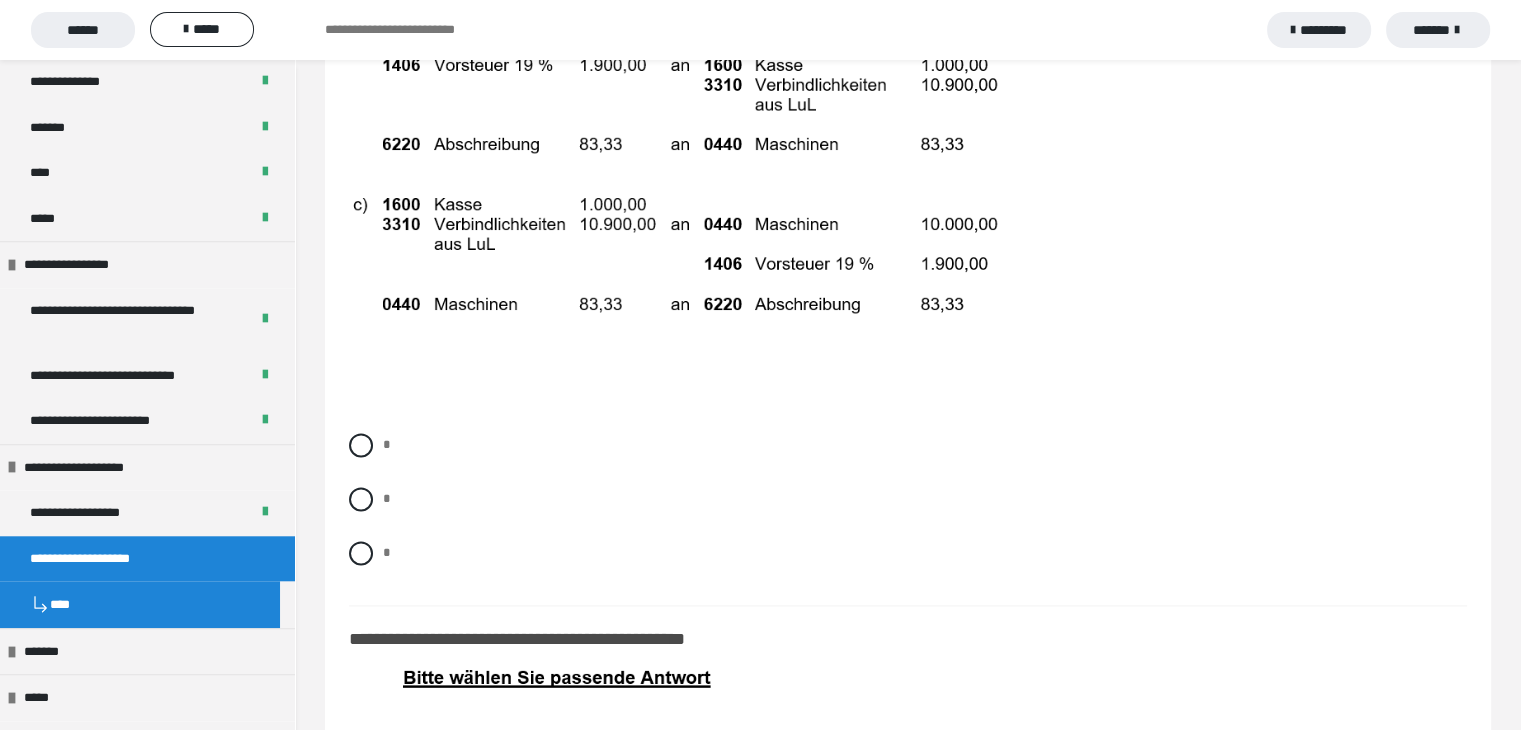 scroll, scrollTop: 10200, scrollLeft: 0, axis: vertical 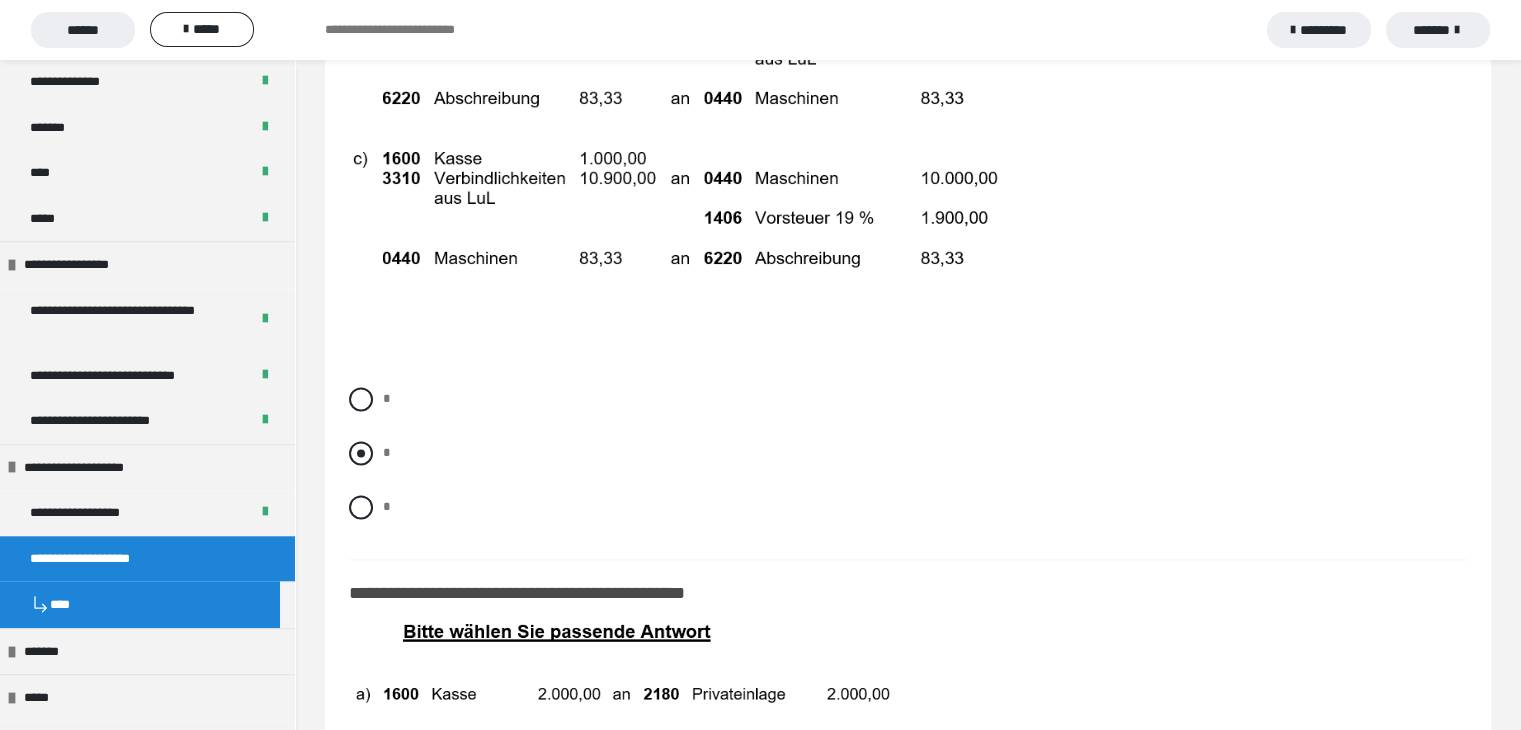 click at bounding box center [361, 453] 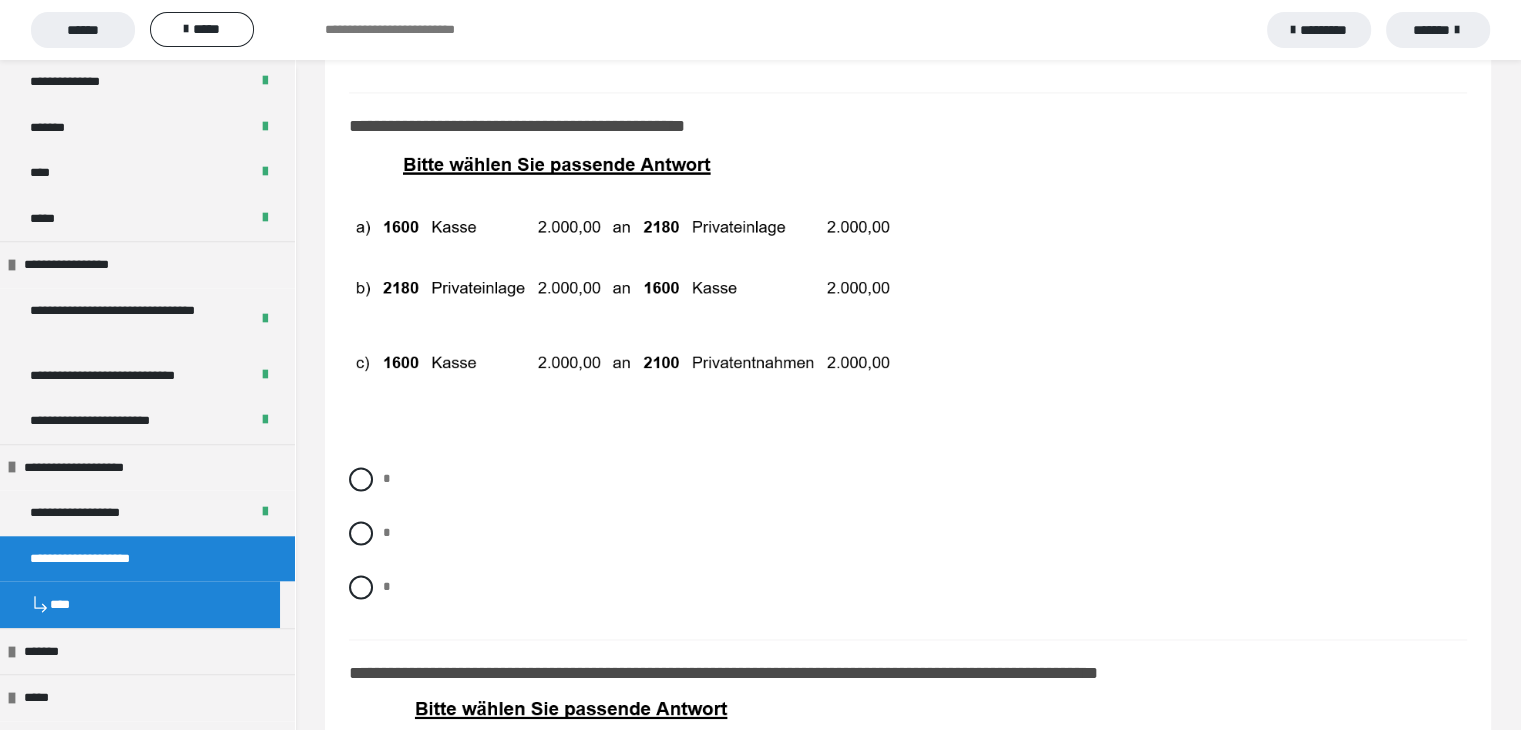 scroll, scrollTop: 10700, scrollLeft: 0, axis: vertical 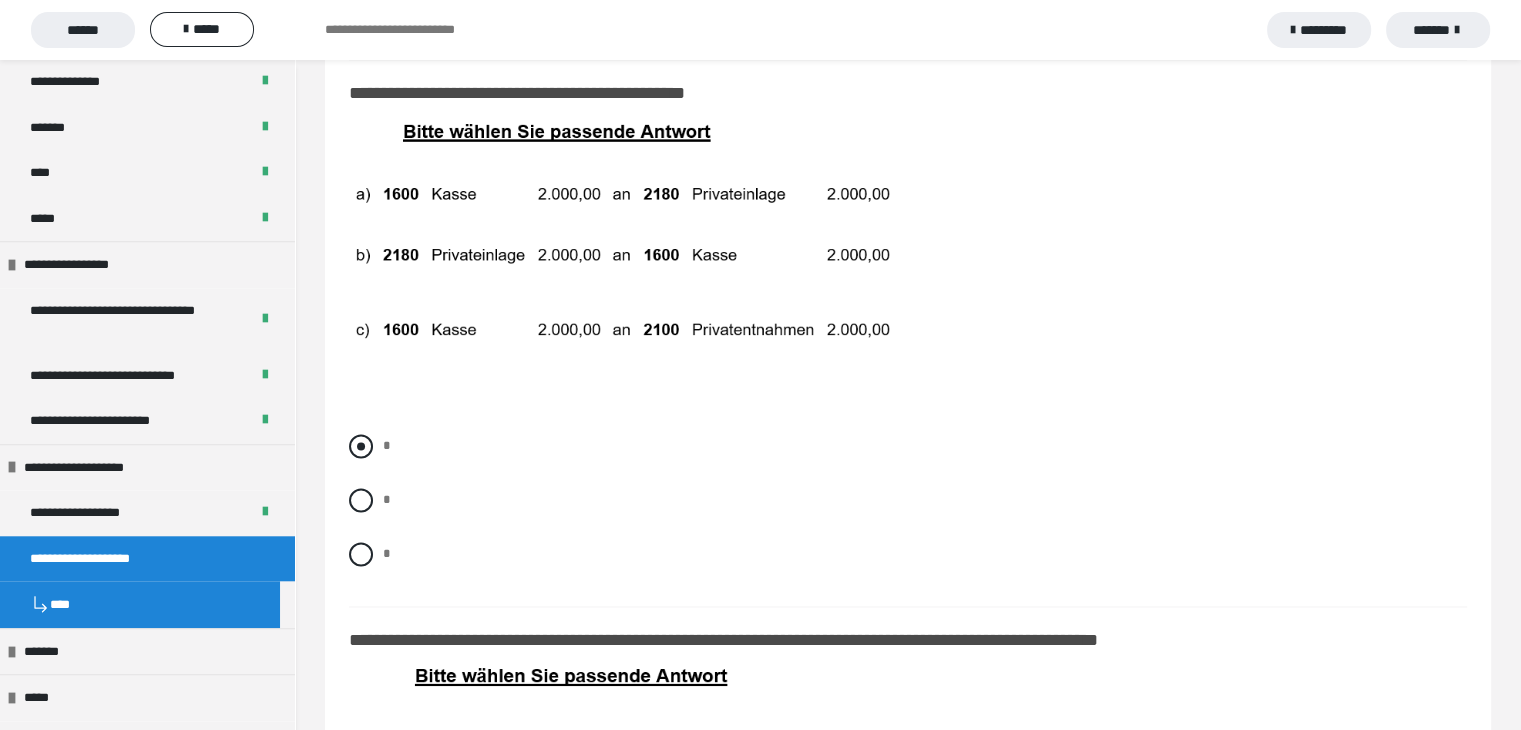 click at bounding box center [361, 446] 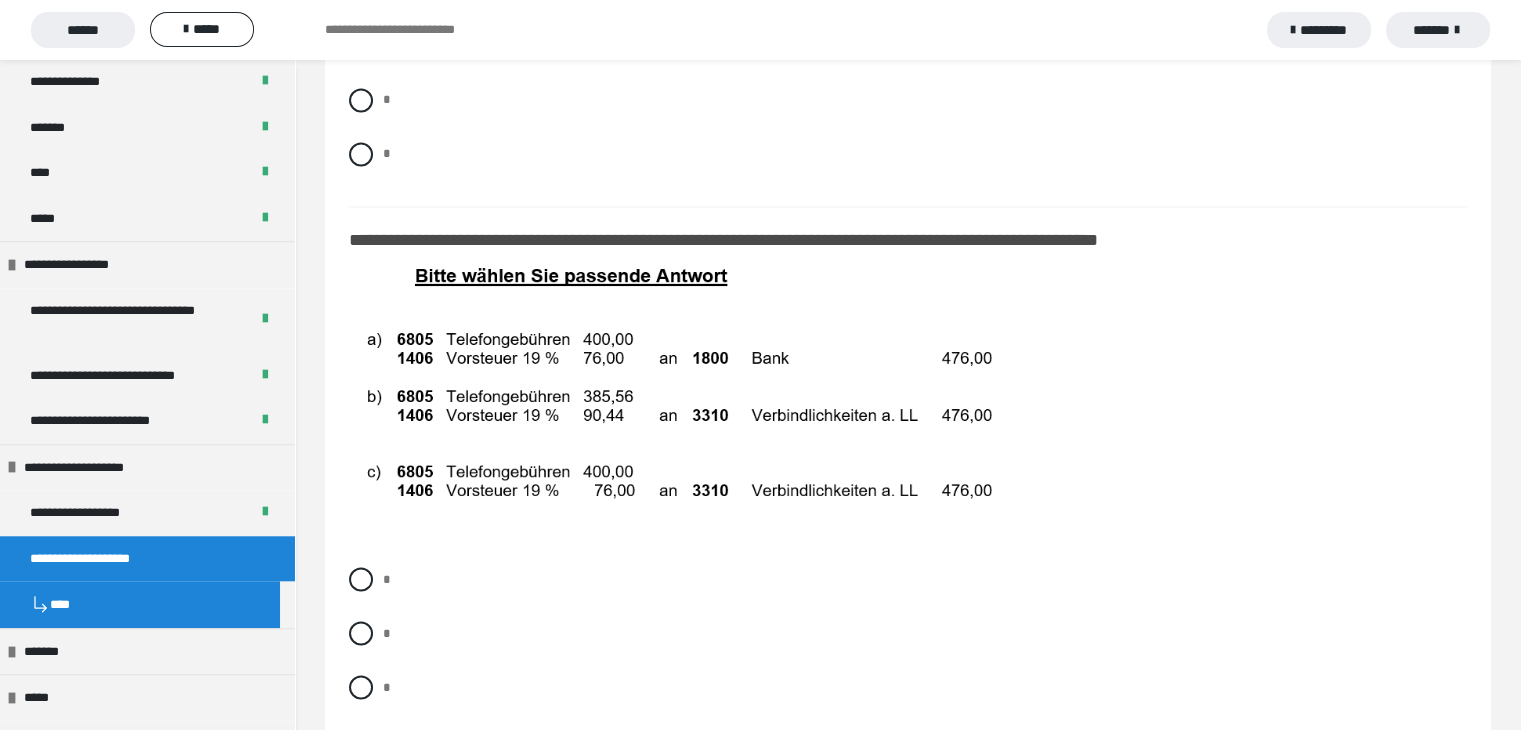 scroll, scrollTop: 11200, scrollLeft: 0, axis: vertical 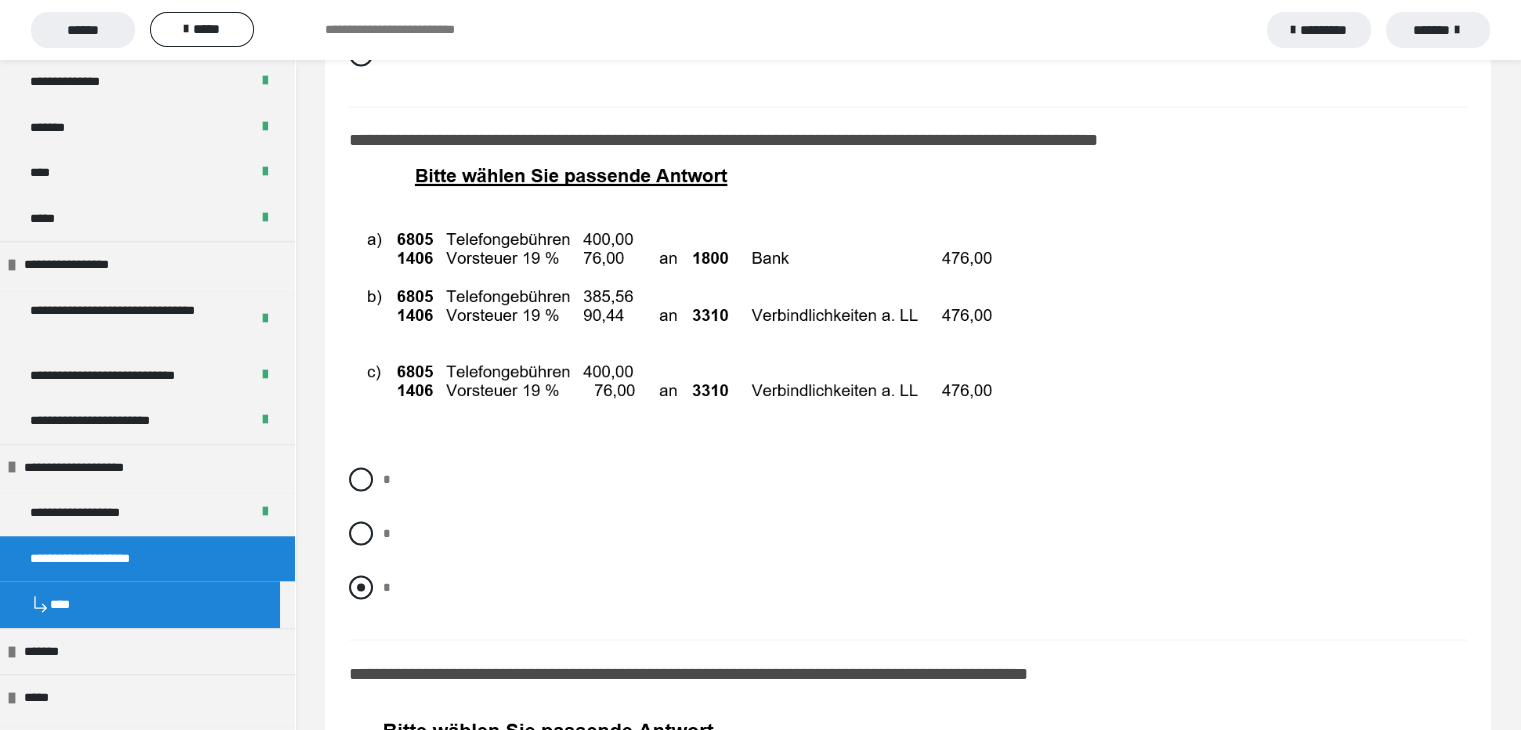 click at bounding box center [361, 587] 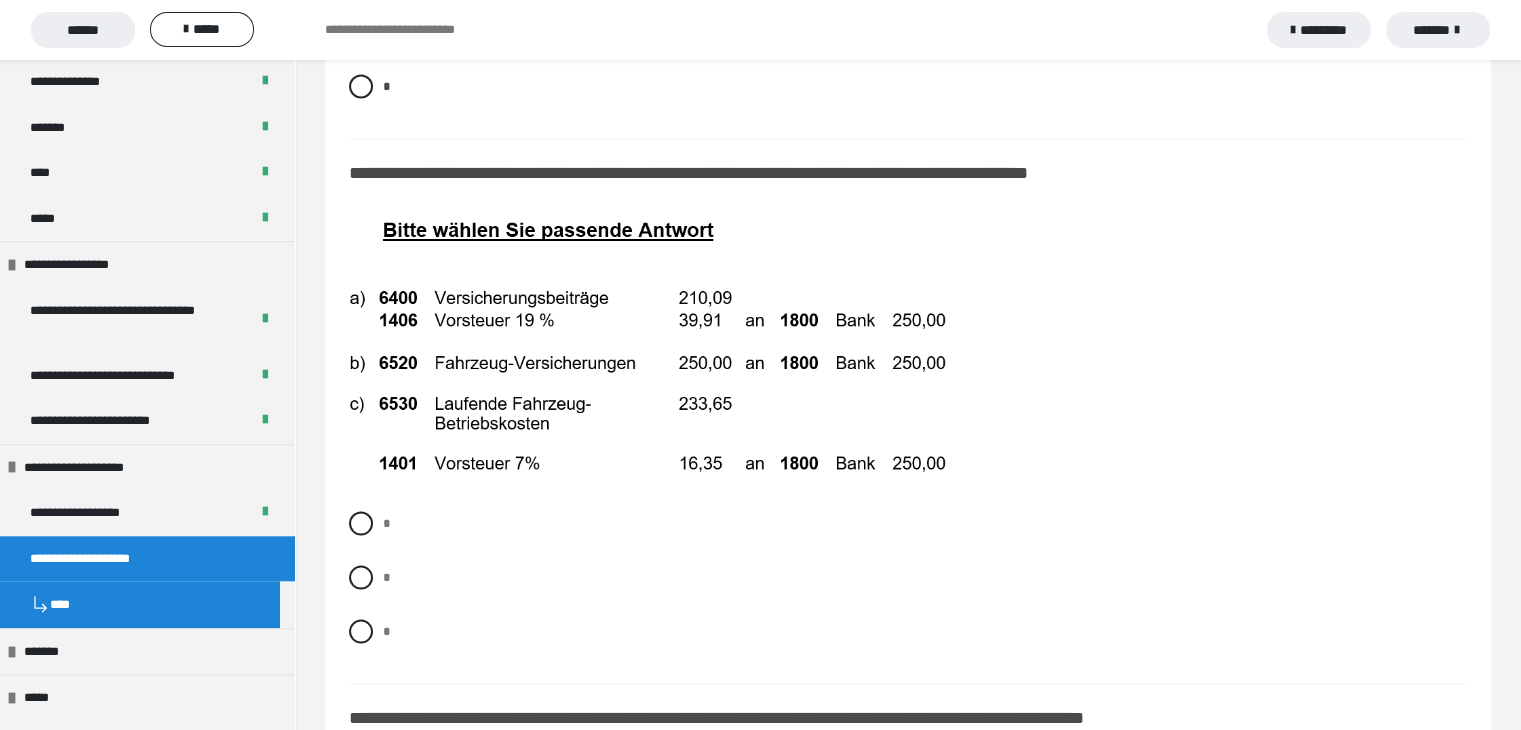 scroll, scrollTop: 11800, scrollLeft: 0, axis: vertical 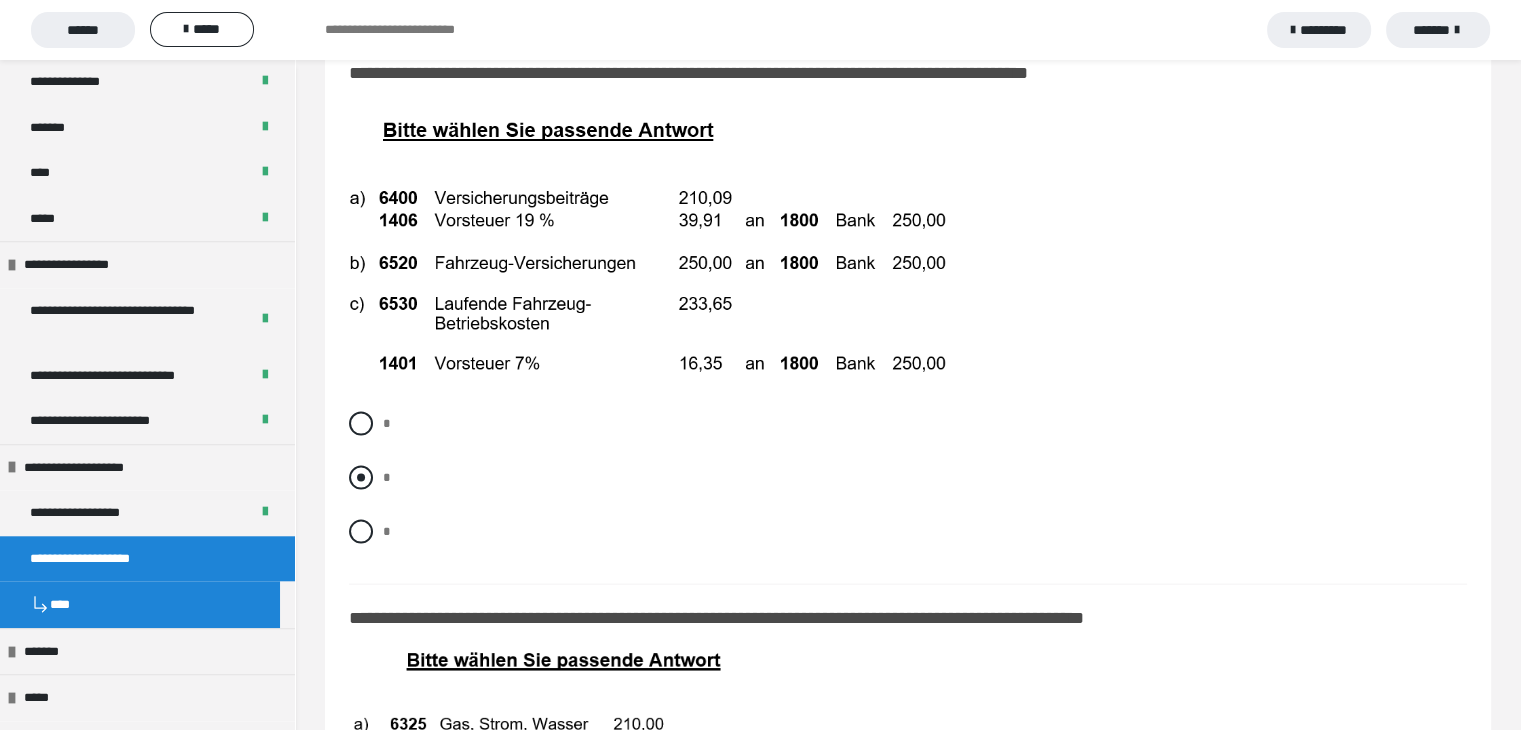 click at bounding box center [361, 478] 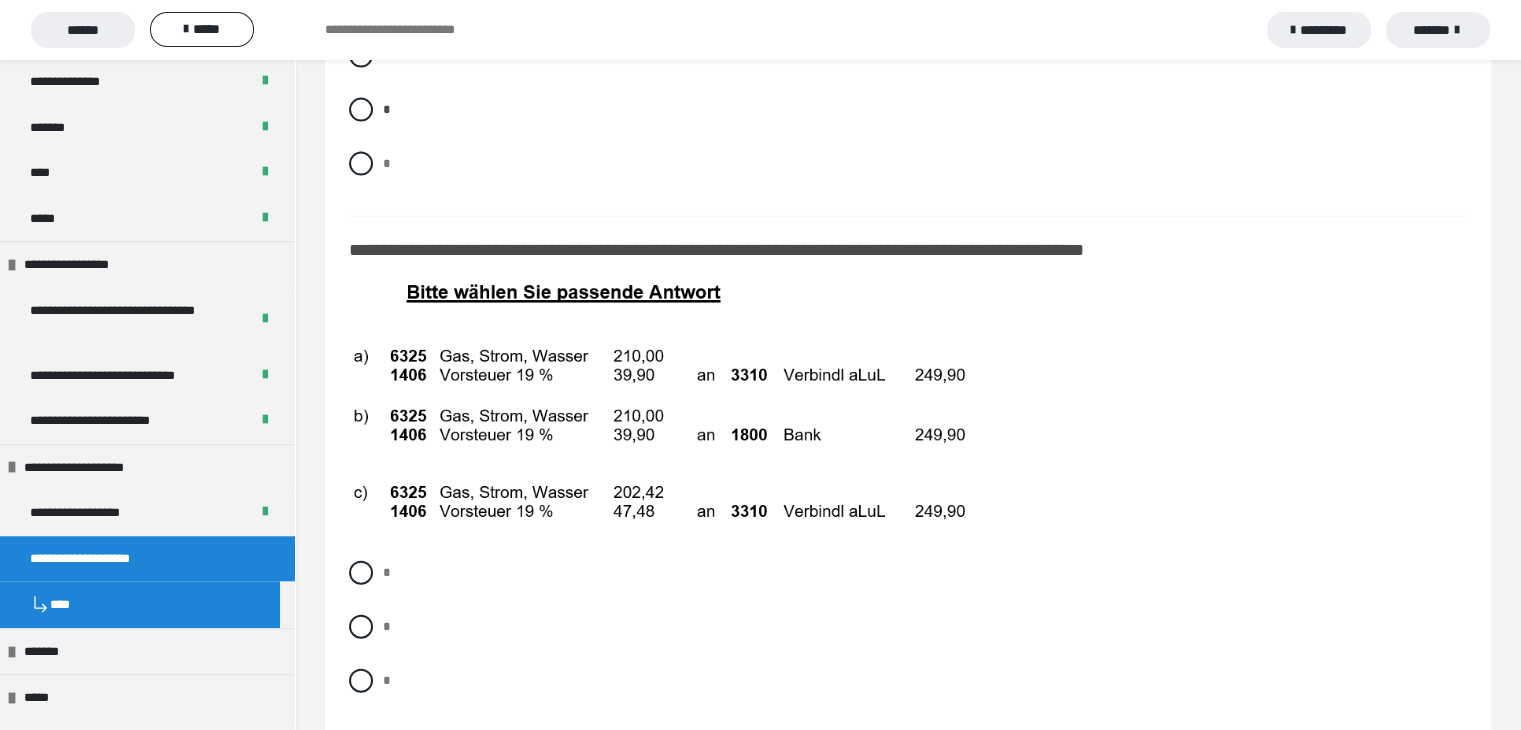 scroll, scrollTop: 12200, scrollLeft: 0, axis: vertical 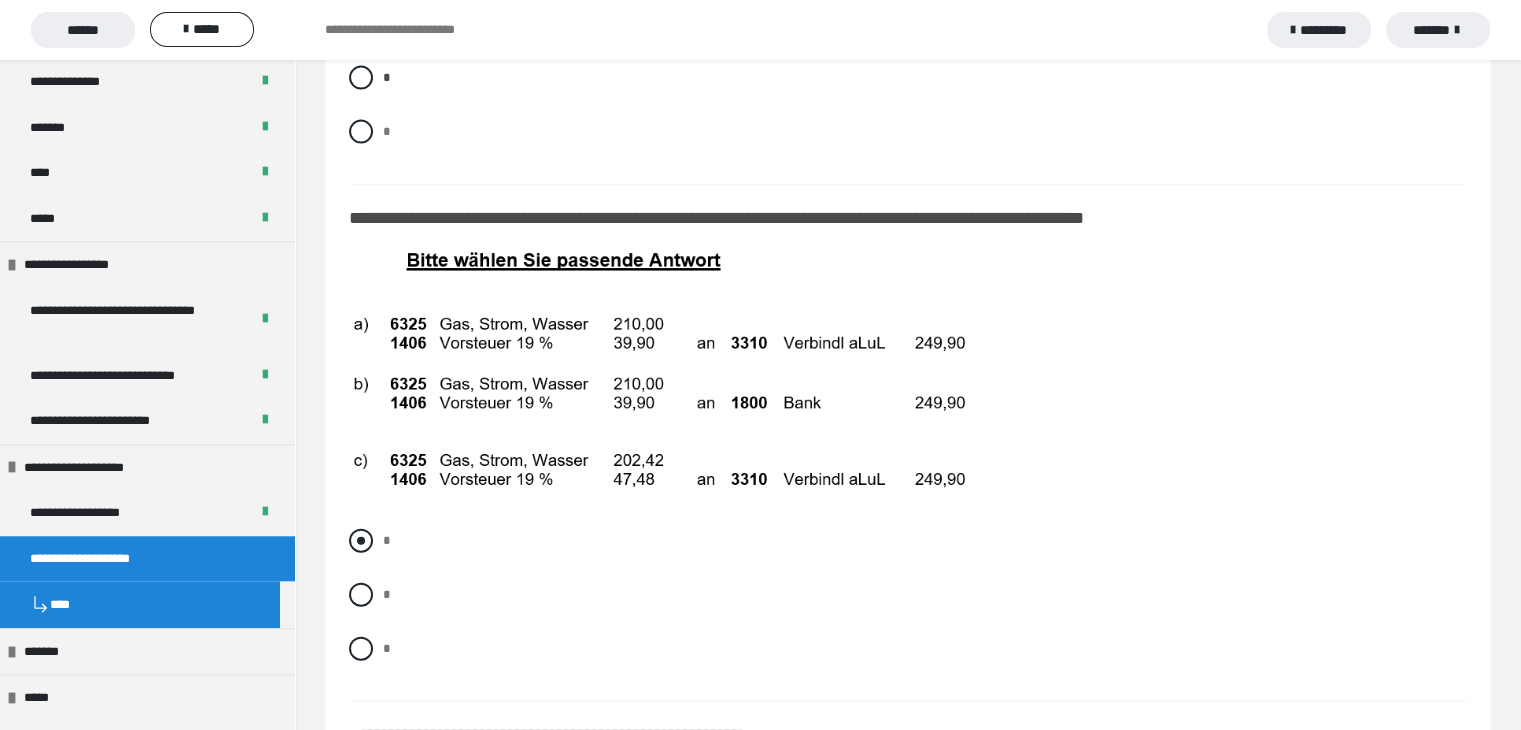 click on "*" at bounding box center (908, 541) 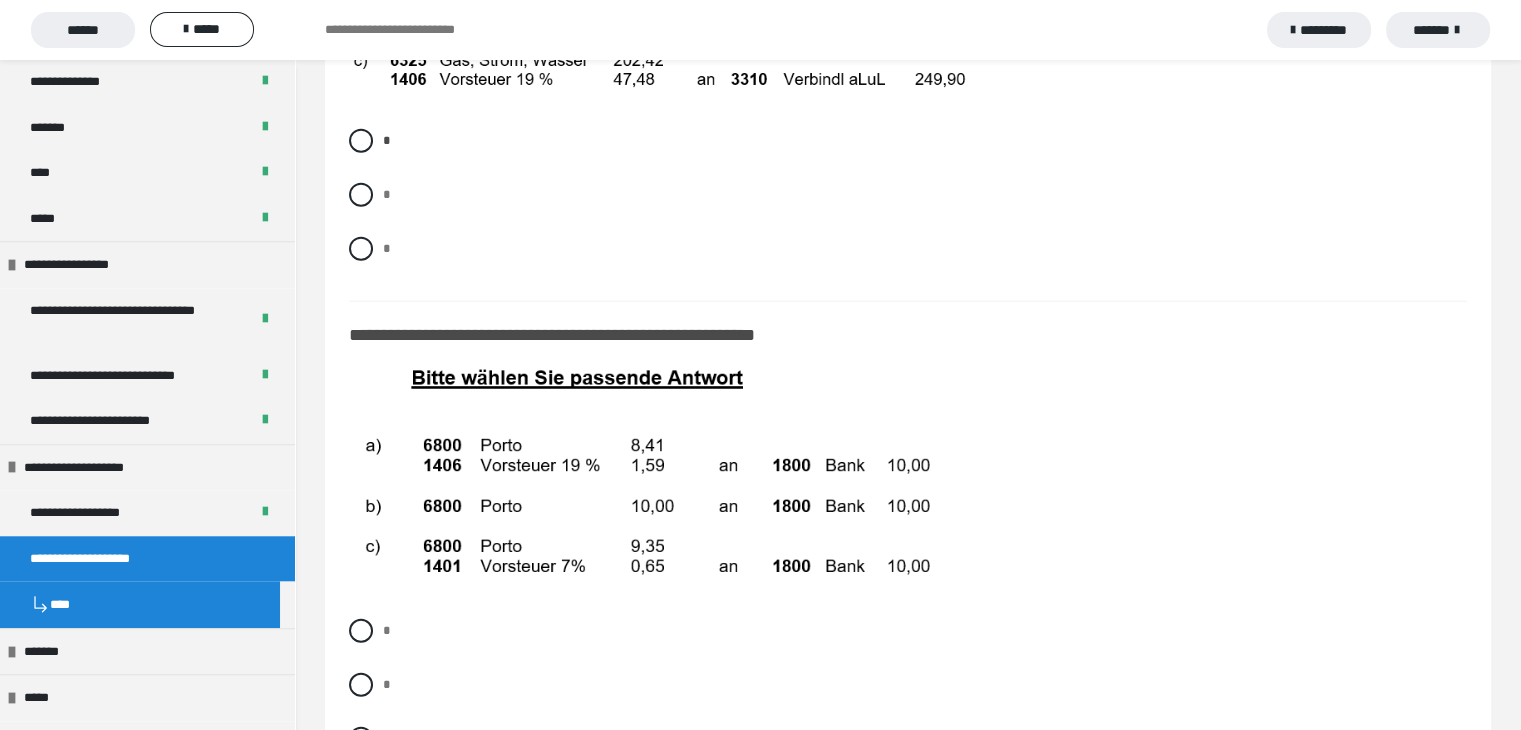 scroll, scrollTop: 12700, scrollLeft: 0, axis: vertical 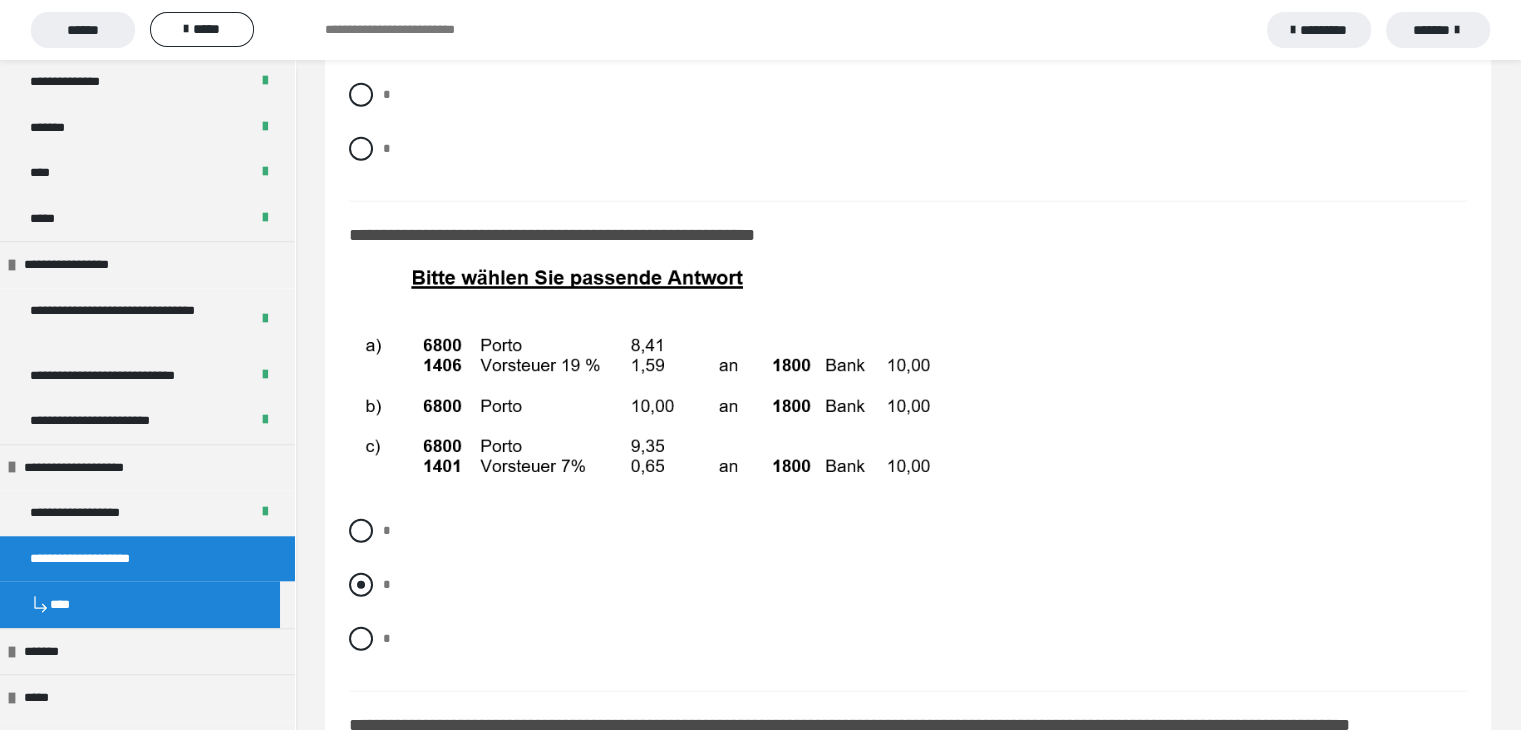 click at bounding box center [361, 585] 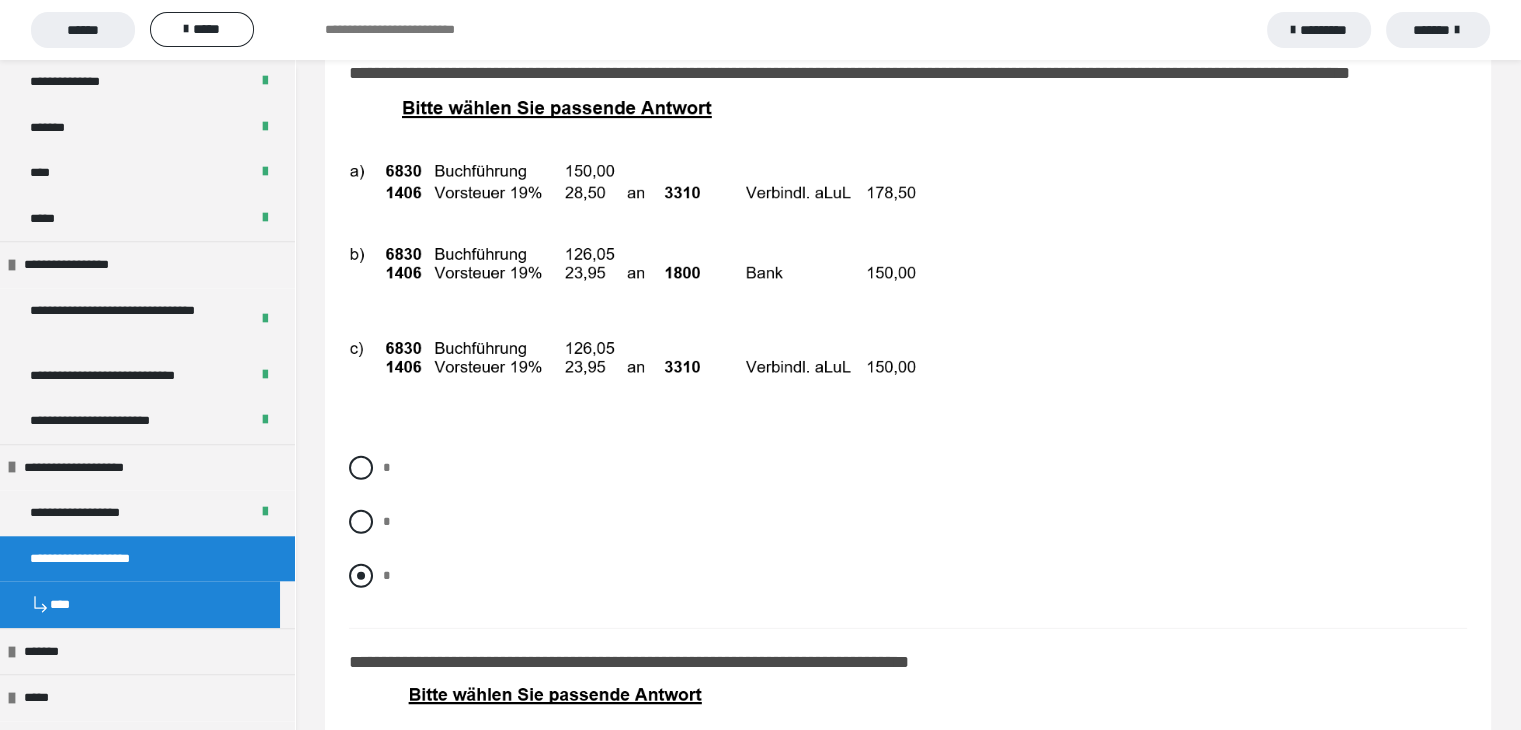 scroll, scrollTop: 13400, scrollLeft: 0, axis: vertical 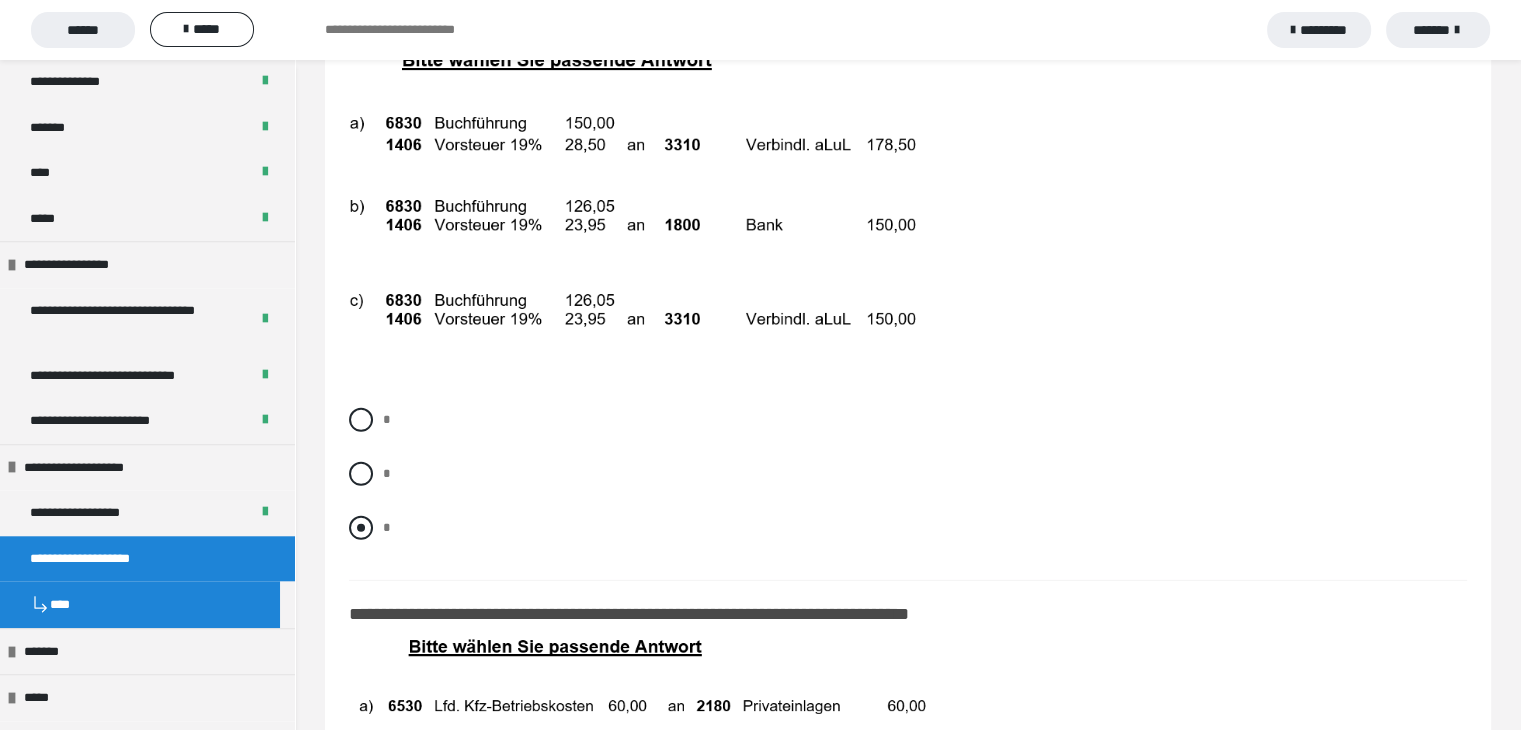 click at bounding box center (361, 528) 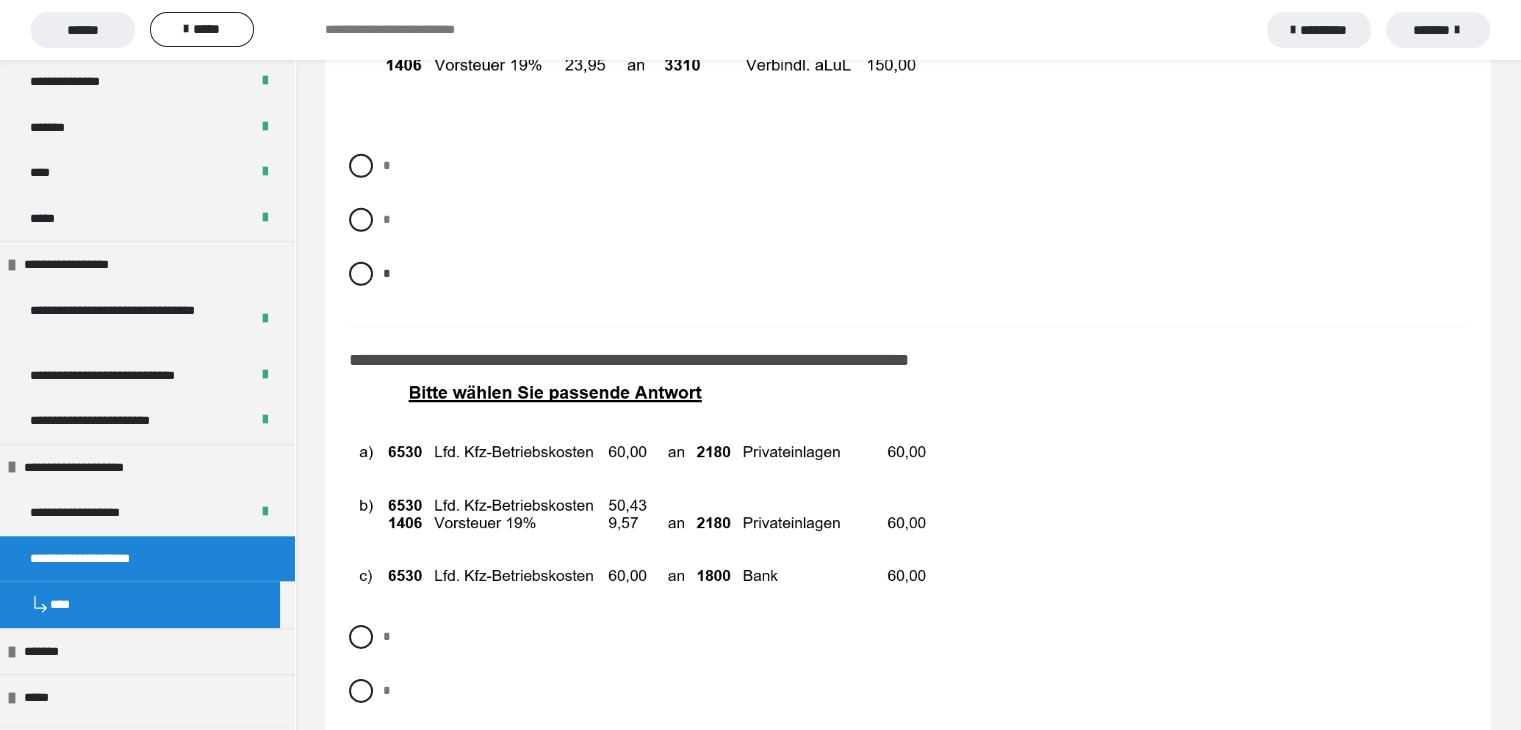 scroll, scrollTop: 13700, scrollLeft: 0, axis: vertical 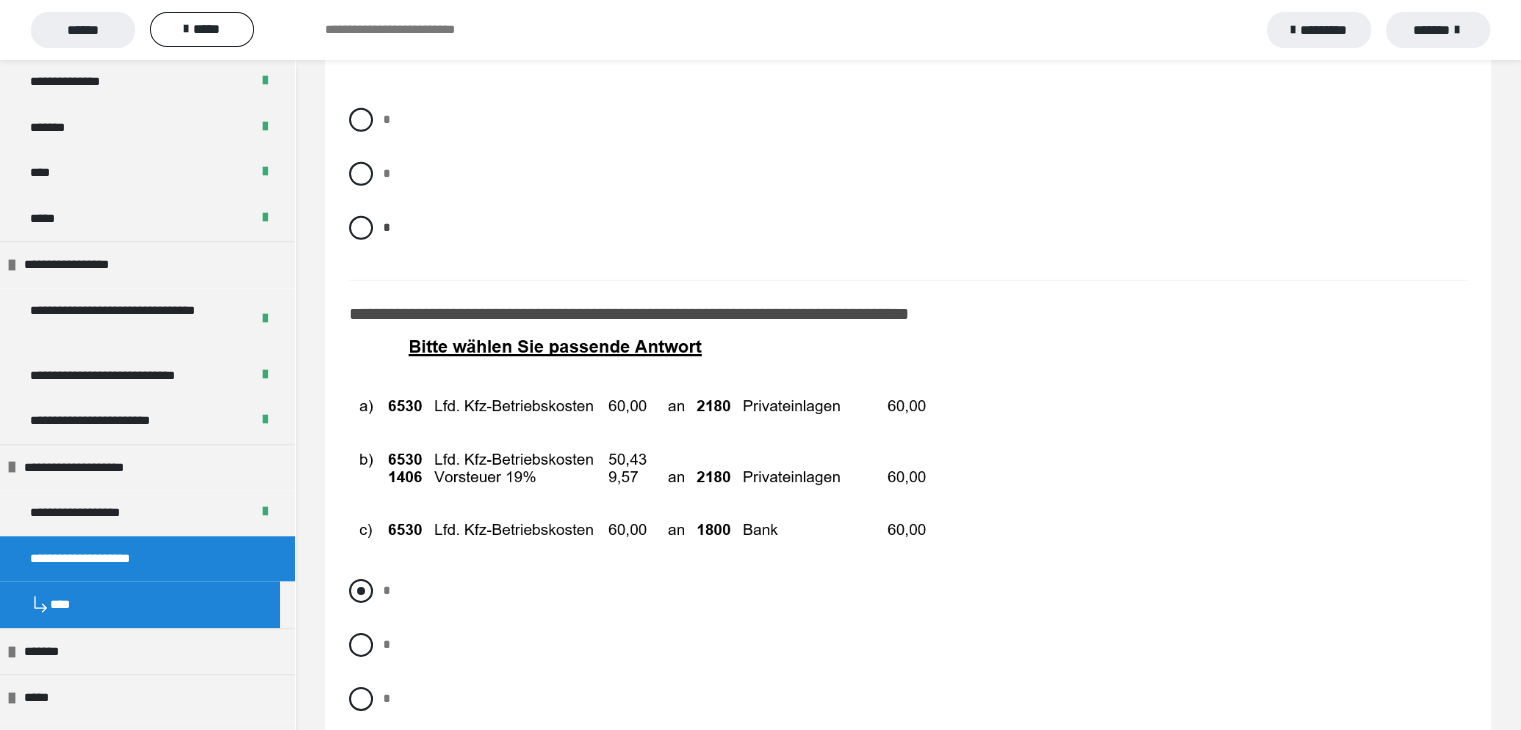 click at bounding box center (361, 591) 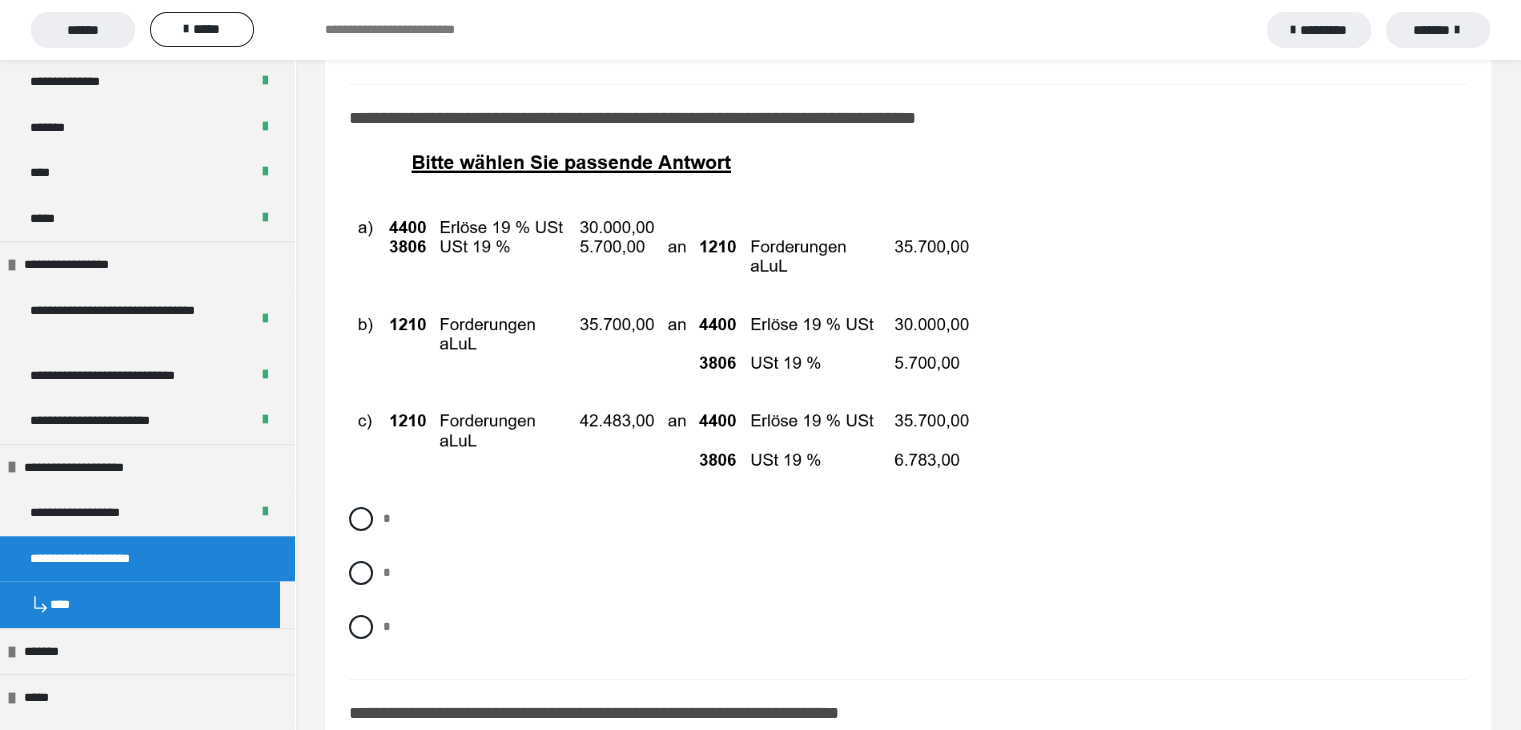 scroll, scrollTop: 14400, scrollLeft: 0, axis: vertical 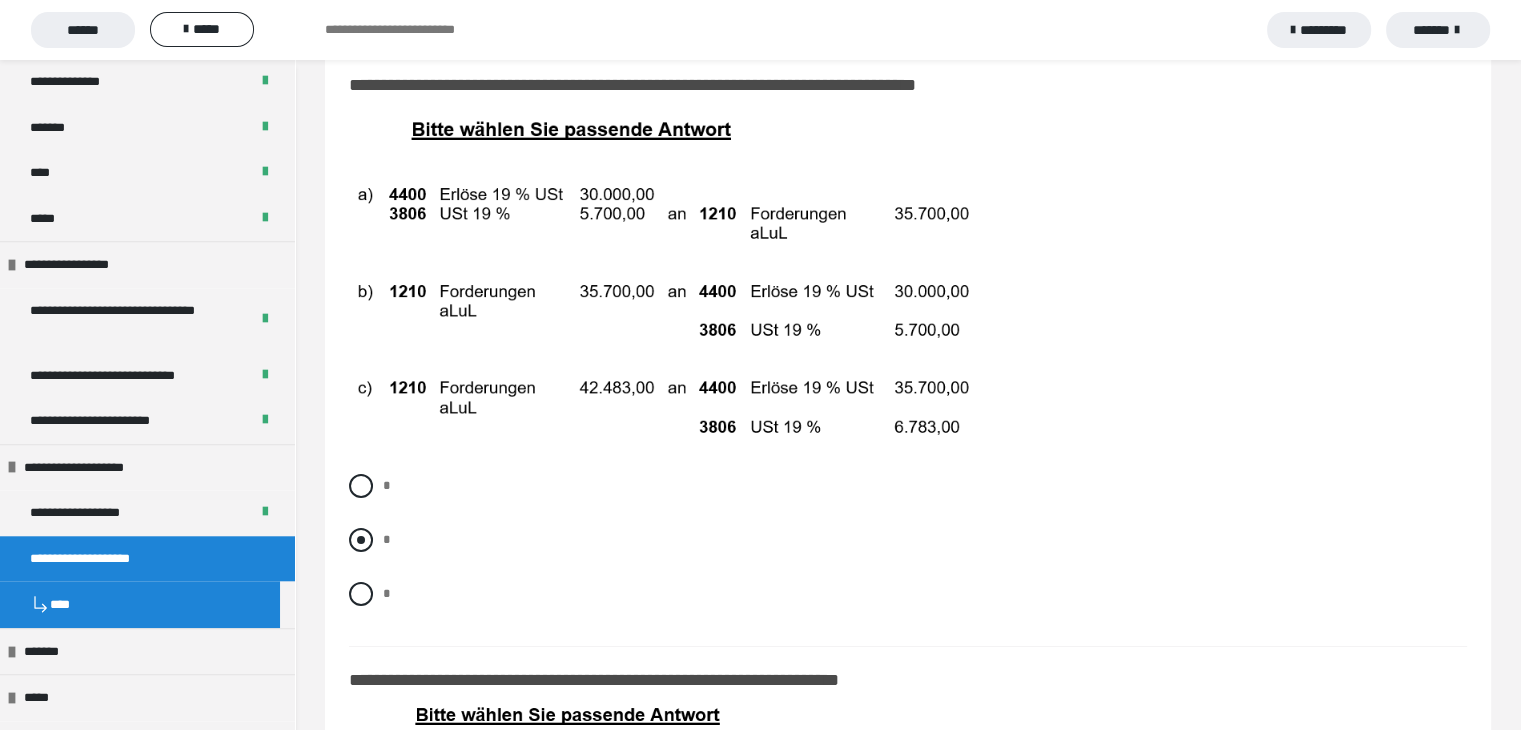 click at bounding box center (361, 540) 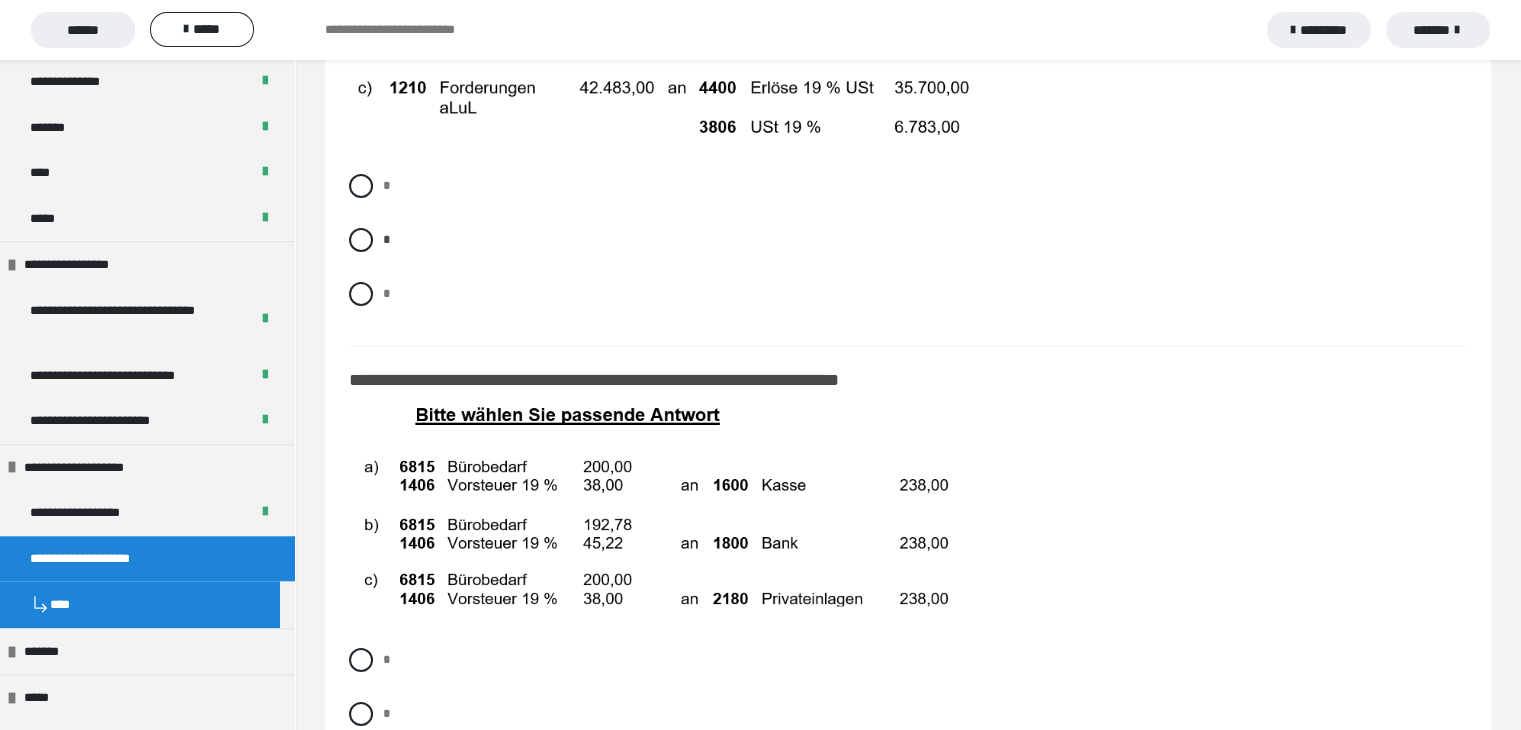 scroll, scrollTop: 14800, scrollLeft: 0, axis: vertical 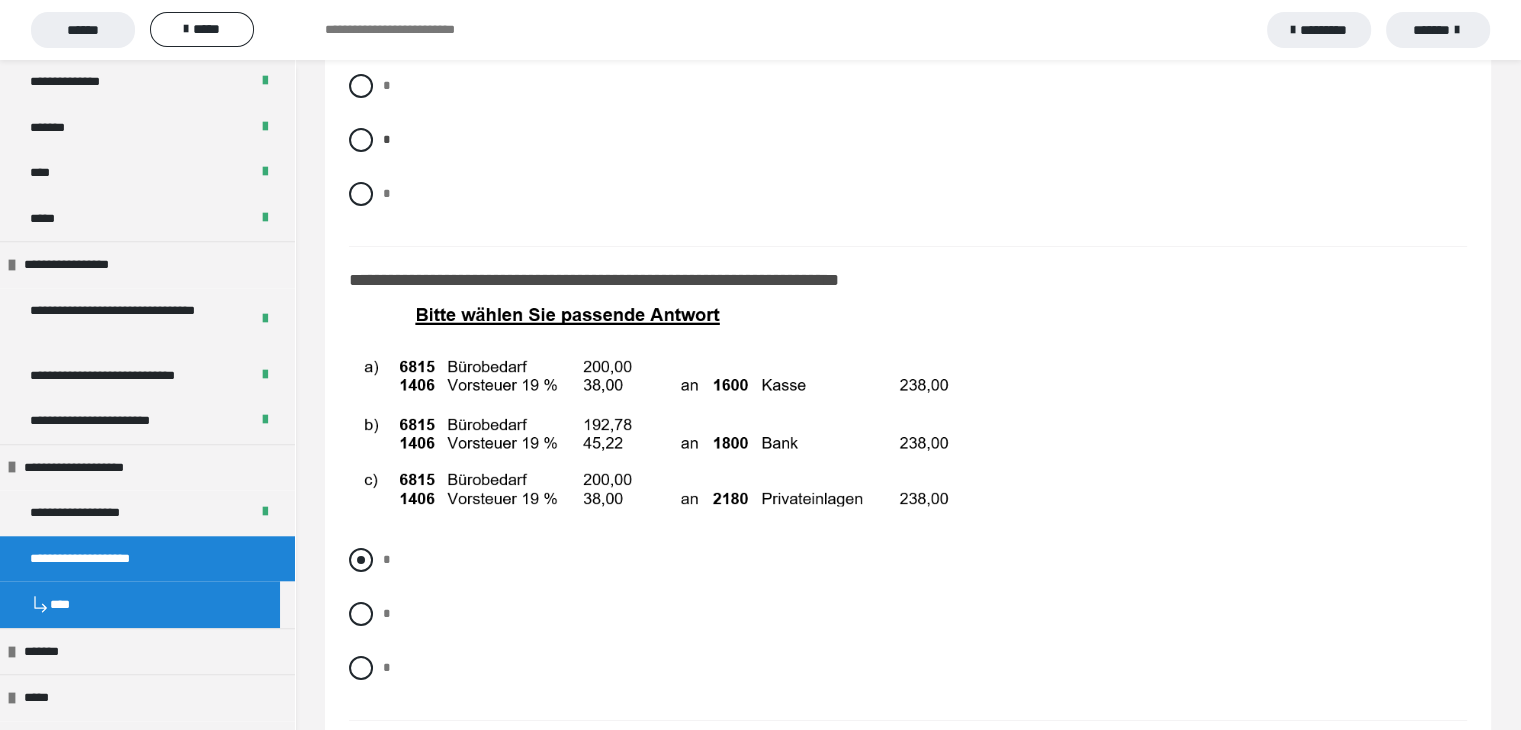 click at bounding box center (361, 560) 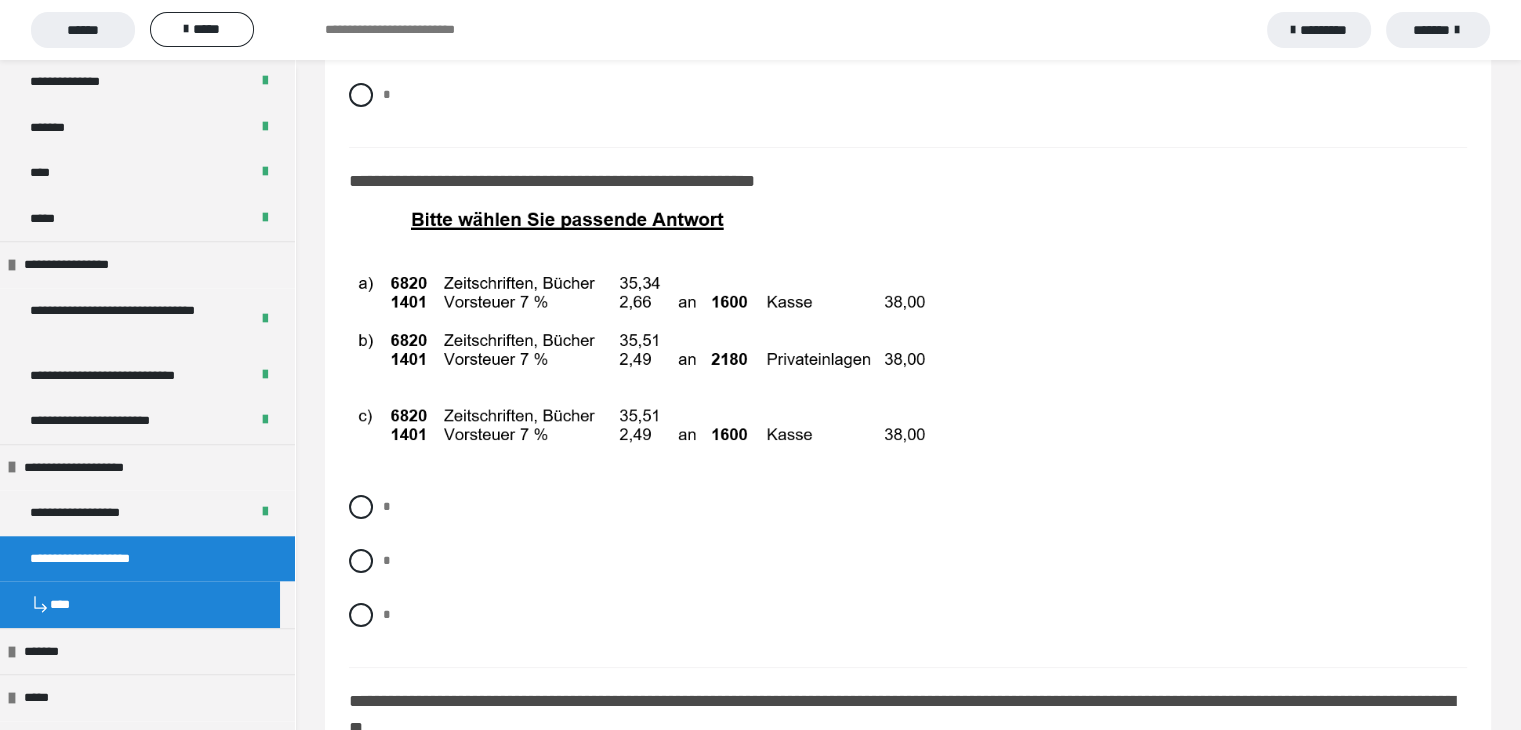 scroll, scrollTop: 15500, scrollLeft: 0, axis: vertical 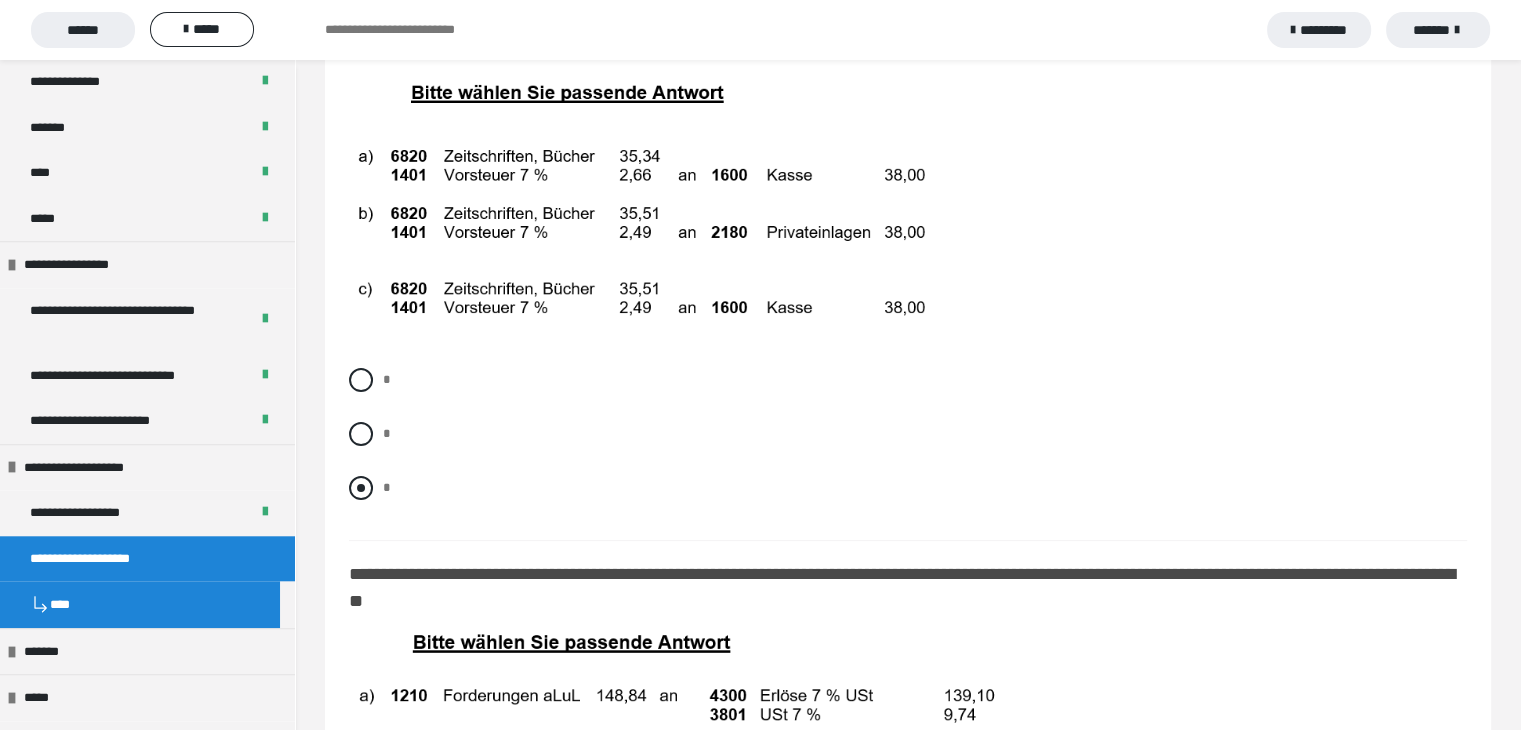 click at bounding box center [361, 488] 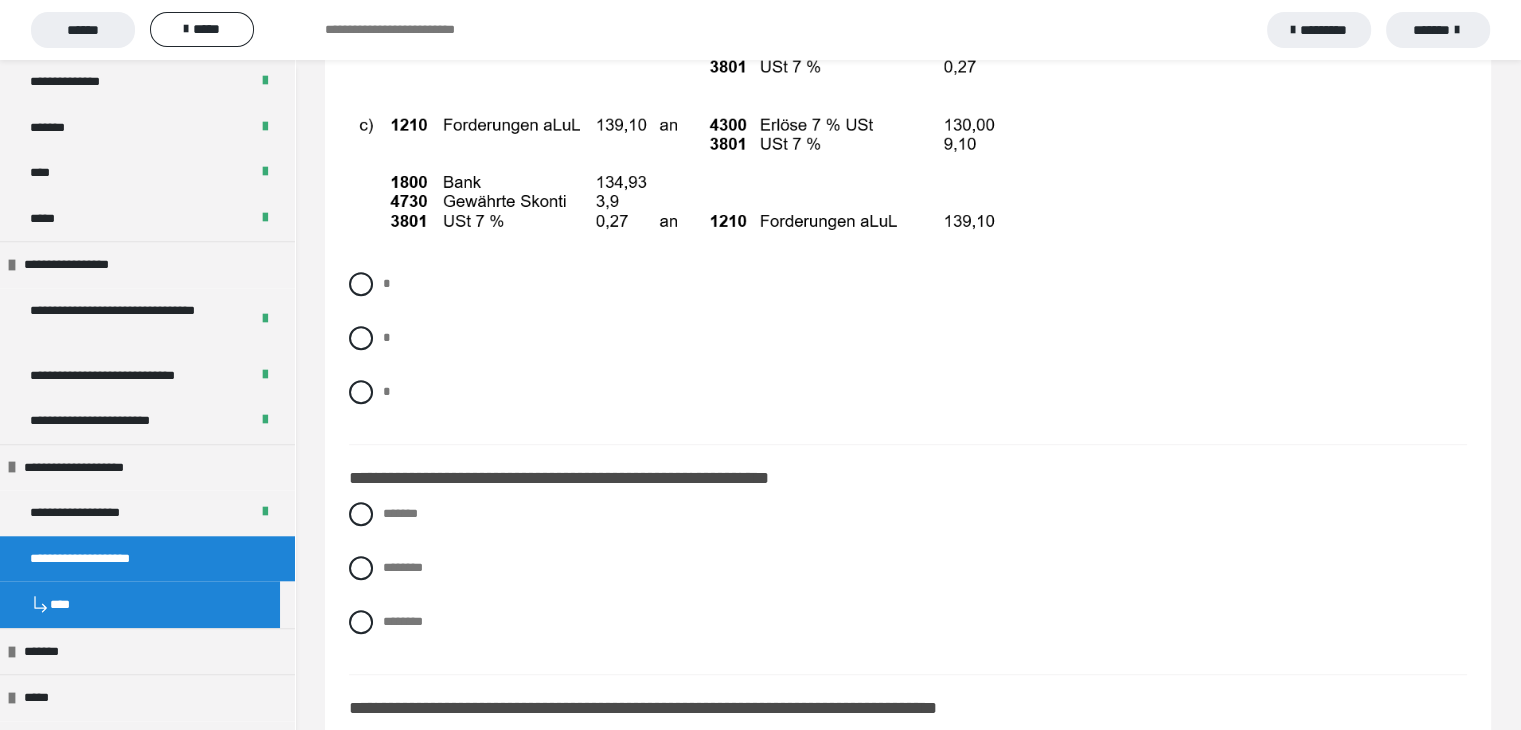 scroll, scrollTop: 16400, scrollLeft: 0, axis: vertical 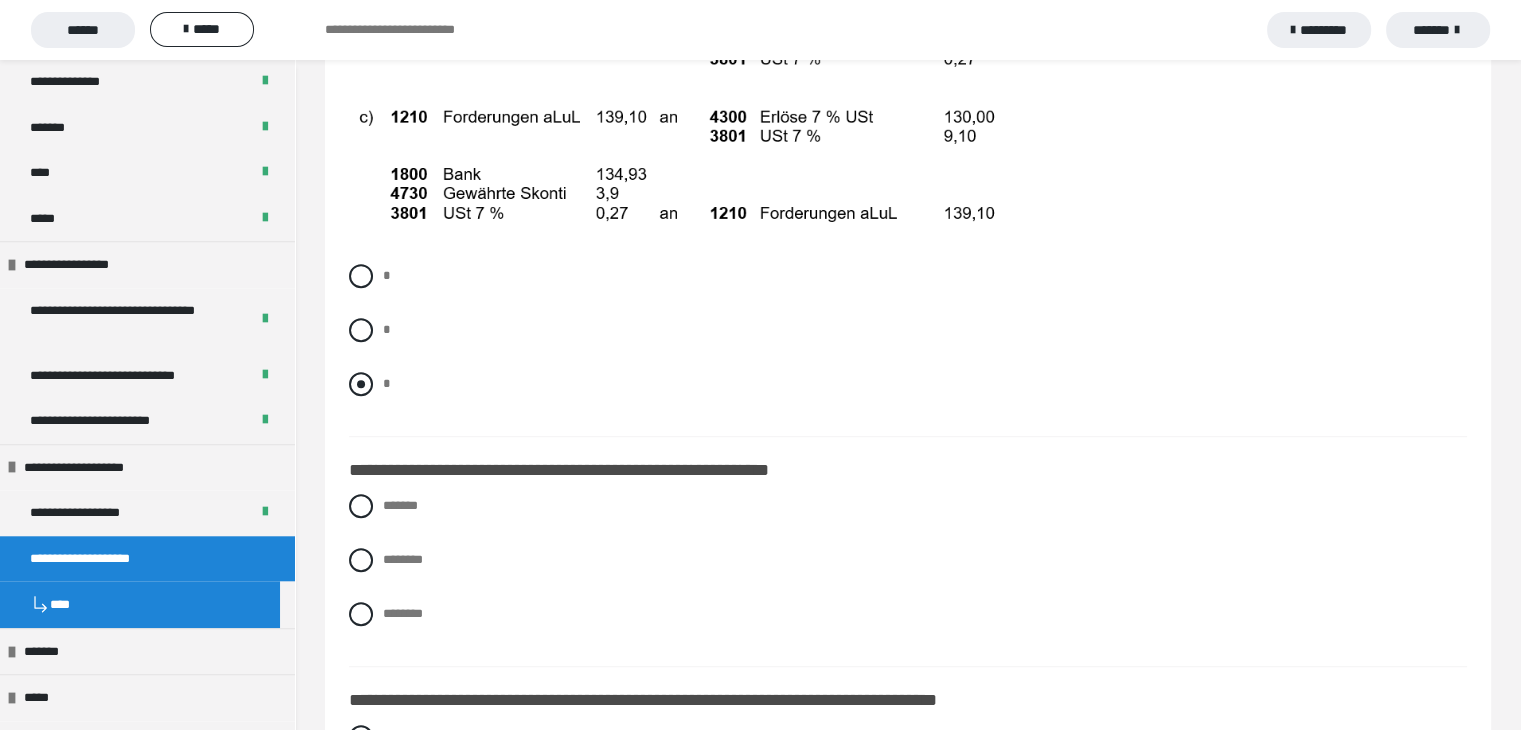 click at bounding box center (361, 384) 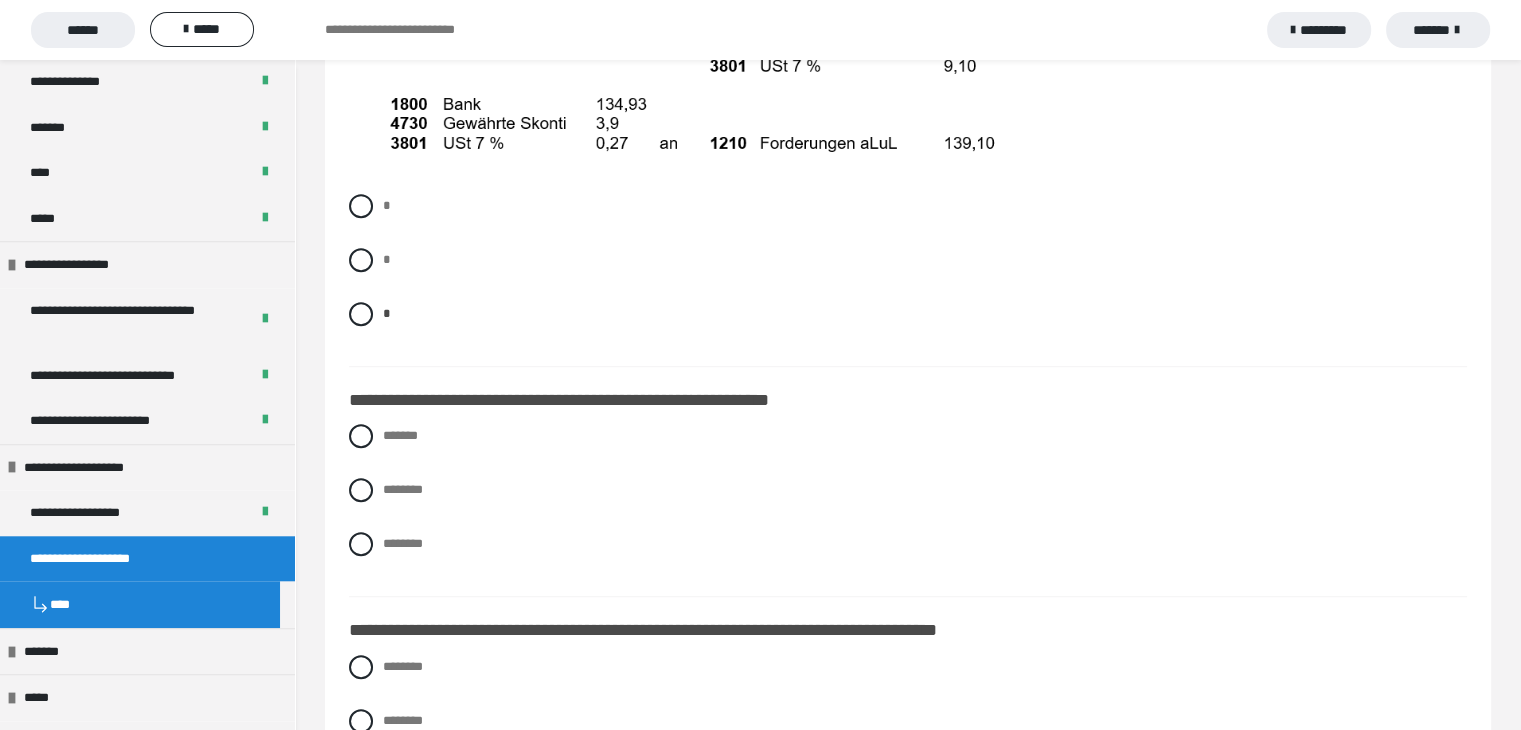 scroll, scrollTop: 16500, scrollLeft: 0, axis: vertical 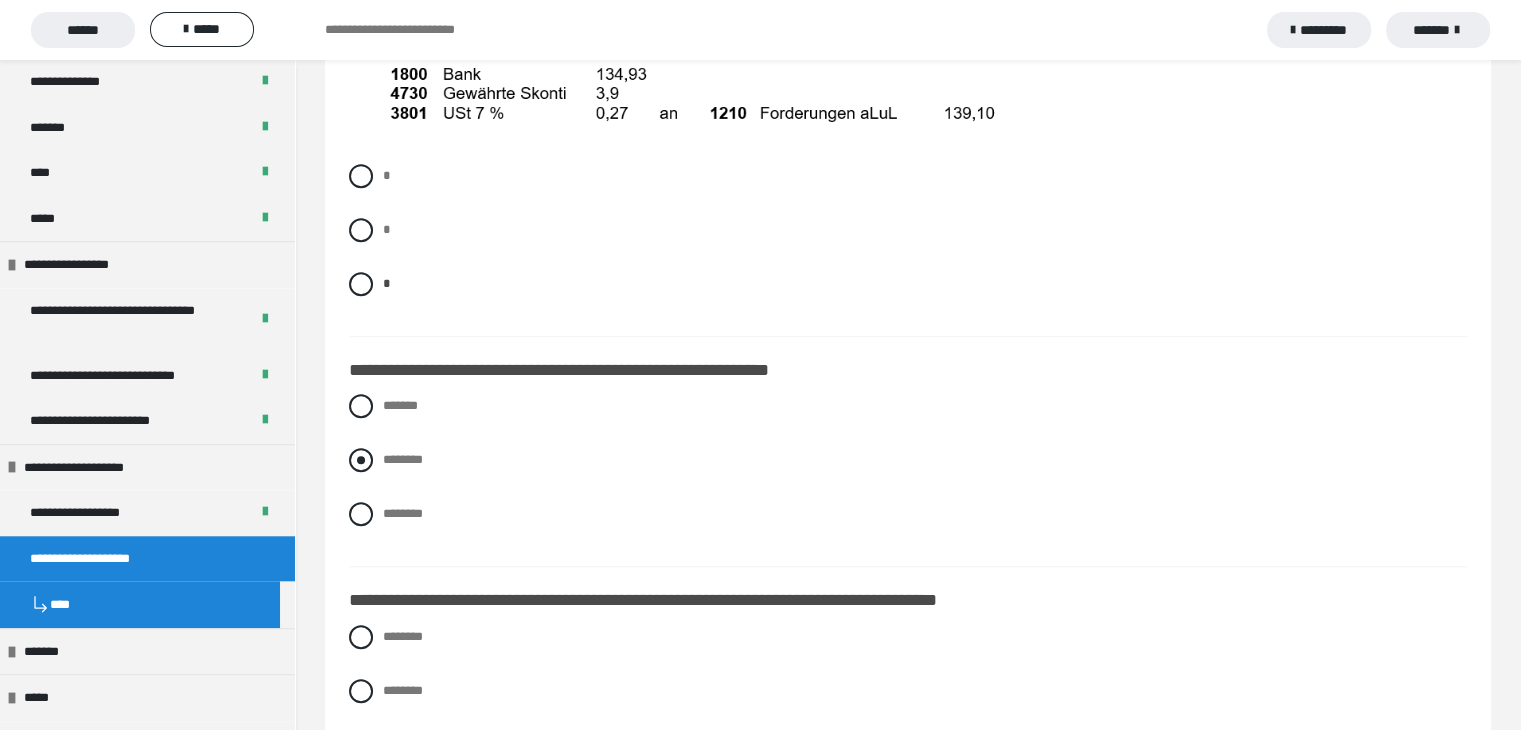 click on "********" at bounding box center [403, 459] 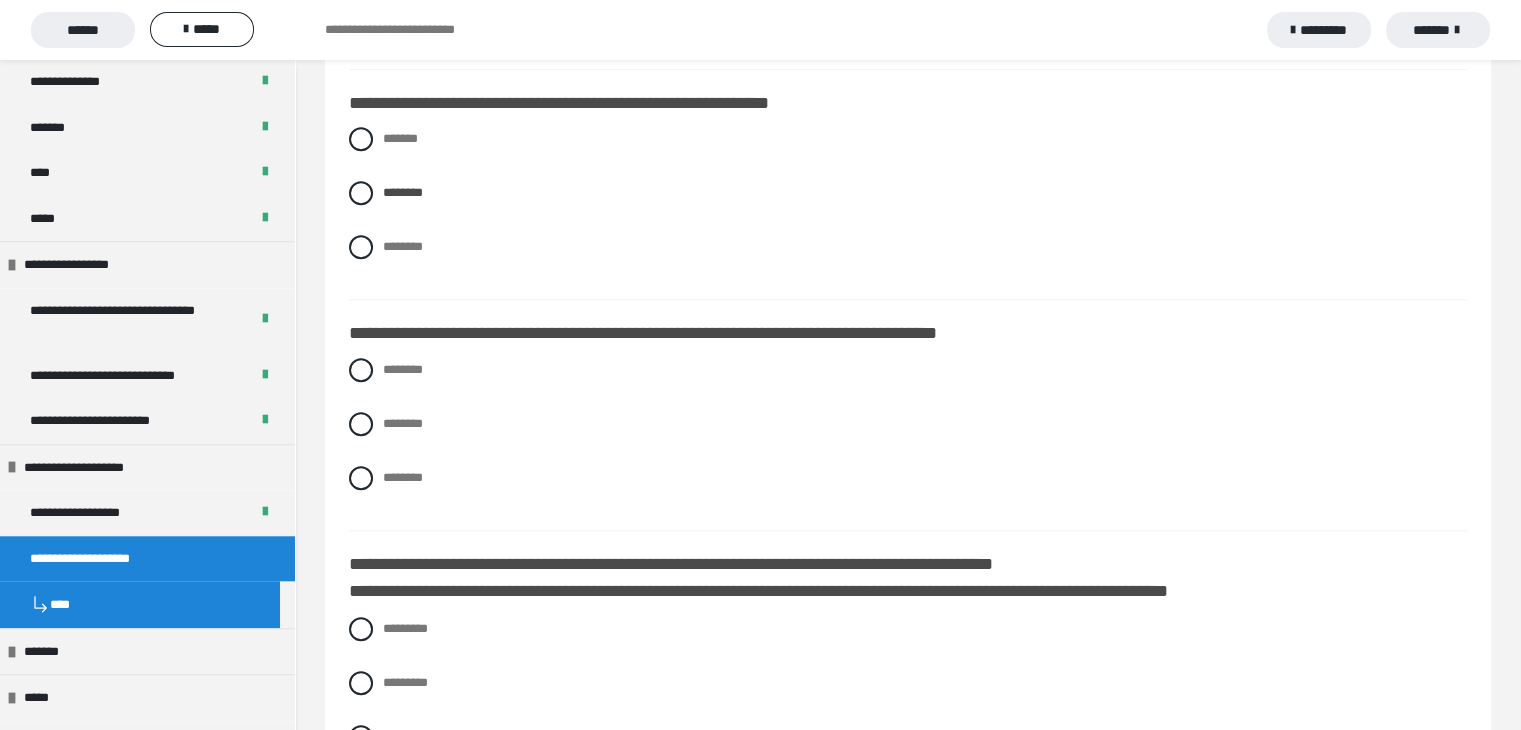 scroll, scrollTop: 16800, scrollLeft: 0, axis: vertical 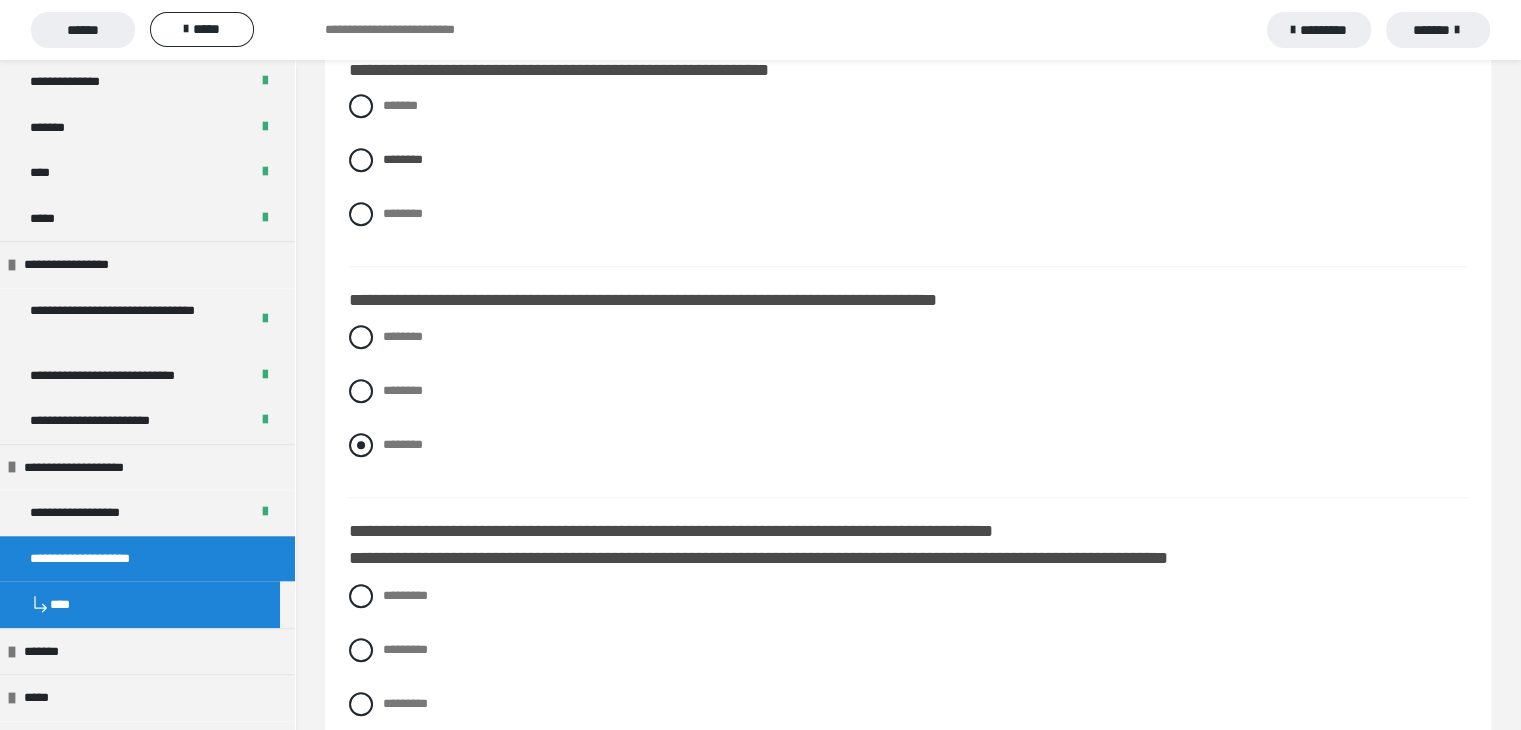 click on "********" at bounding box center (403, 444) 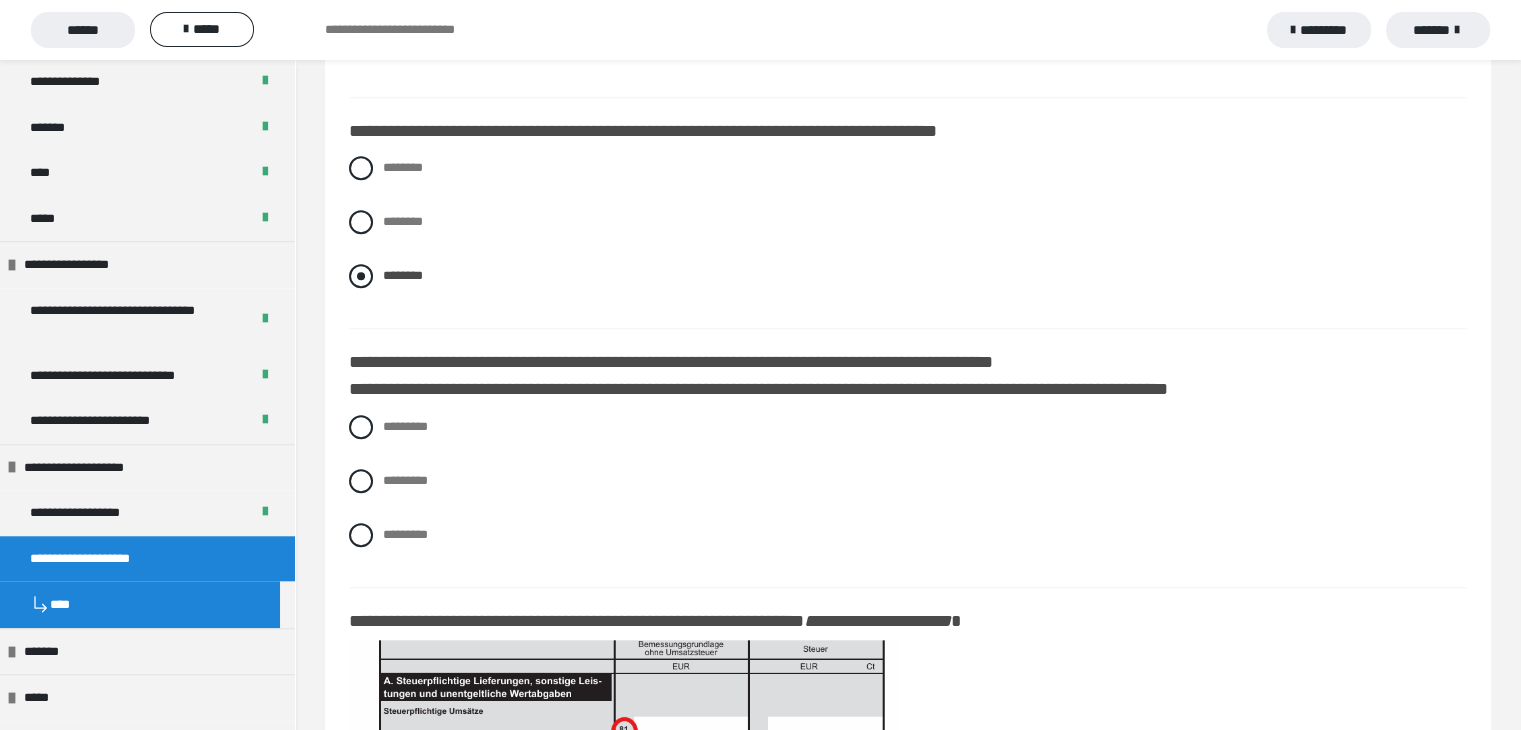 scroll, scrollTop: 17000, scrollLeft: 0, axis: vertical 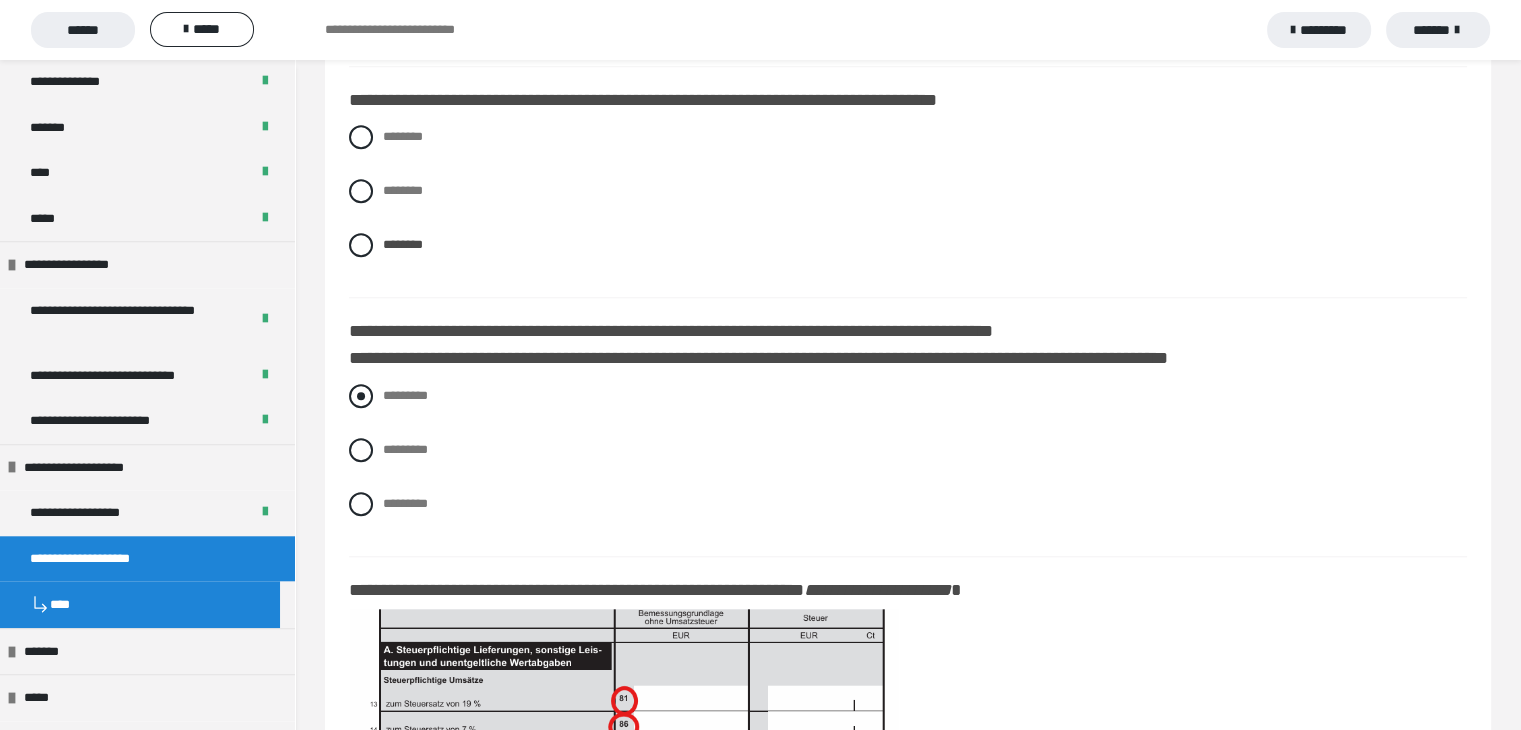 click on "*********" at bounding box center [405, 395] 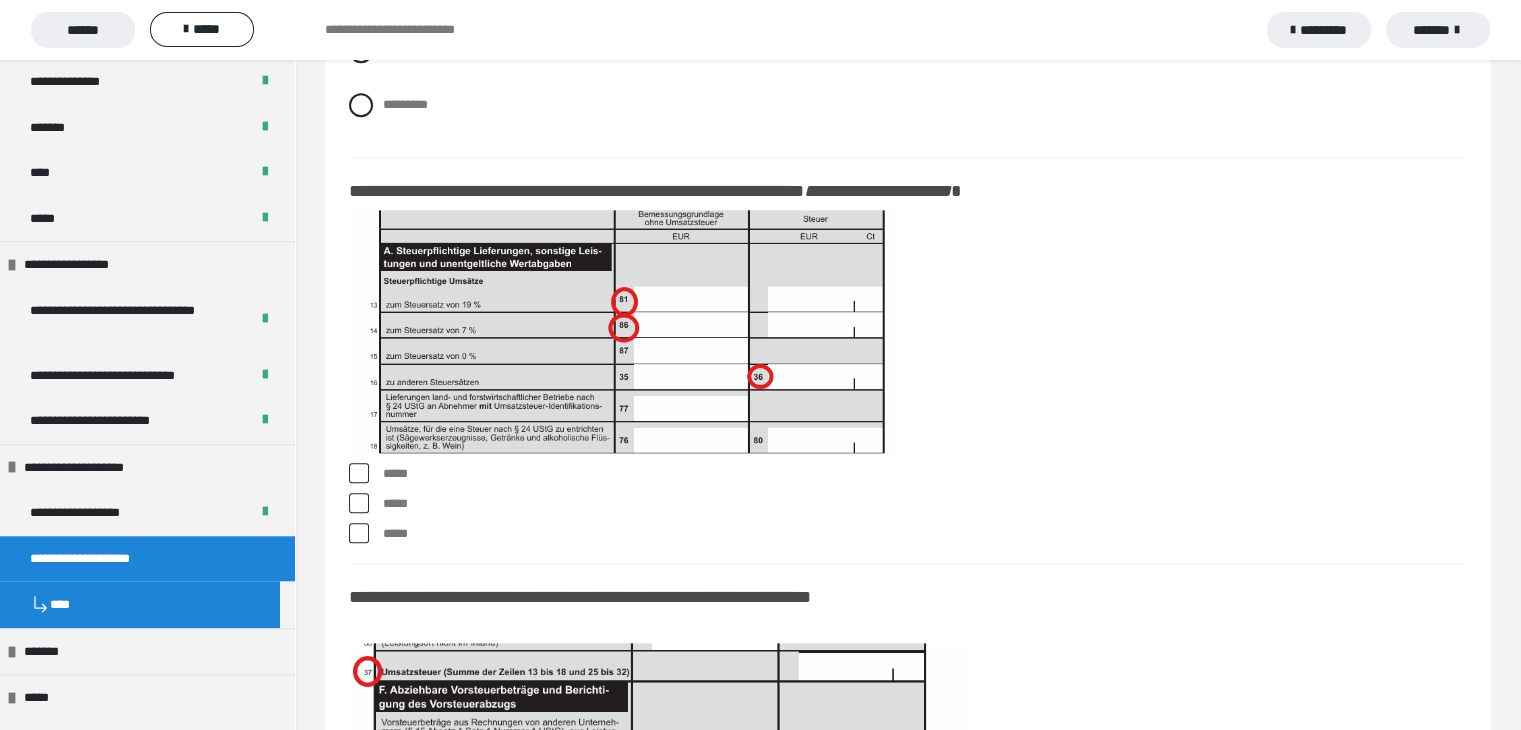 scroll, scrollTop: 17400, scrollLeft: 0, axis: vertical 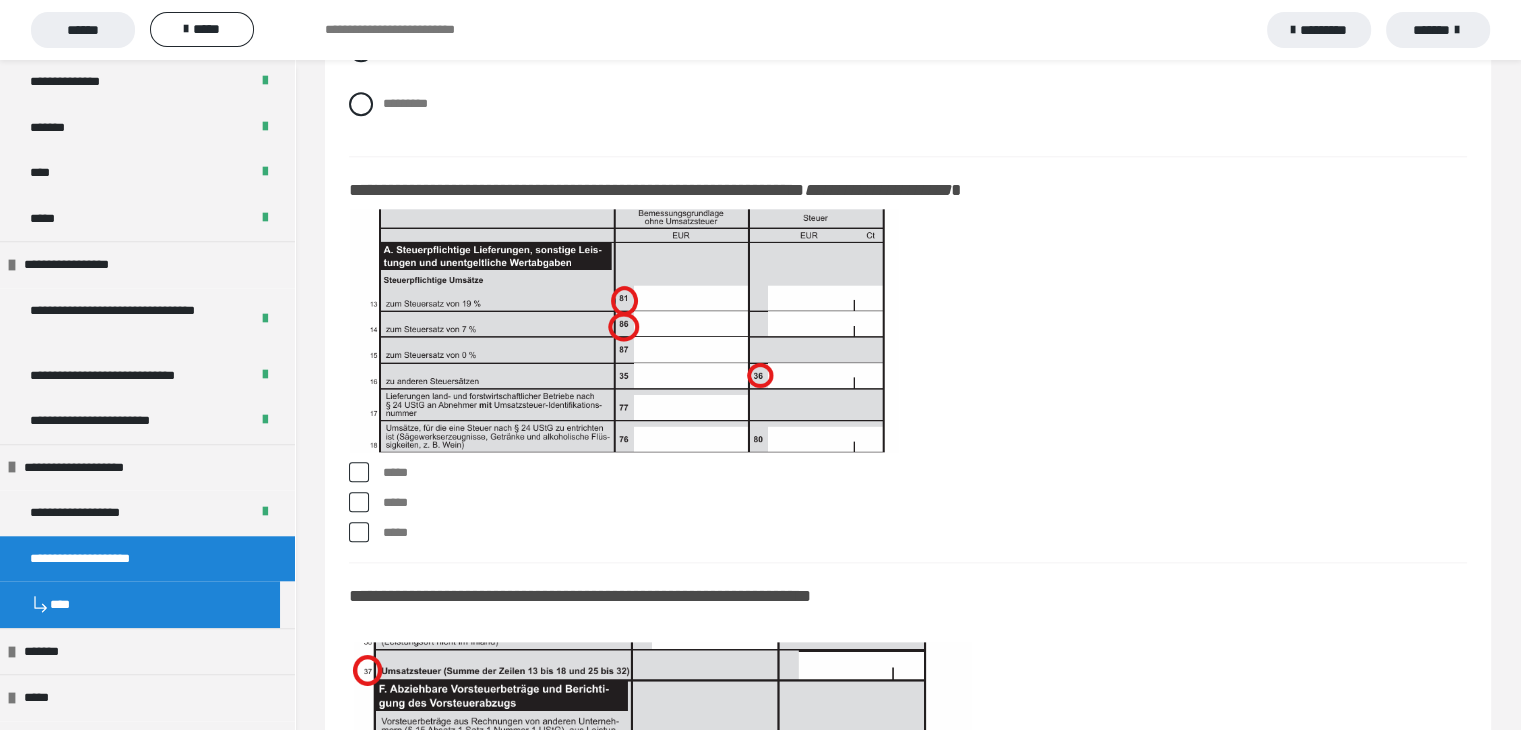 click at bounding box center [359, 472] 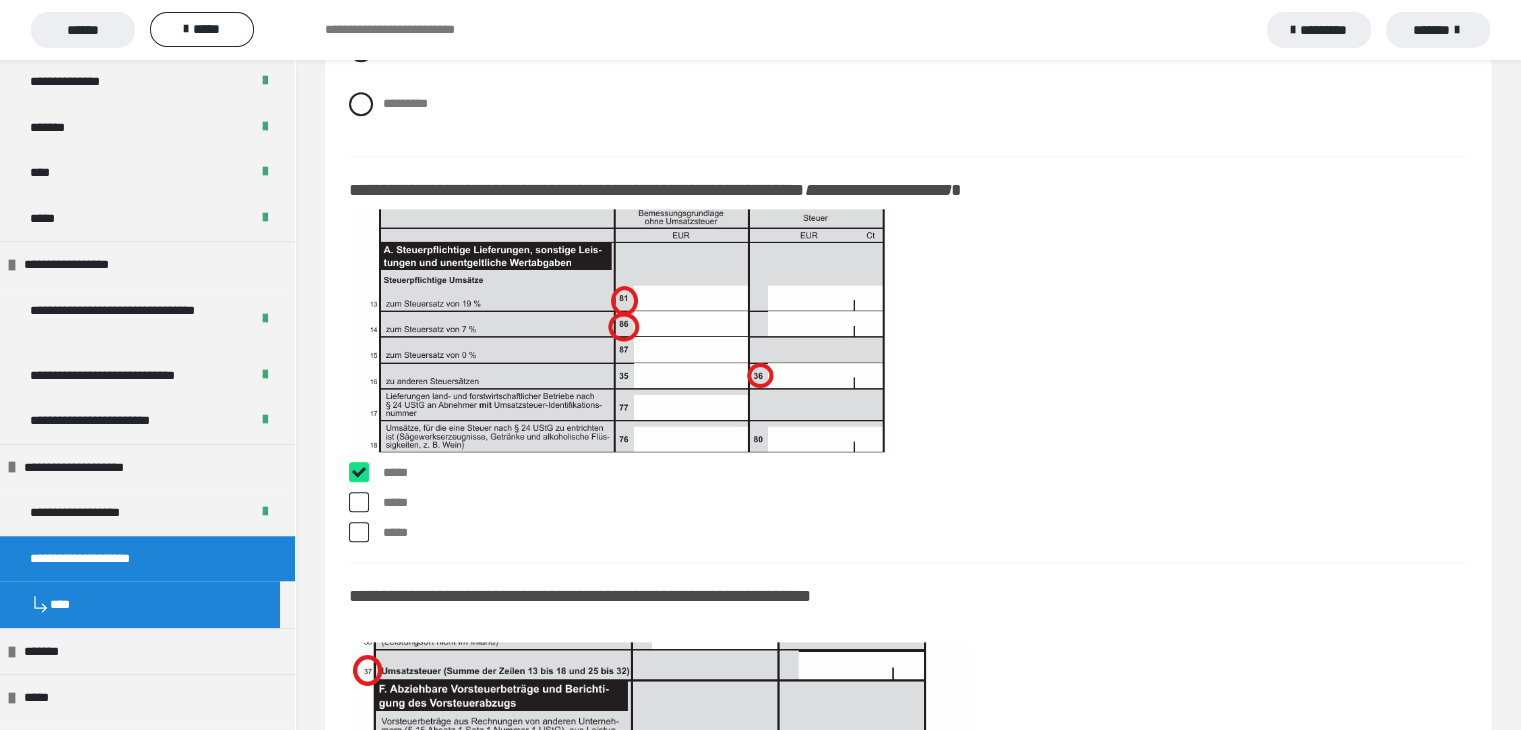 checkbox on "****" 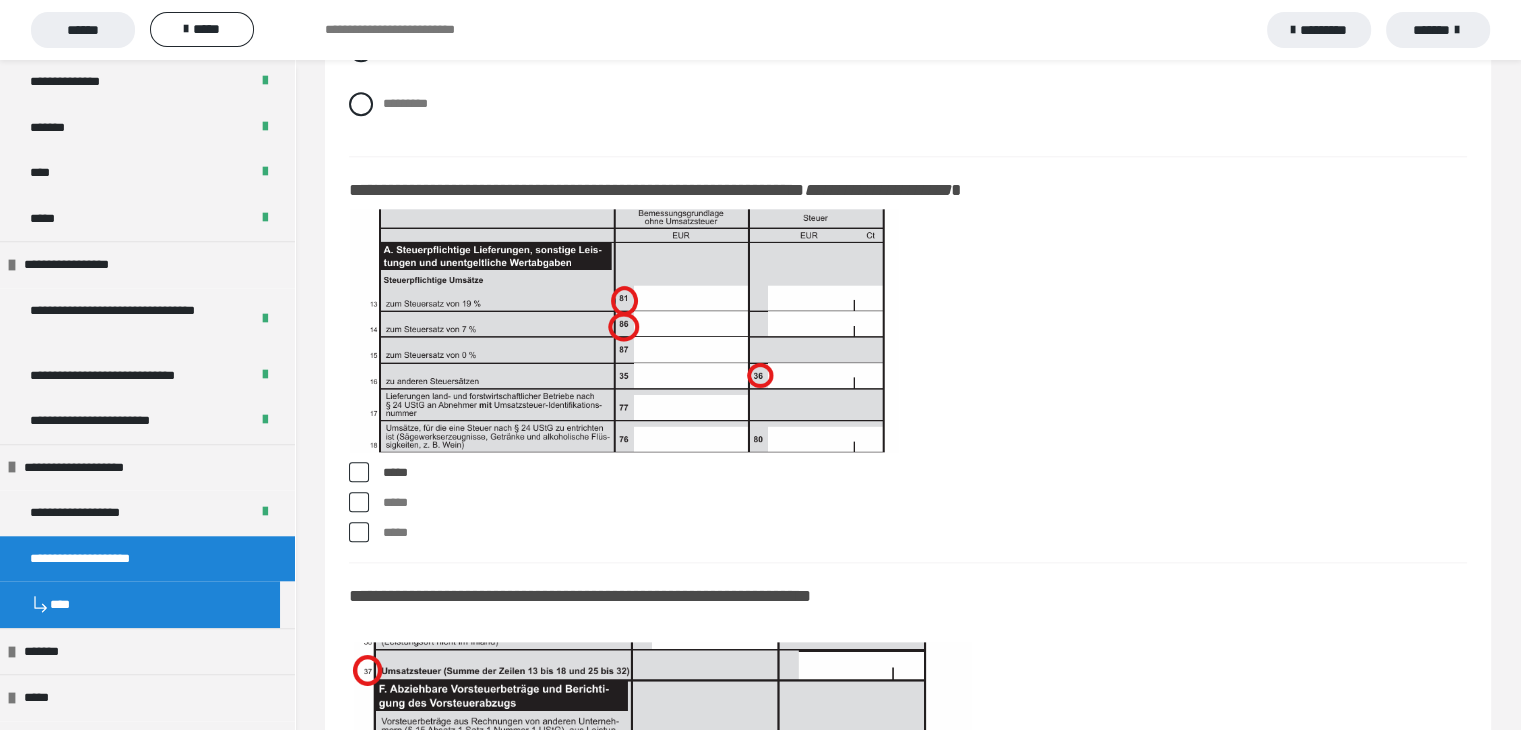 click at bounding box center (359, 502) 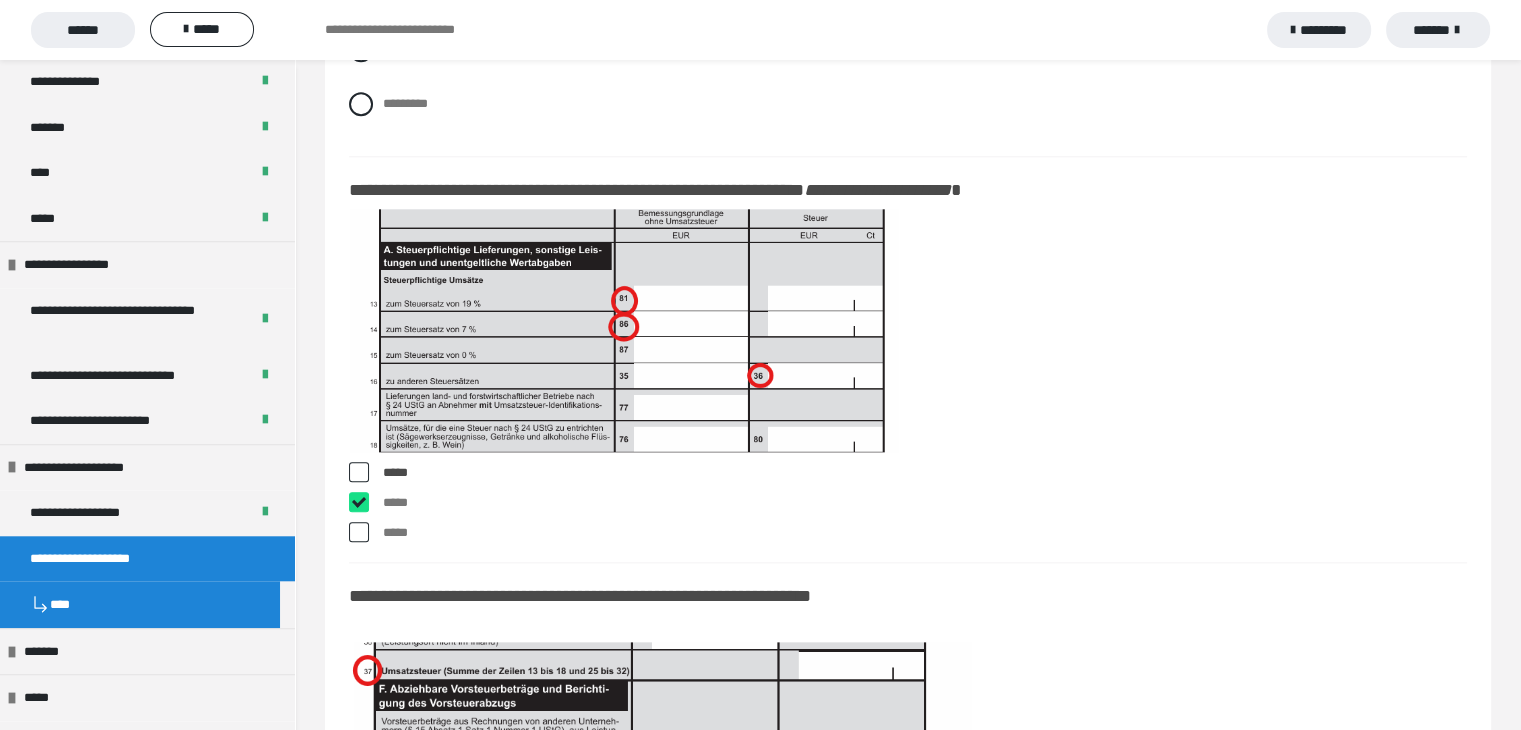 checkbox on "****" 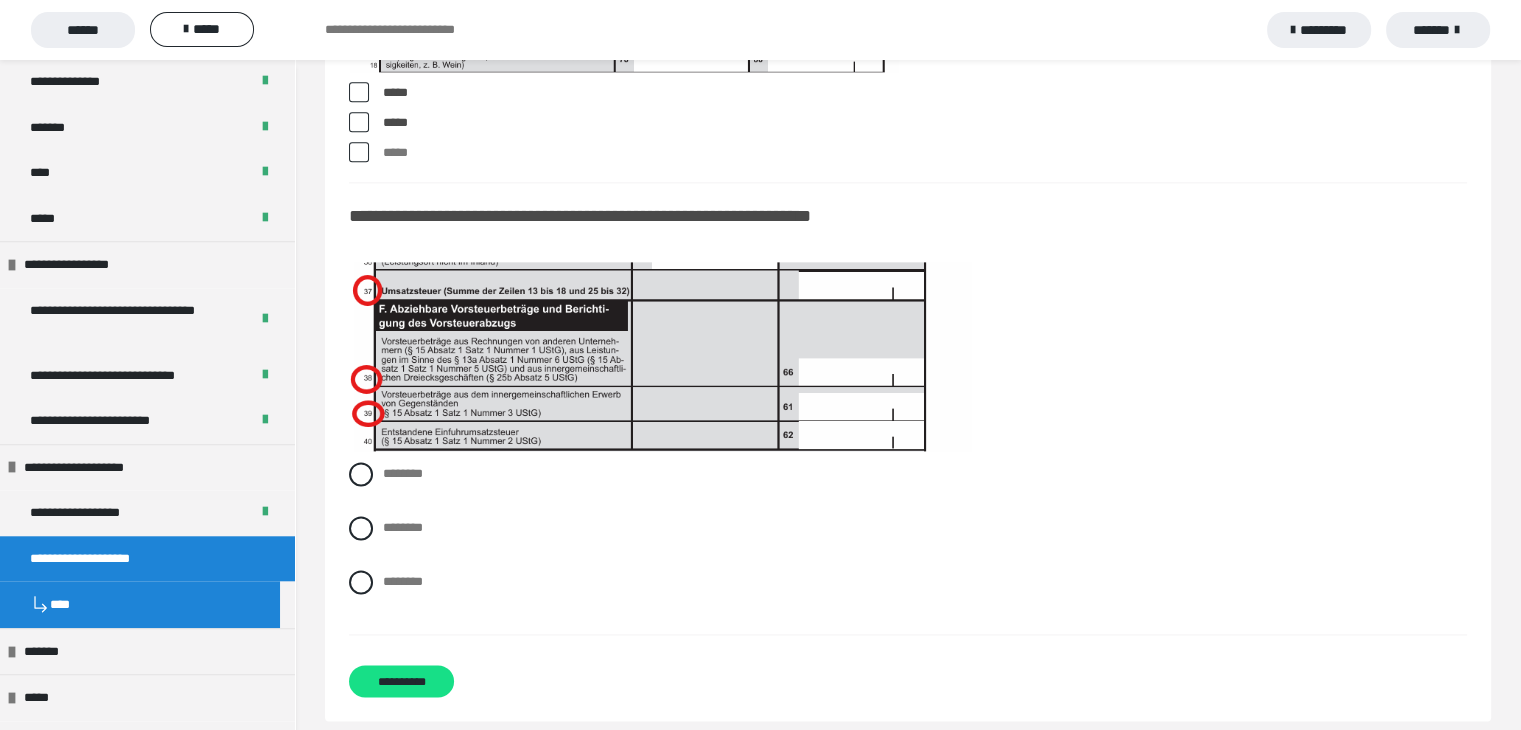scroll, scrollTop: 17800, scrollLeft: 0, axis: vertical 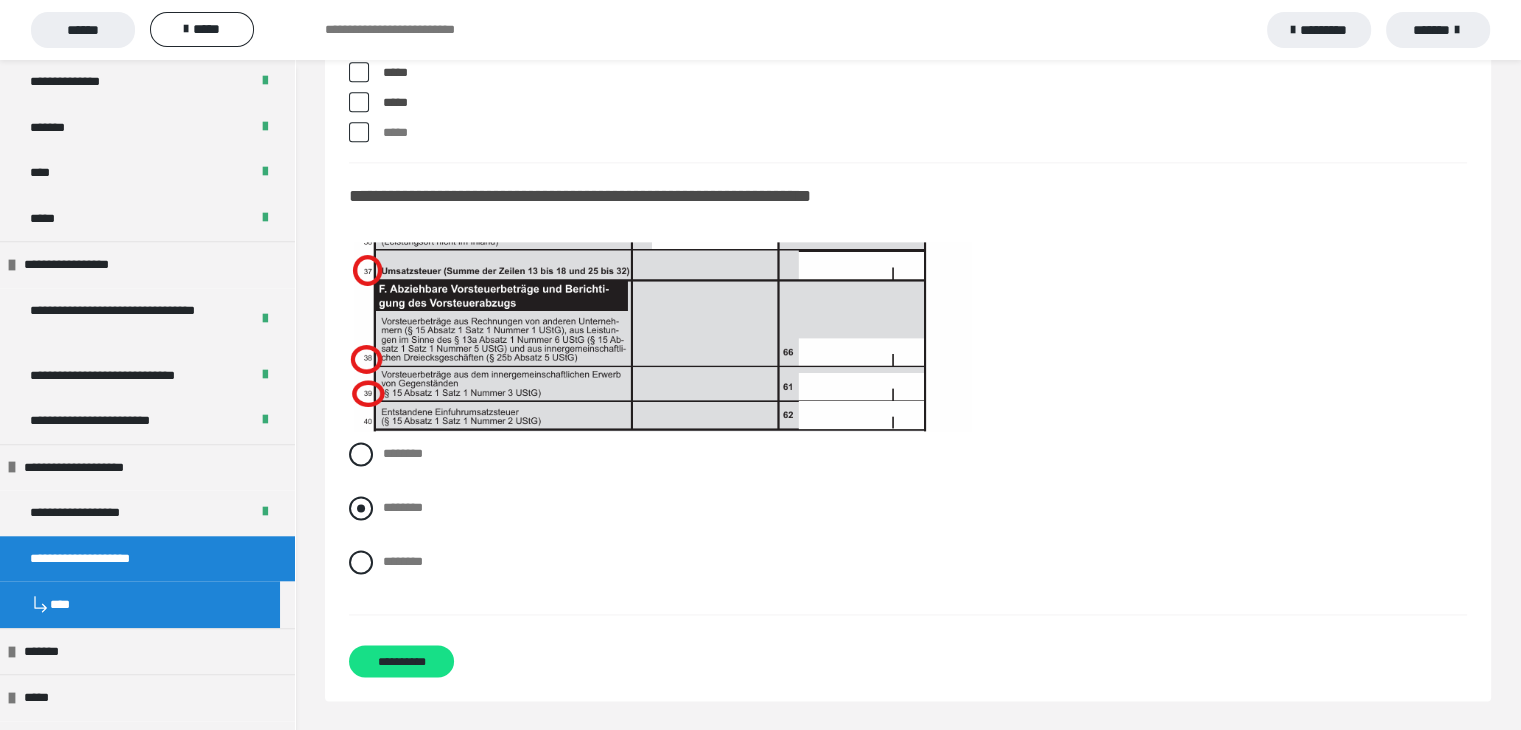 click at bounding box center (361, 508) 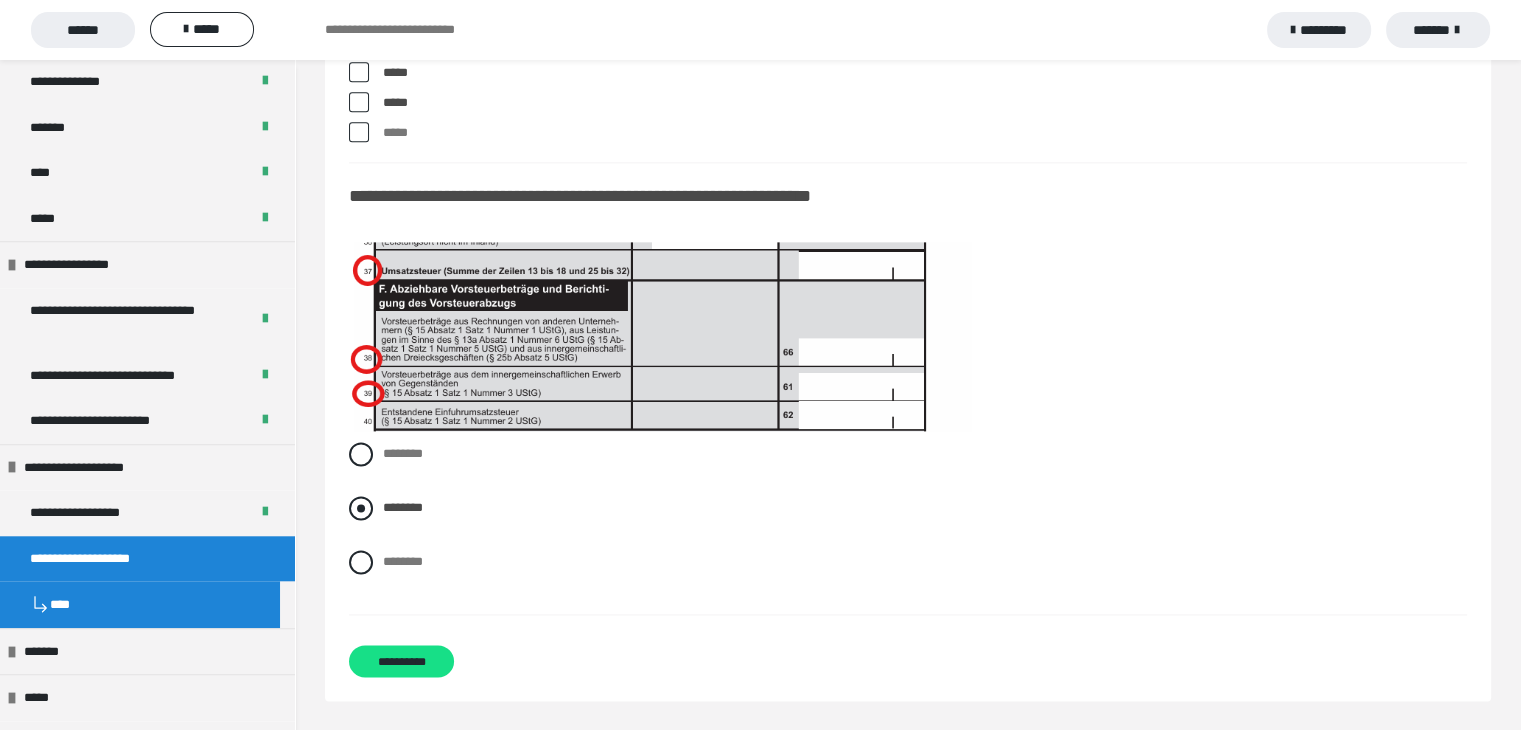 scroll, scrollTop: 17849, scrollLeft: 0, axis: vertical 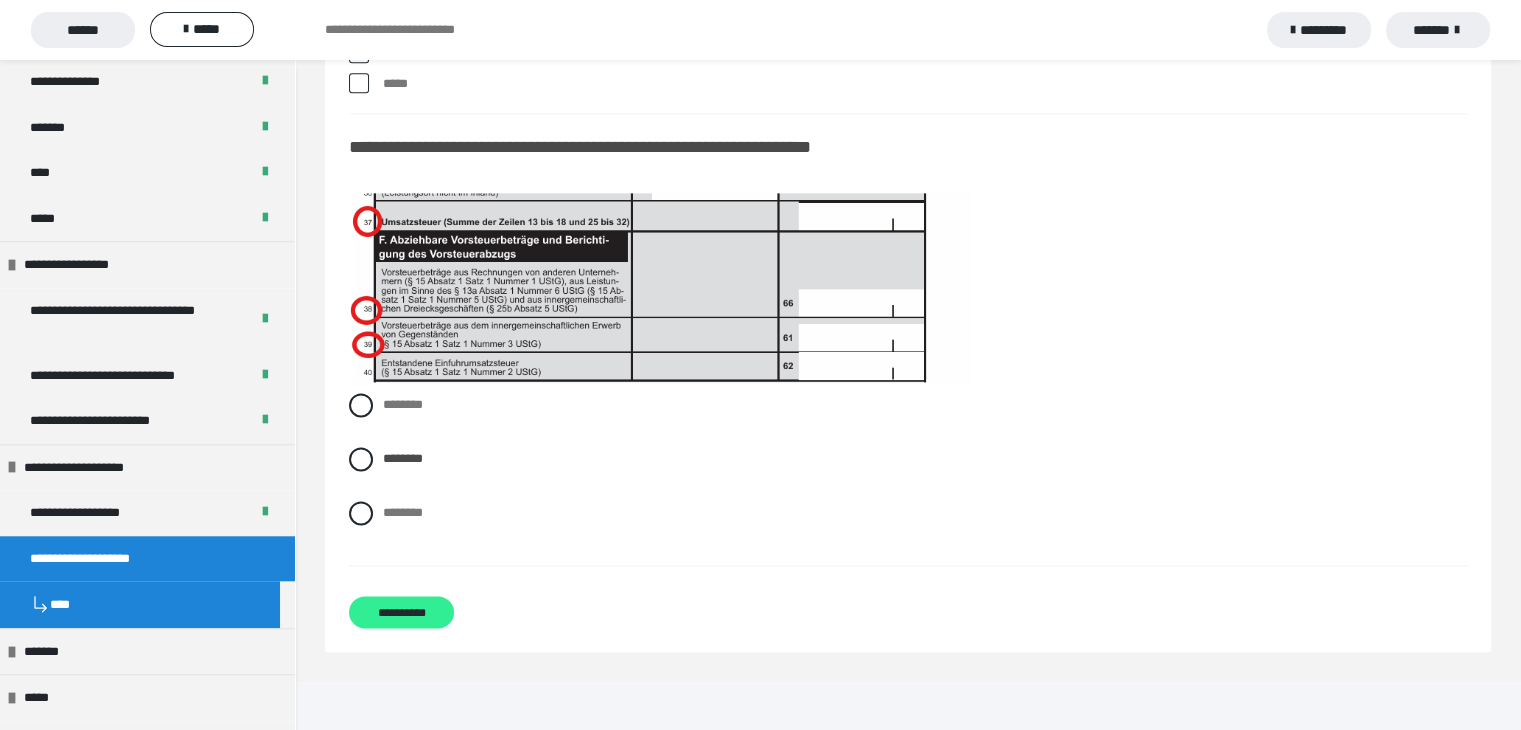 click on "**********" at bounding box center [401, 612] 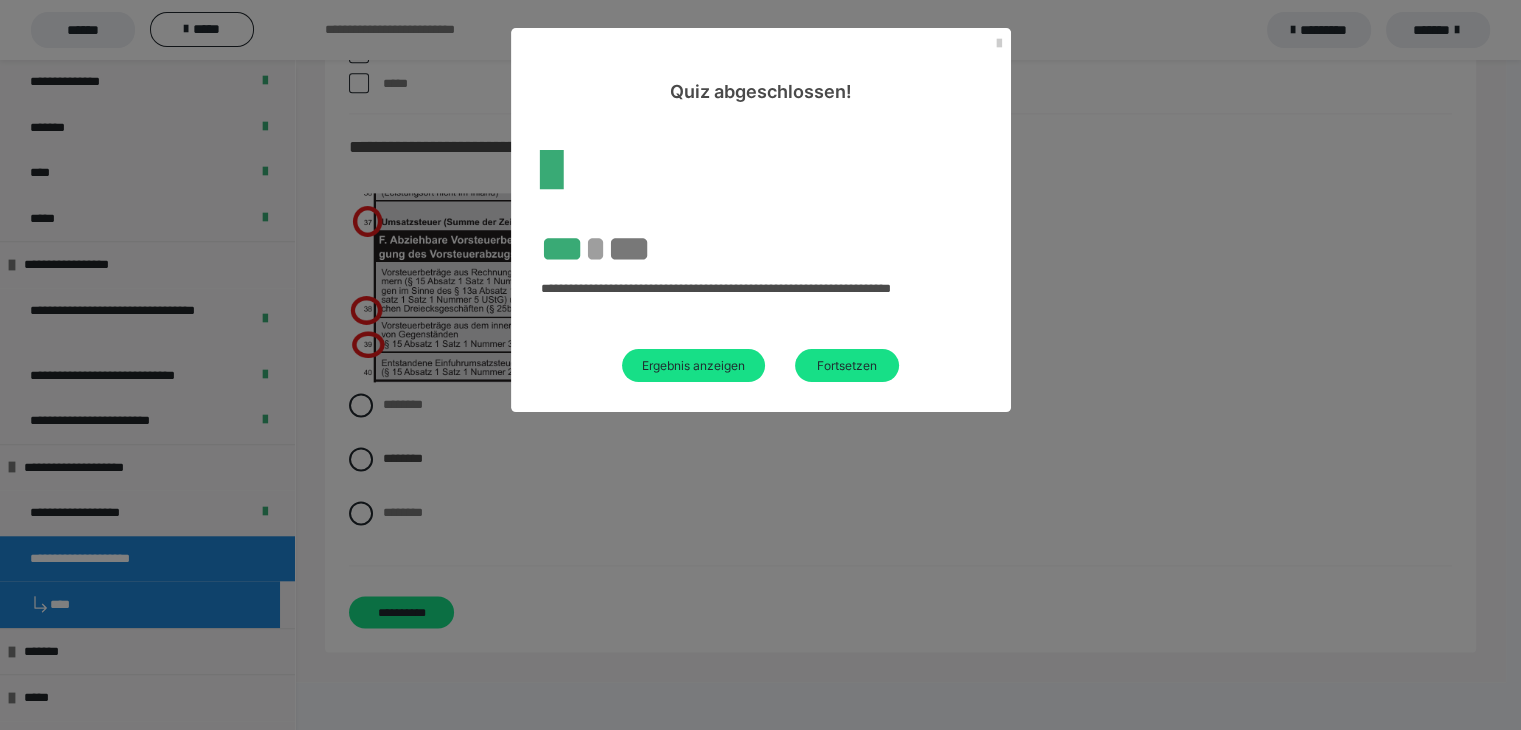 scroll, scrollTop: 60, scrollLeft: 0, axis: vertical 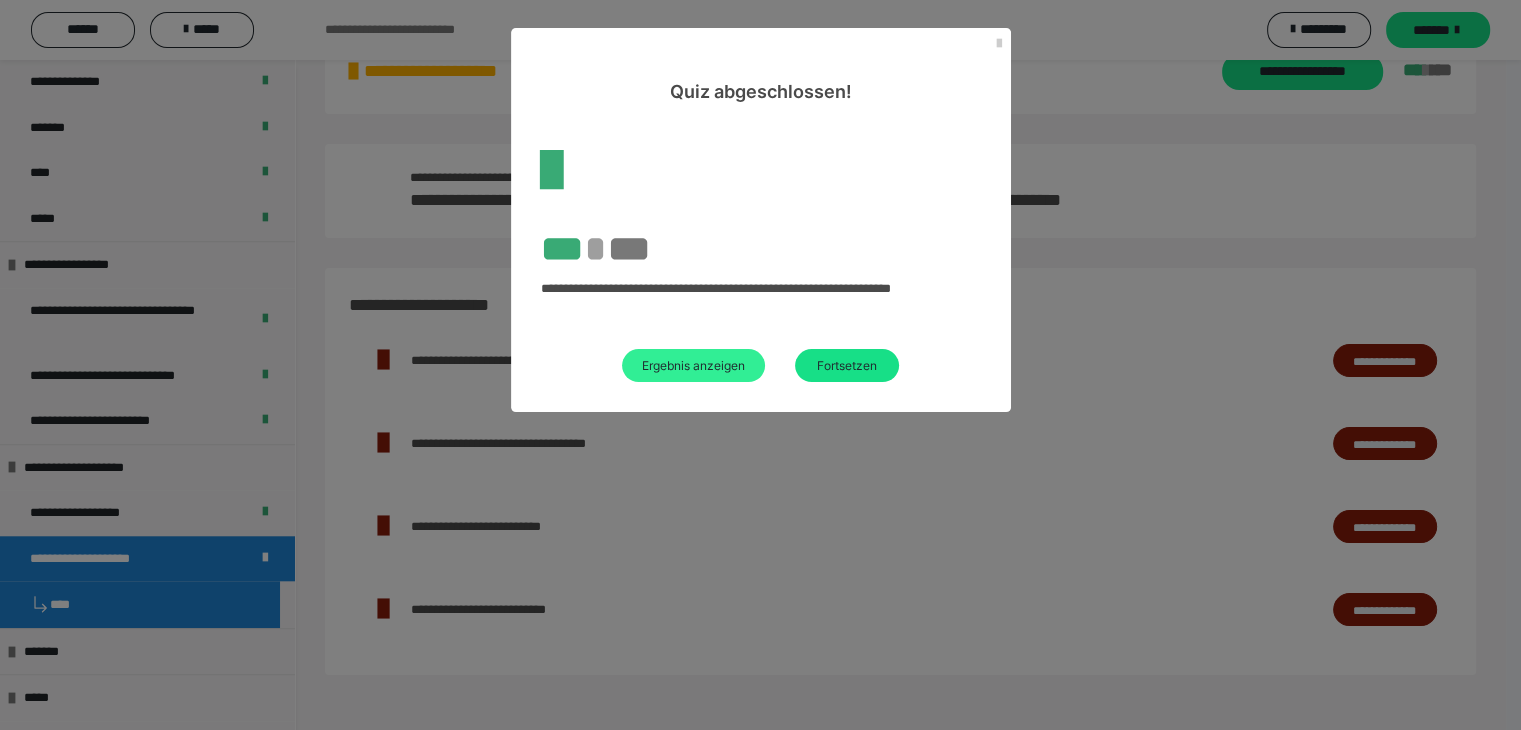 click on "Ergebnis anzeigen" at bounding box center (693, 365) 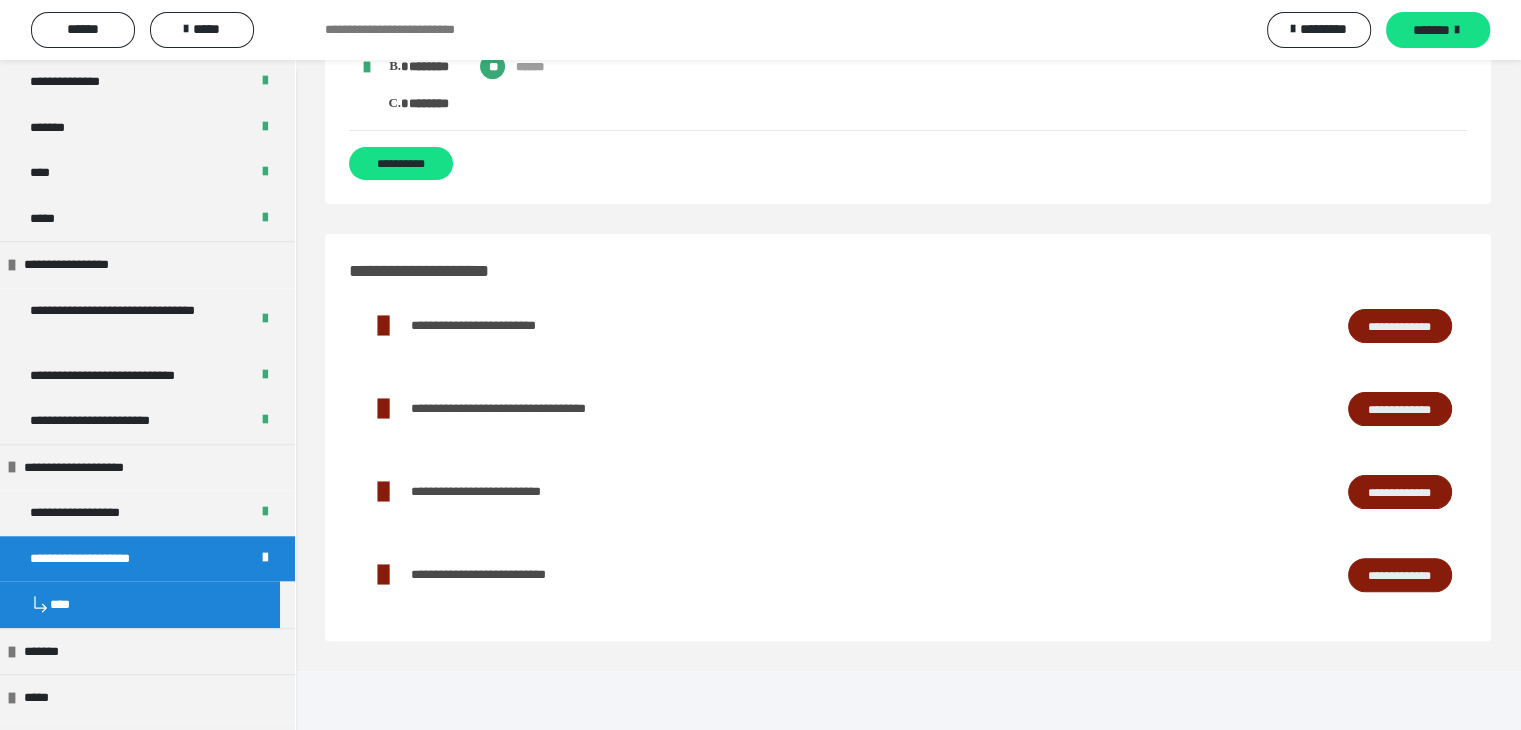 scroll, scrollTop: 15662, scrollLeft: 0, axis: vertical 